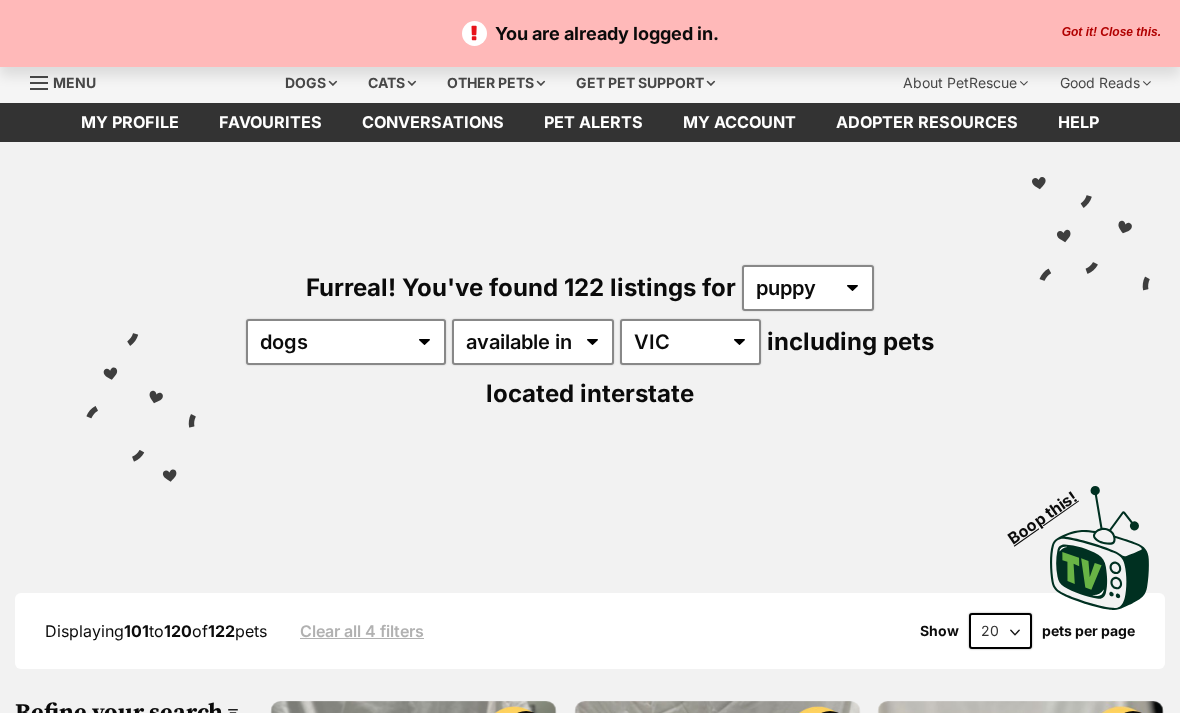 scroll, scrollTop: 0, scrollLeft: 0, axis: both 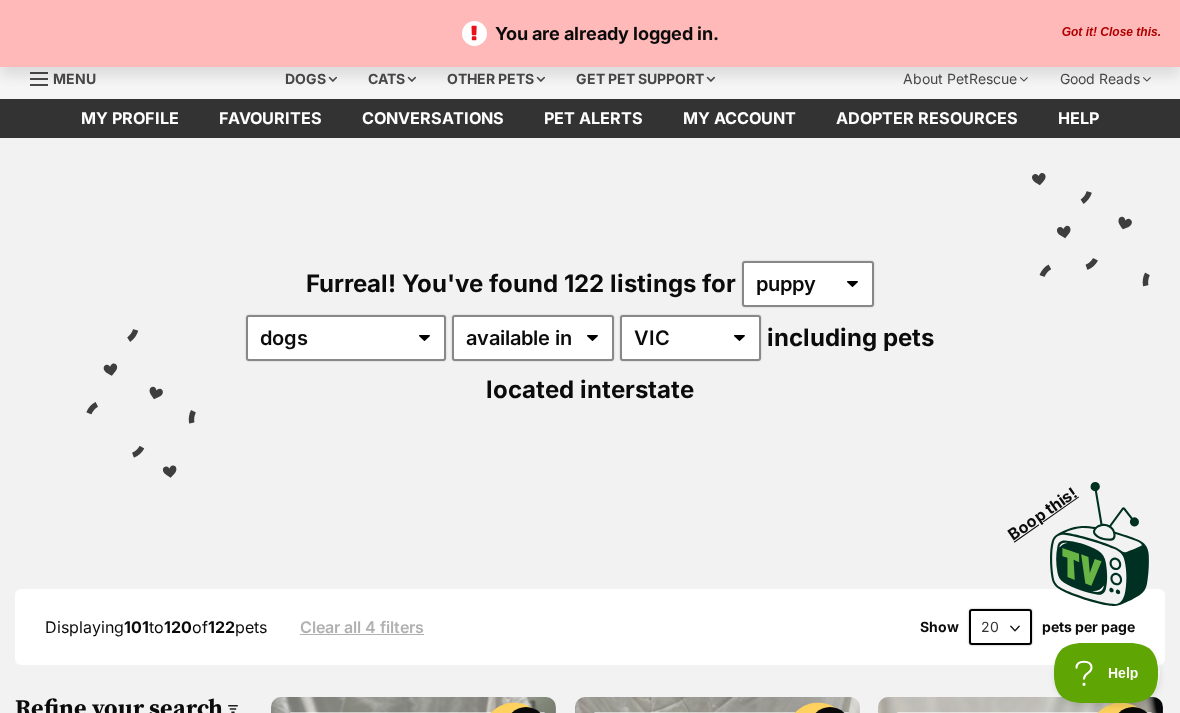 click on "You are already logged in.
Got it! Close this." at bounding box center [590, 33] 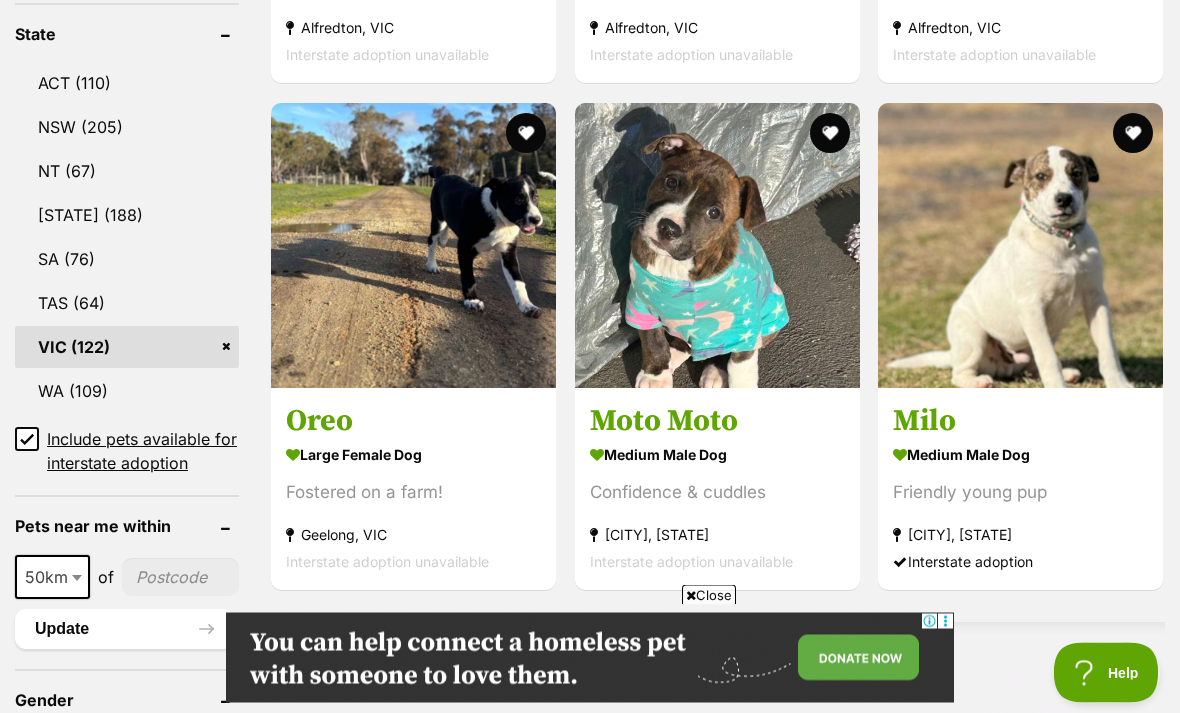 scroll, scrollTop: 0, scrollLeft: 0, axis: both 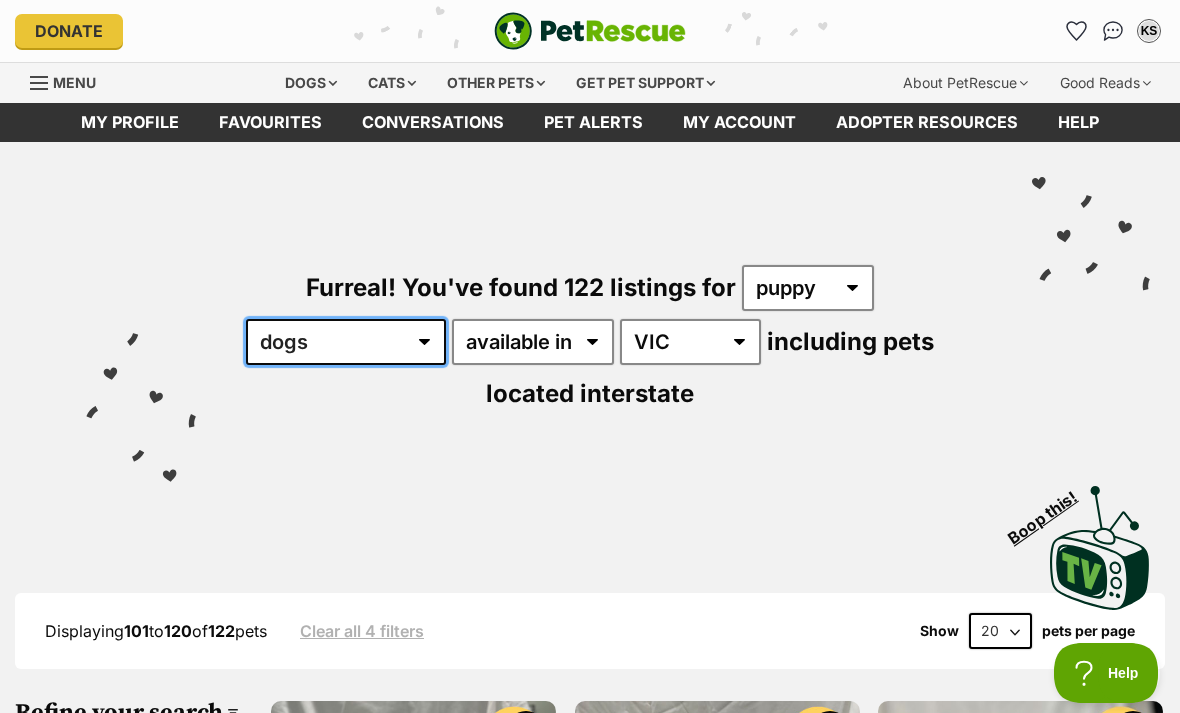 click on "any type of pet
cats
dogs
other pets" at bounding box center (346, 342) 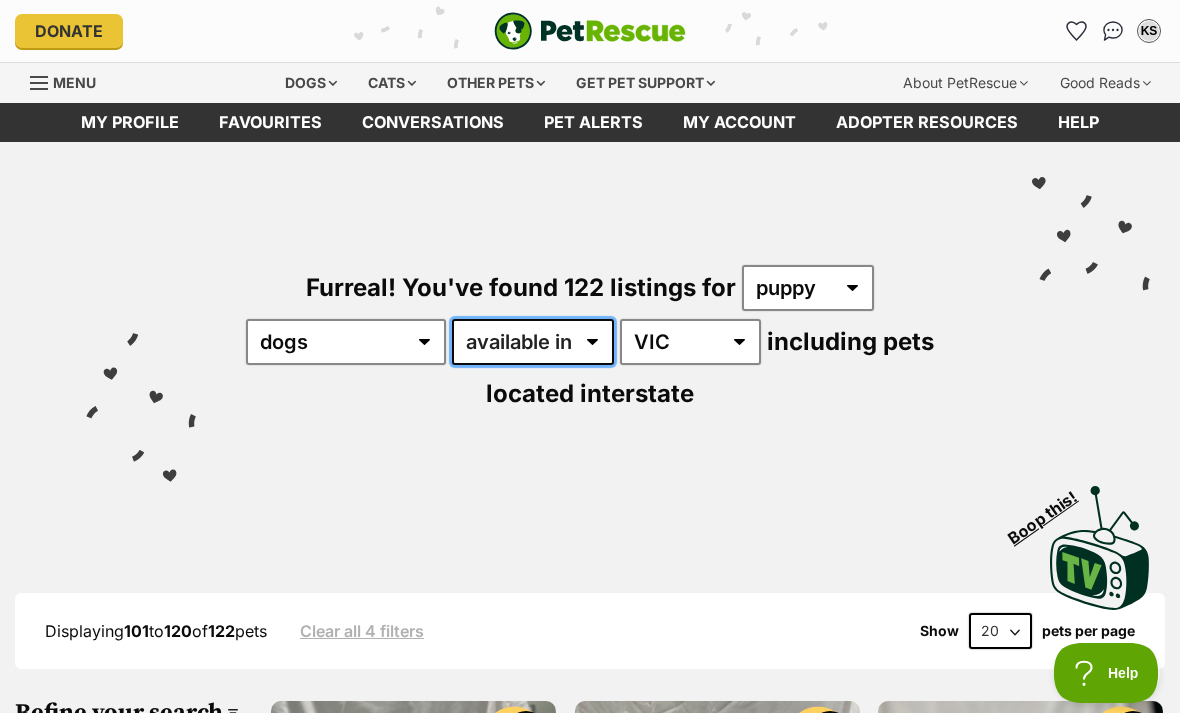 click on "available in
located in" at bounding box center [533, 342] 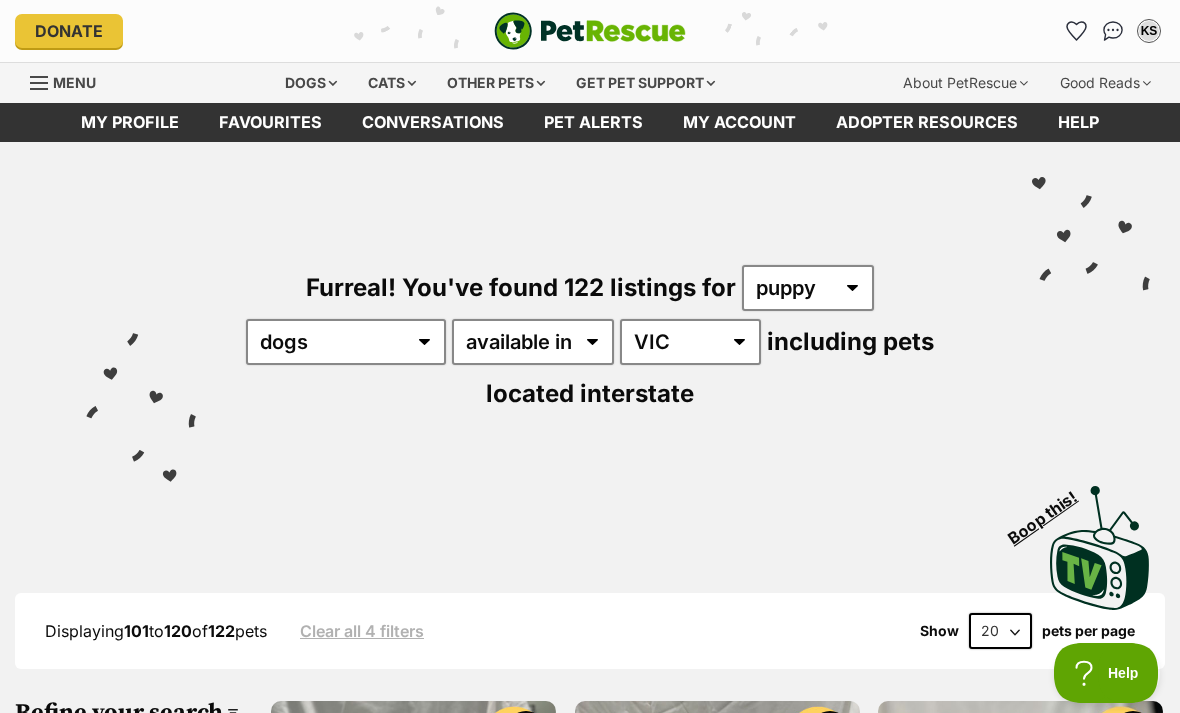 click on "Furreal! You've found 122 listings for
any age
puppy
adult
senior
any type of pet
cats
dogs
other pets
available in
located in
Australia
ACT
NSW
NT
QLD
SA
TAS
VIC
WA
including pets located interstate" at bounding box center [590, 305] 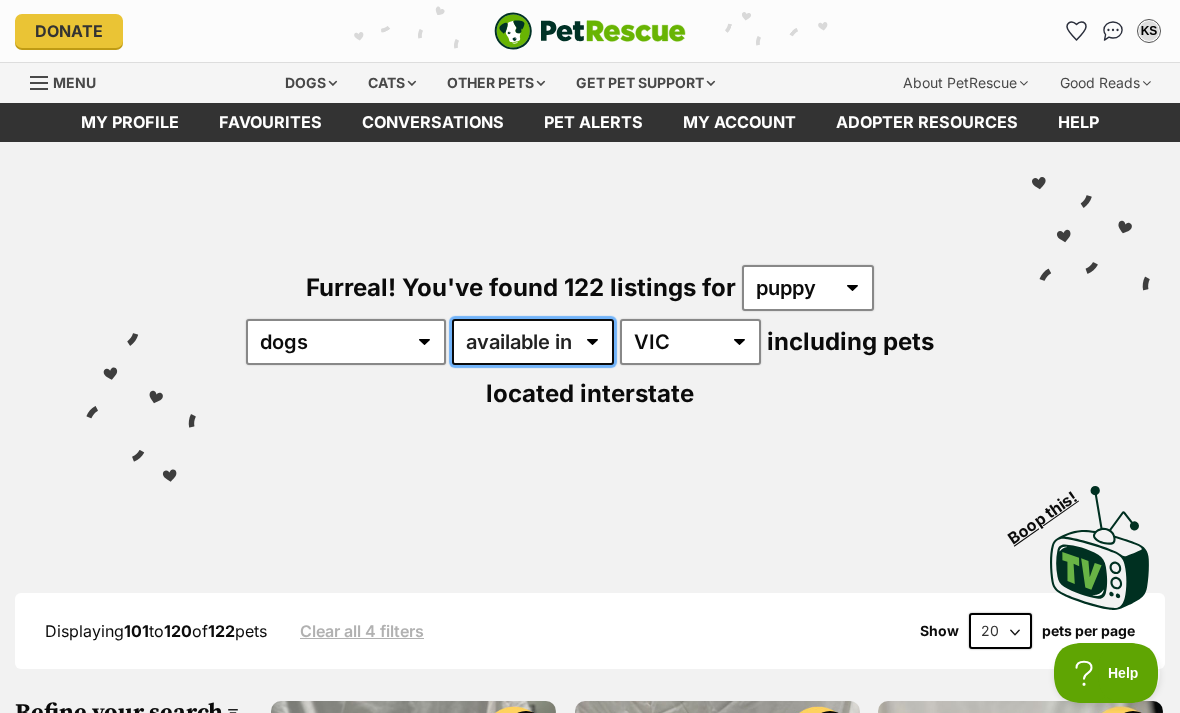 click on "available in
located in" at bounding box center (533, 342) 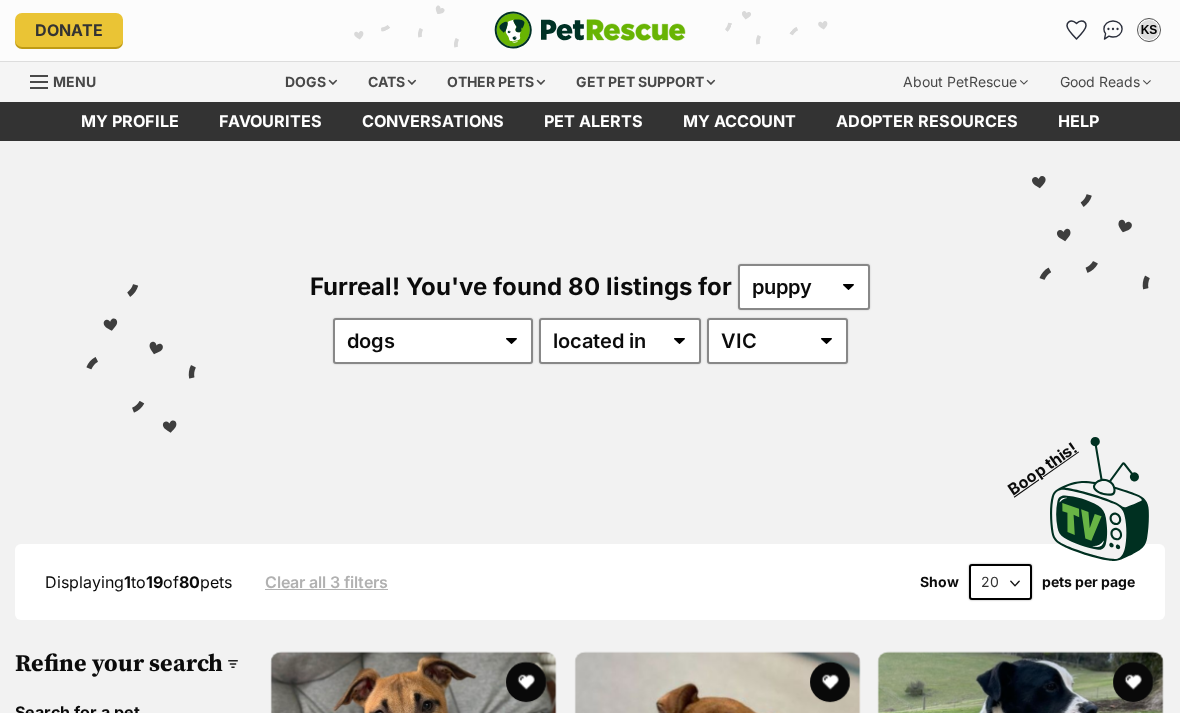 scroll, scrollTop: 1, scrollLeft: 0, axis: vertical 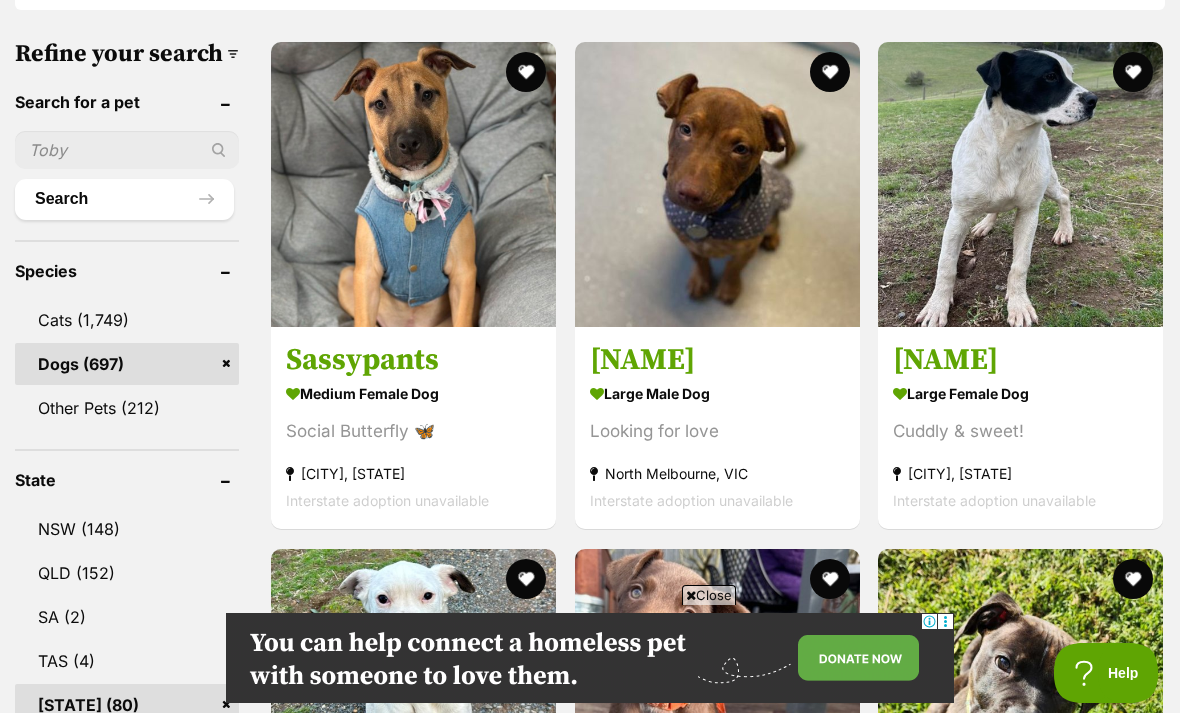 click on "Cuddly & sweet!" at bounding box center (1020, 432) 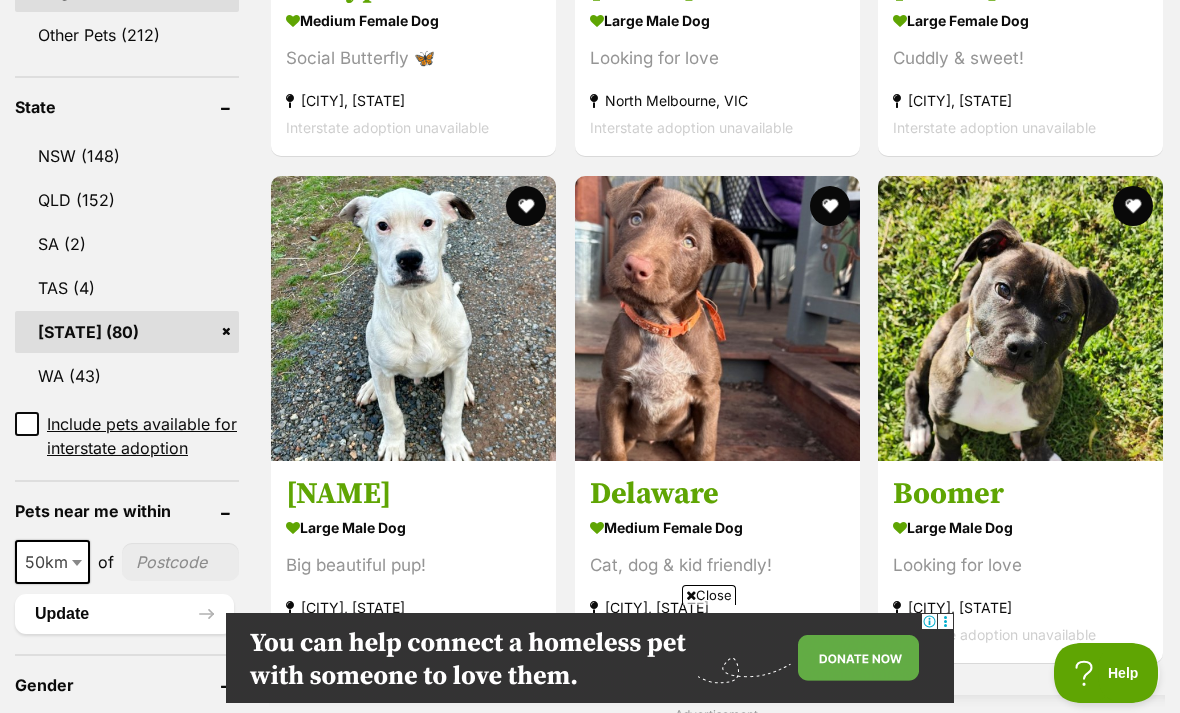 scroll, scrollTop: 1124, scrollLeft: 0, axis: vertical 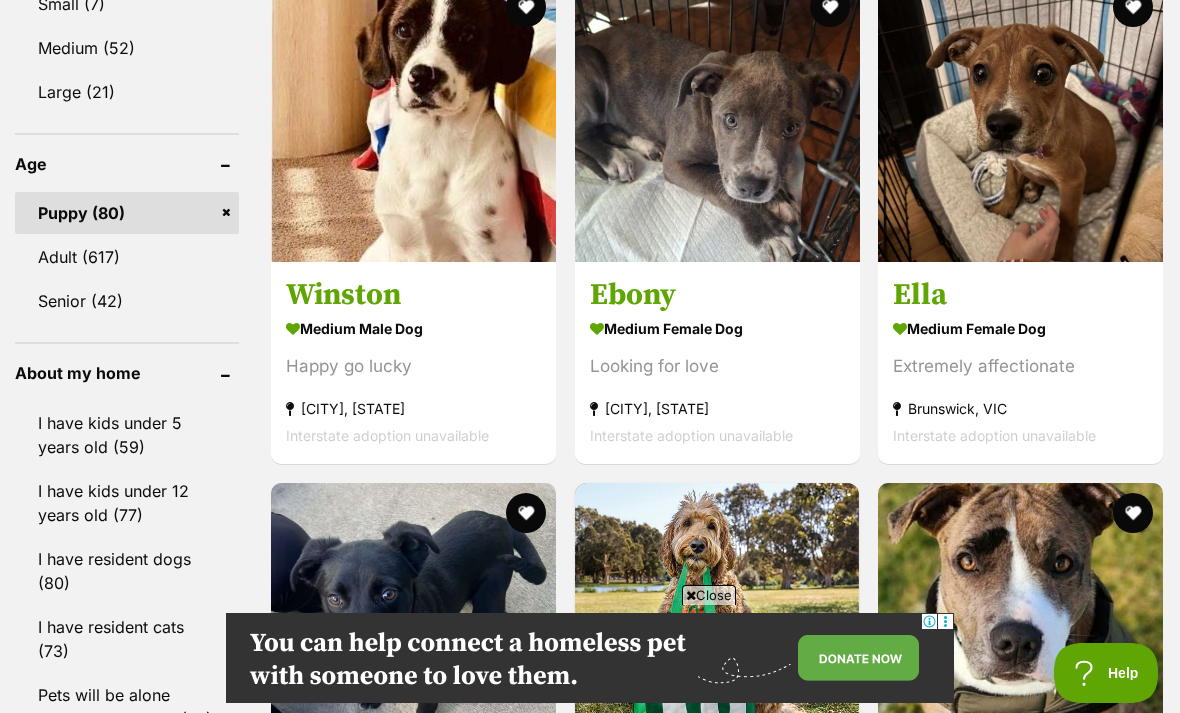 click on "Sassypants
medium female Dog
Social Butterfly 🦋
Chirnside Park, VIC
Interstate adoption unavailable
Nasiah
large male Dog
Looking for love
North Melbourne, VIC
Interstate adoption unavailable
Ramona
large female Dog
Cuddly & sweet!
Kangaroo Ground, VIC
Interstate adoption unavailable
Hofstadter
large male Dog
Big beautiful pup!
Kangaroo Ground, VIC
Interstate adoption unavailable
Delaware
medium female Dog
Cat, dog & kid friendly!
Romsey, VIC
Interstate adoption unavailable
Boomer
large male Dog
Looking for love
Trafalgar, VIC
Interstate adoption unavailable
Advertisement
Winston
medium male Dog
Happy go lucky" at bounding box center [717, 819] 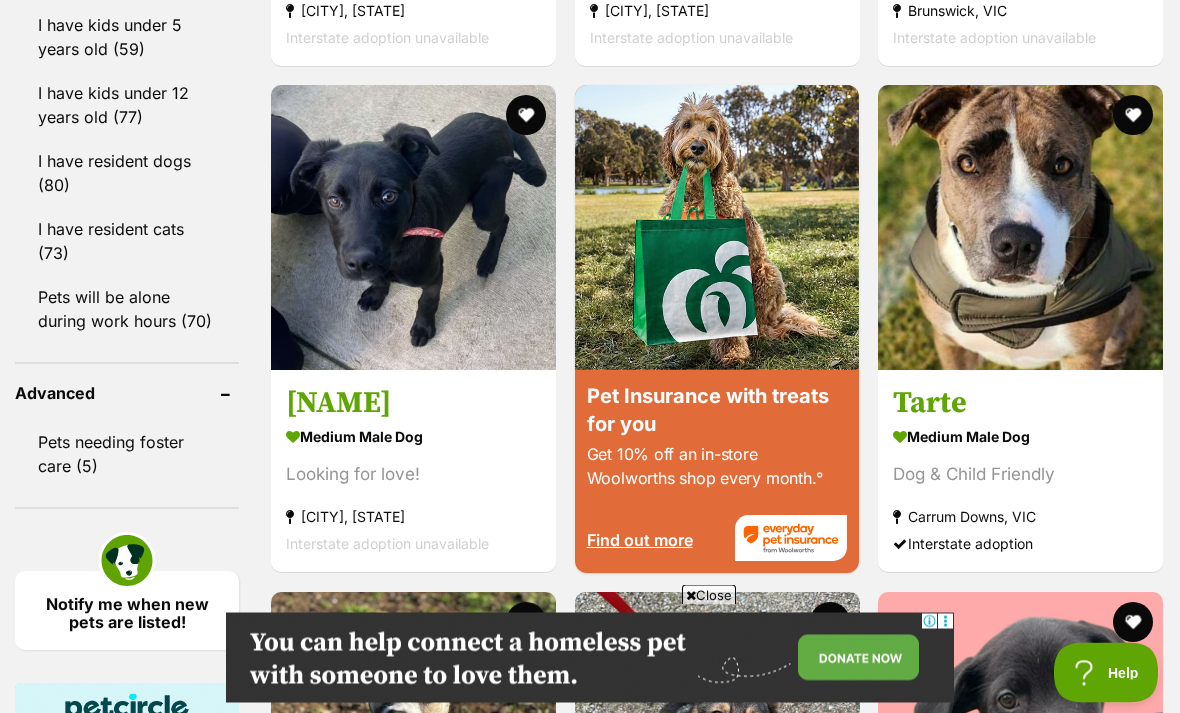 scroll, scrollTop: 2278, scrollLeft: 0, axis: vertical 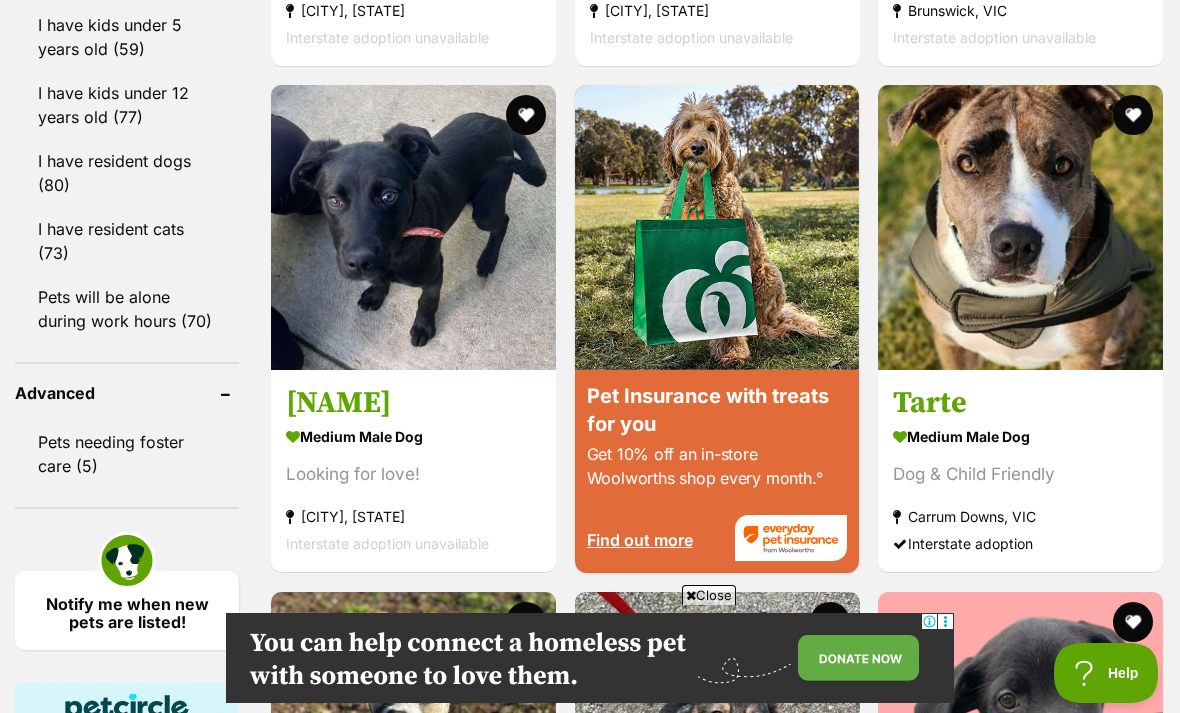 click at bounding box center (413, 227) 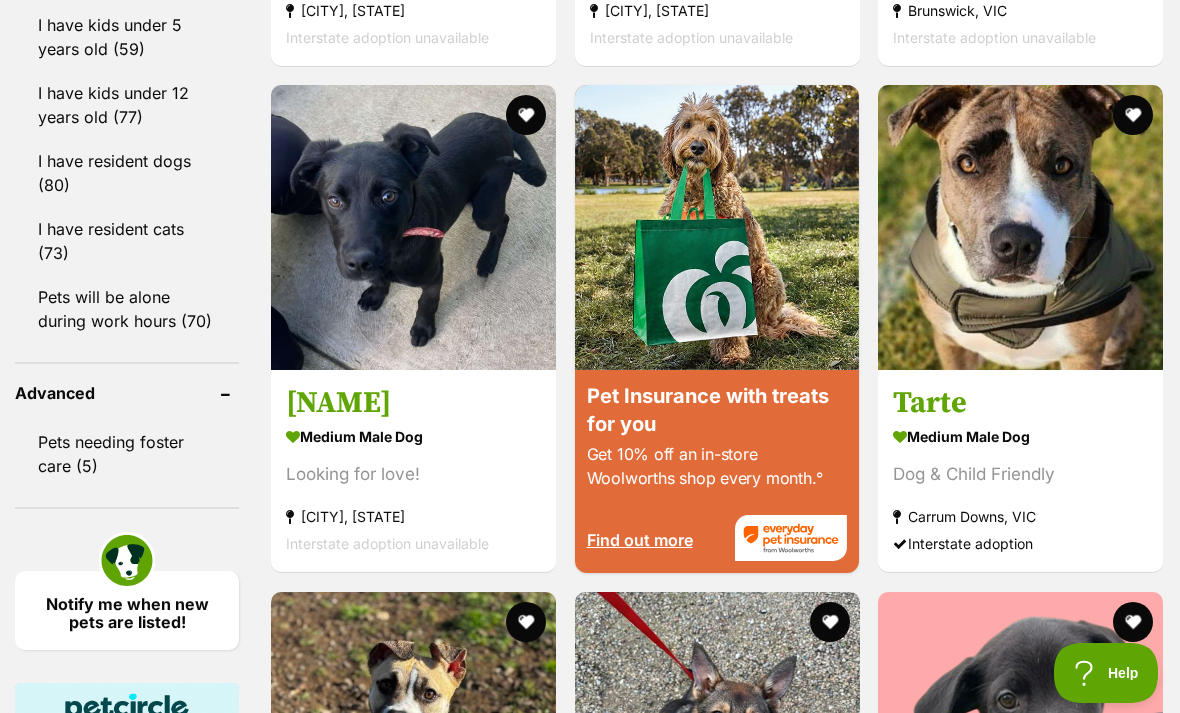 scroll, scrollTop: 2342, scrollLeft: 0, axis: vertical 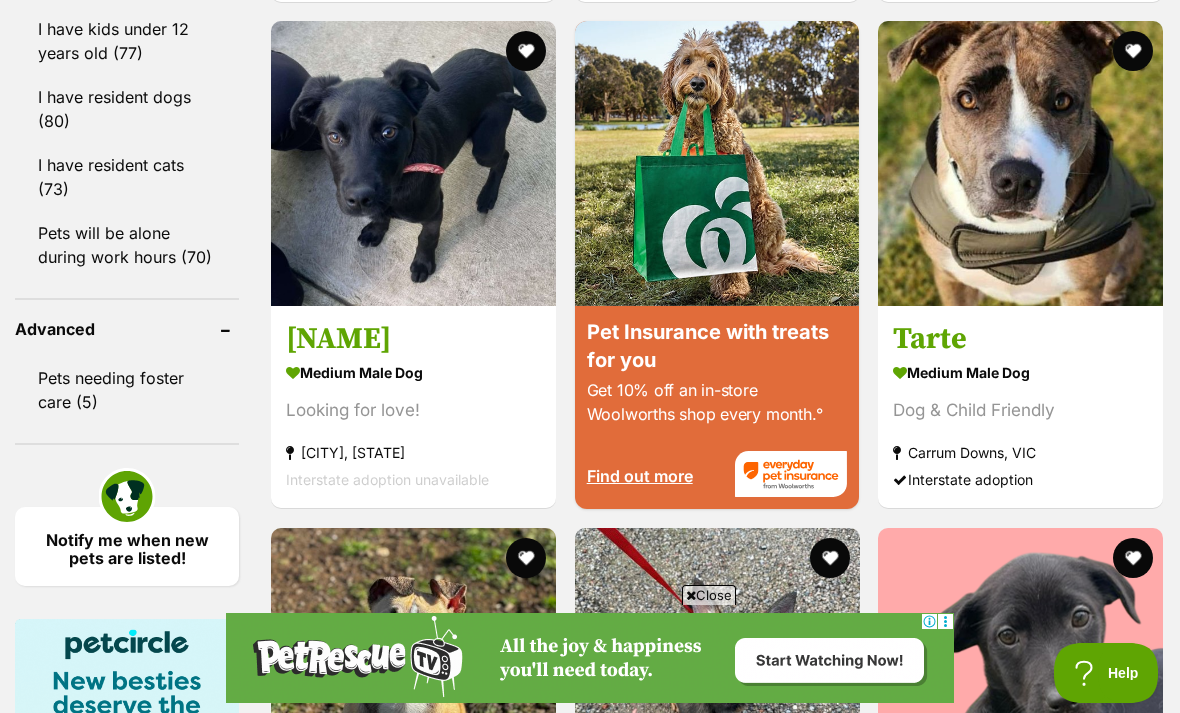 click at bounding box center [526, 51] 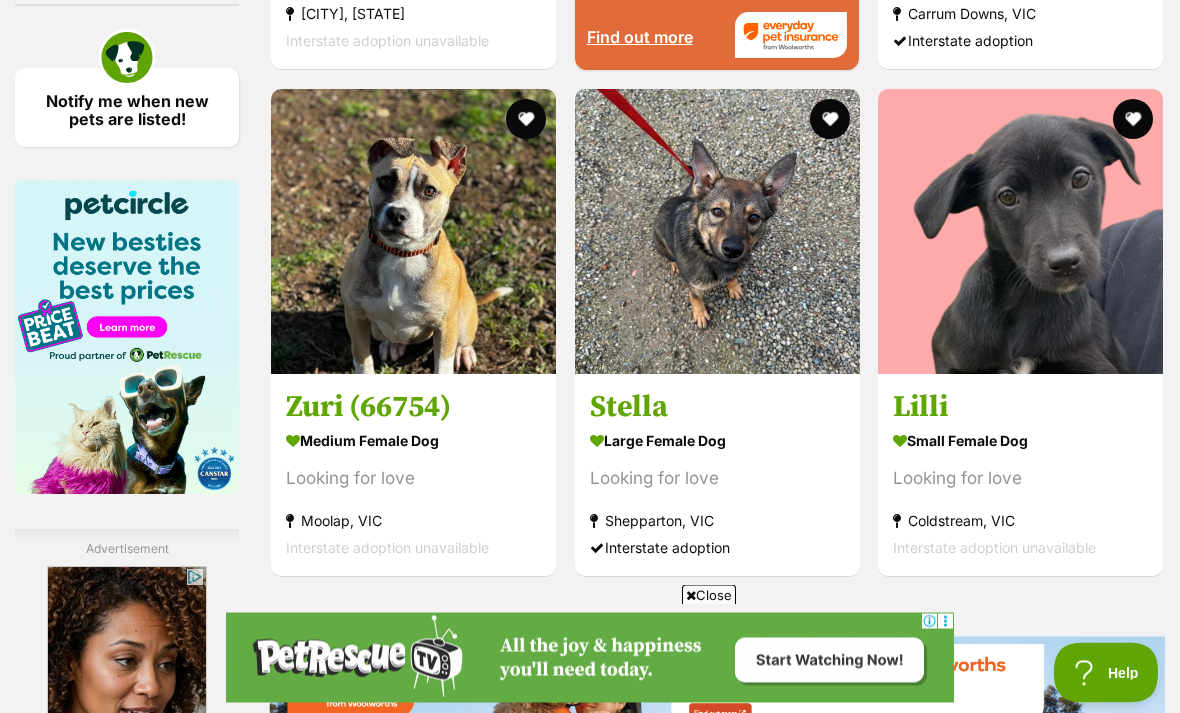 scroll, scrollTop: 2781, scrollLeft: 0, axis: vertical 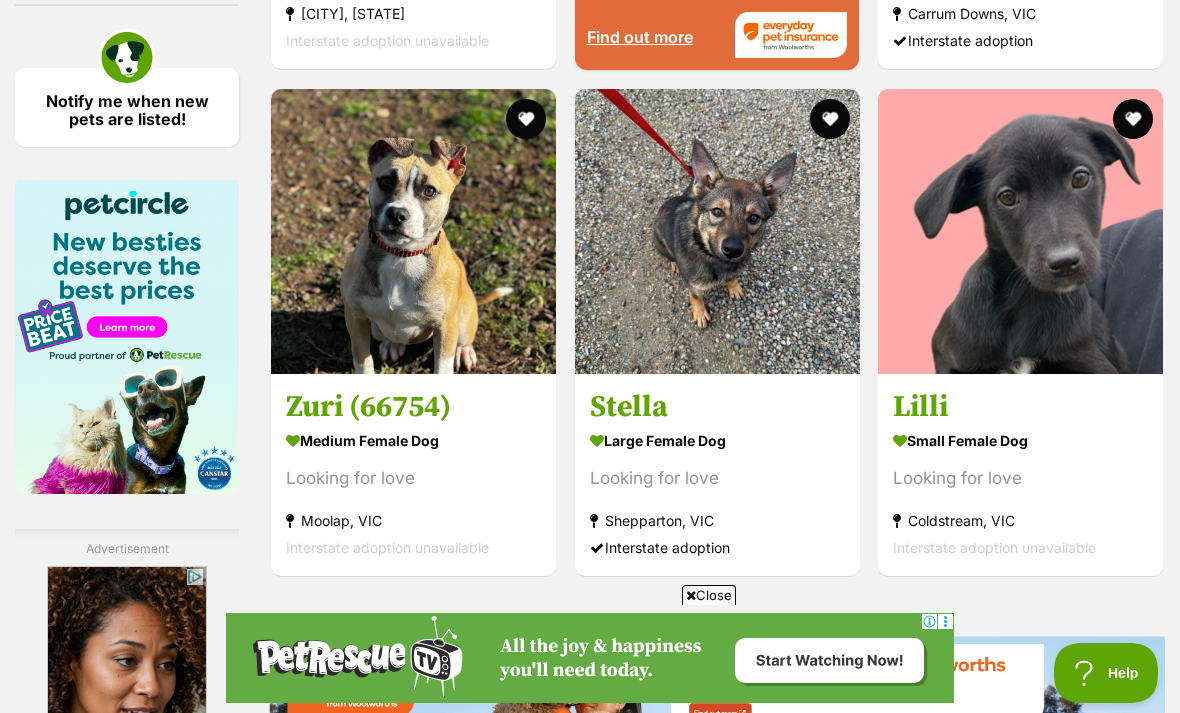 click at bounding box center (1020, 231) 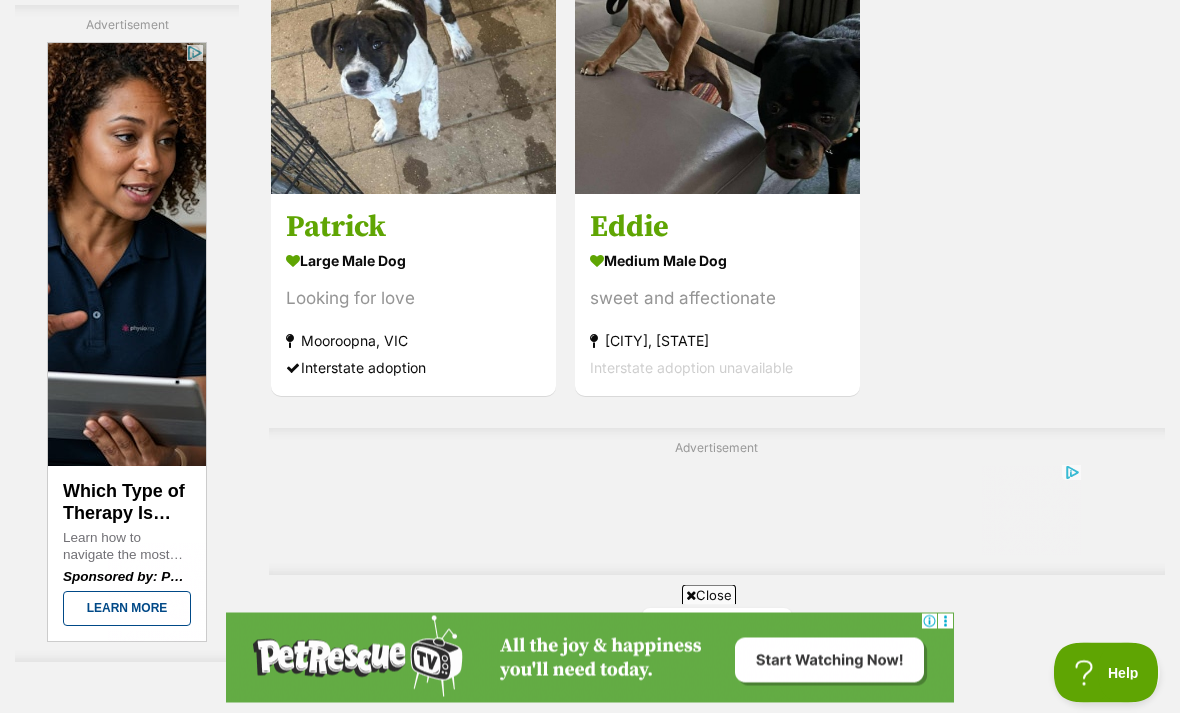 scroll, scrollTop: 4158, scrollLeft: 0, axis: vertical 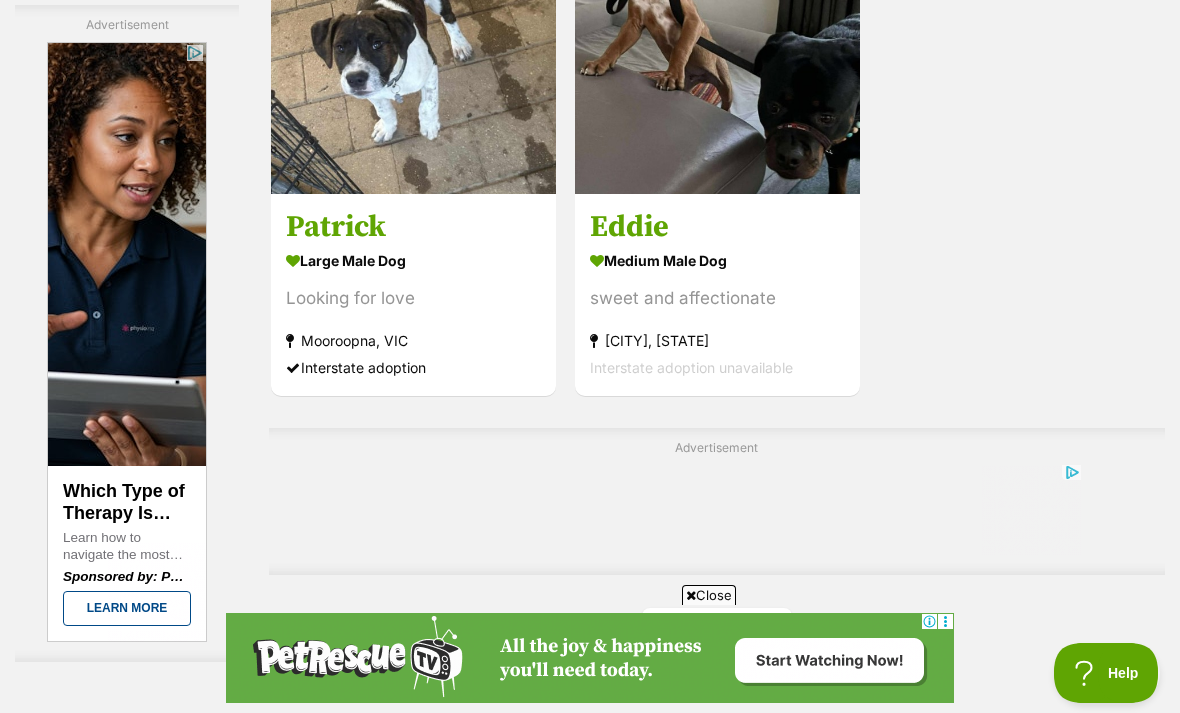 click at bounding box center (413, 51) 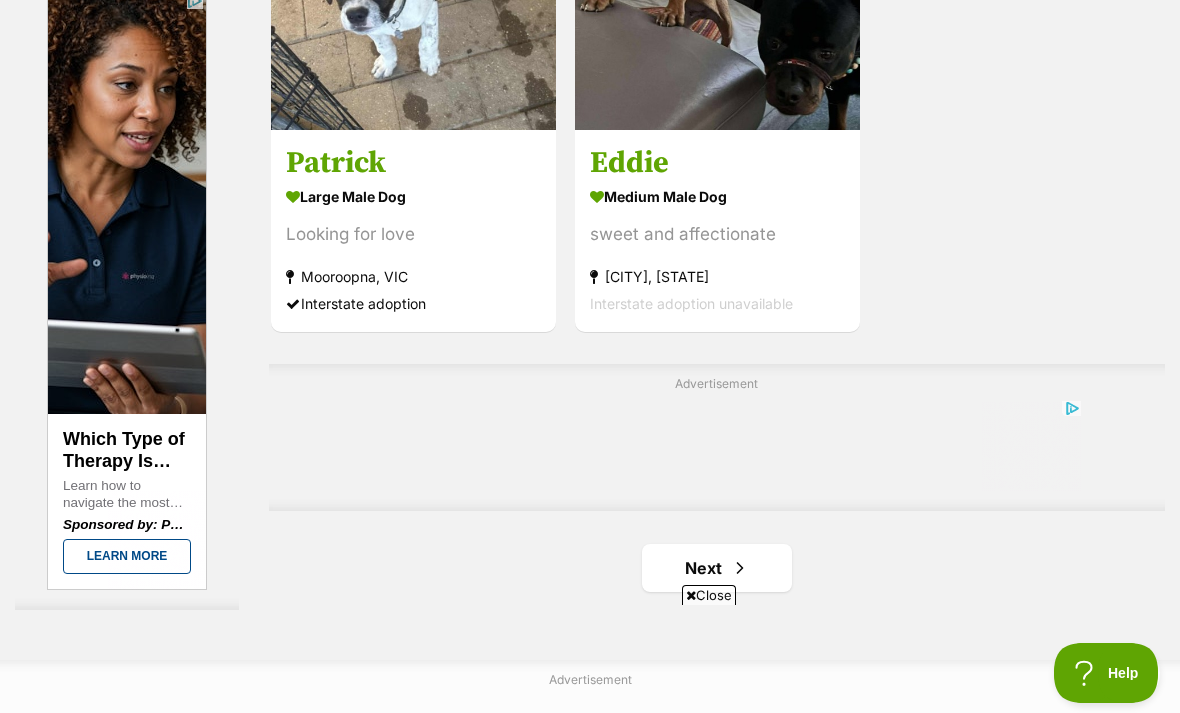 scroll, scrollTop: 0, scrollLeft: 0, axis: both 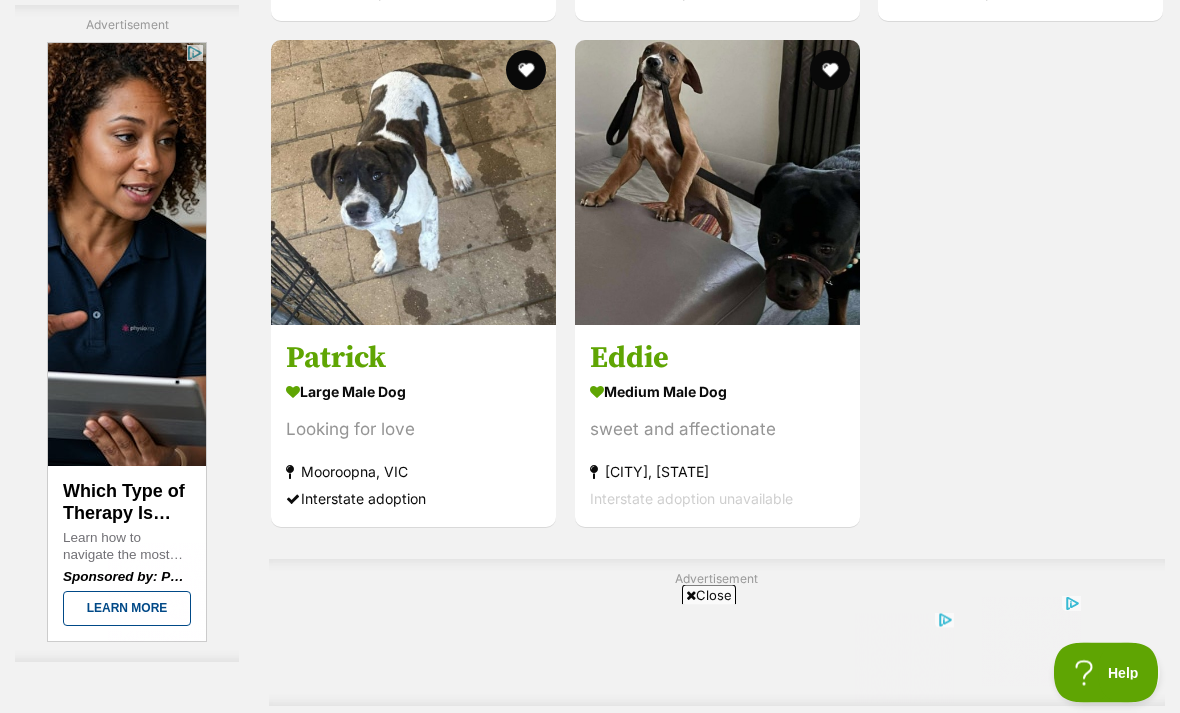 click at bounding box center [717, 183] 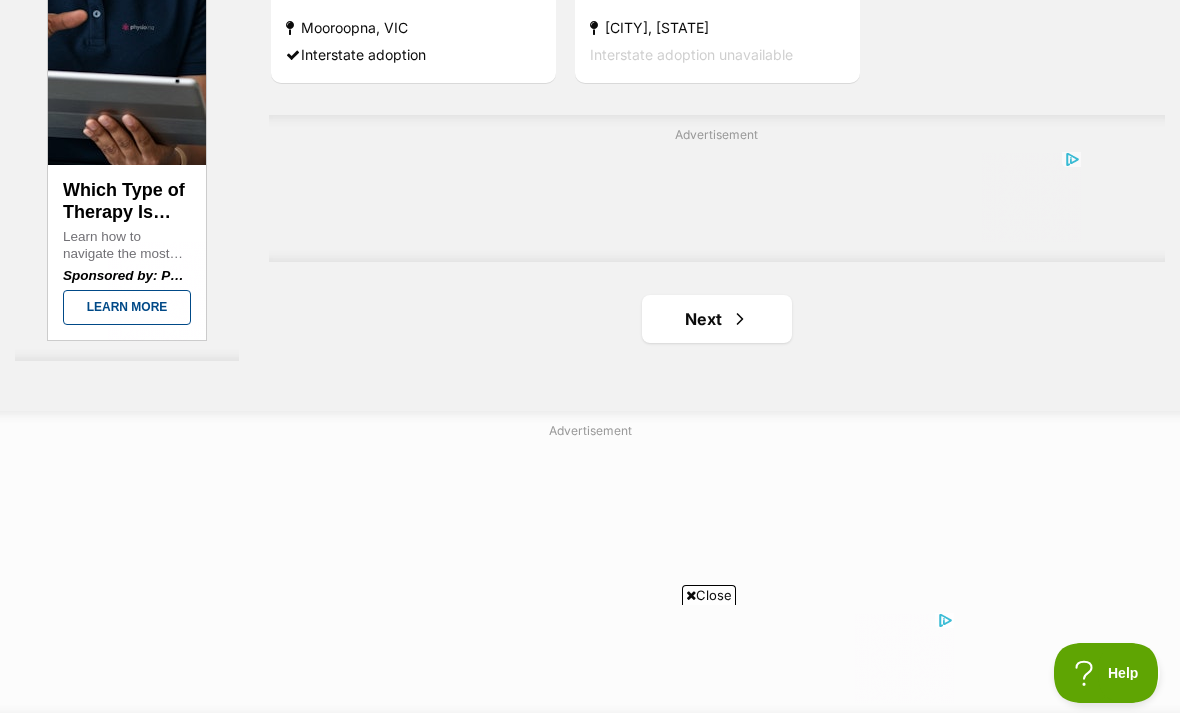 scroll, scrollTop: 4481, scrollLeft: 0, axis: vertical 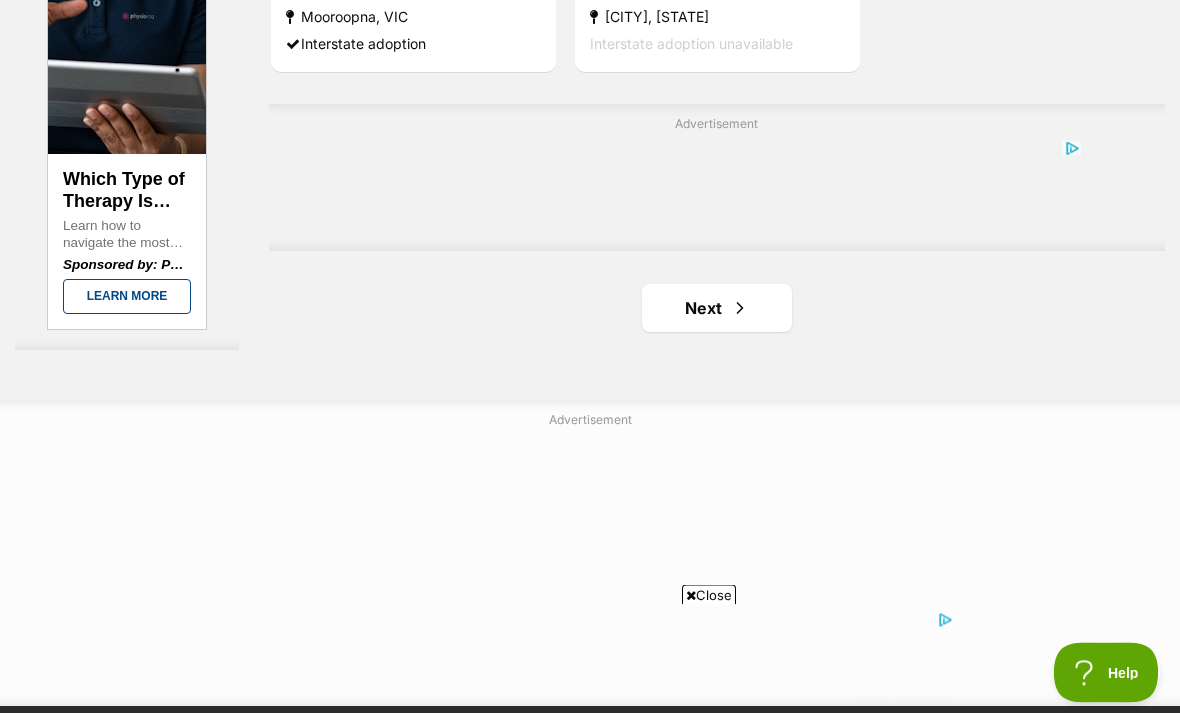 click at bounding box center [717, 187] 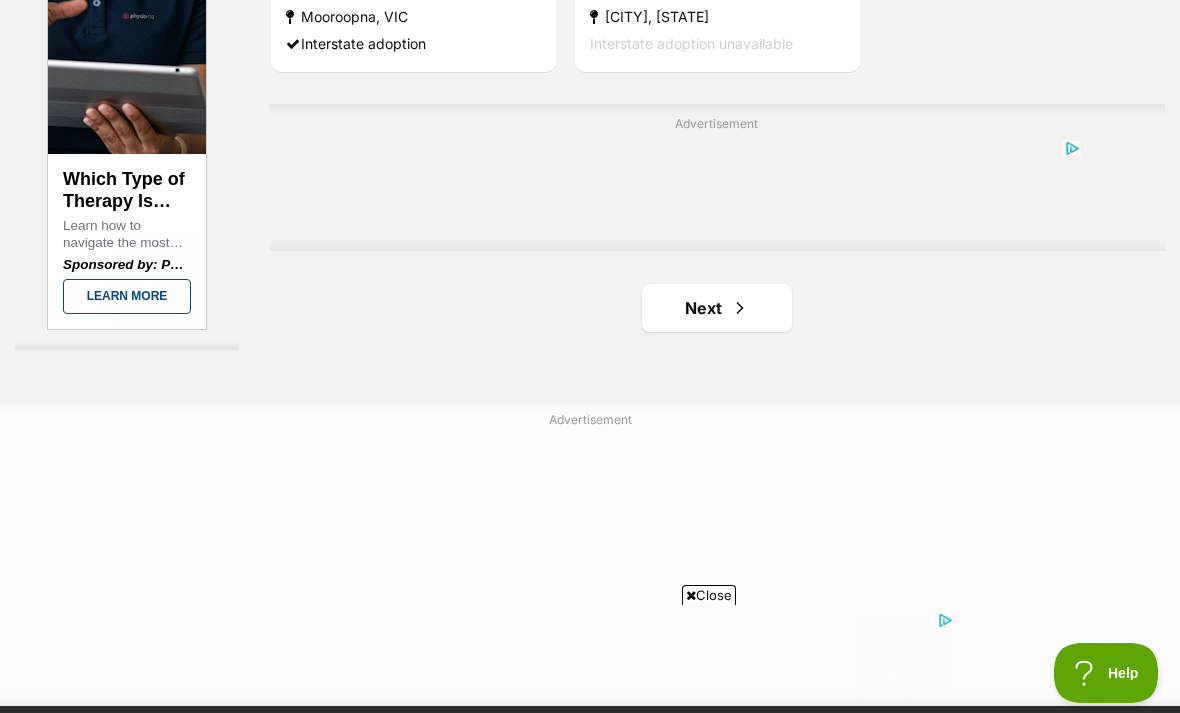 click at bounding box center [740, 308] 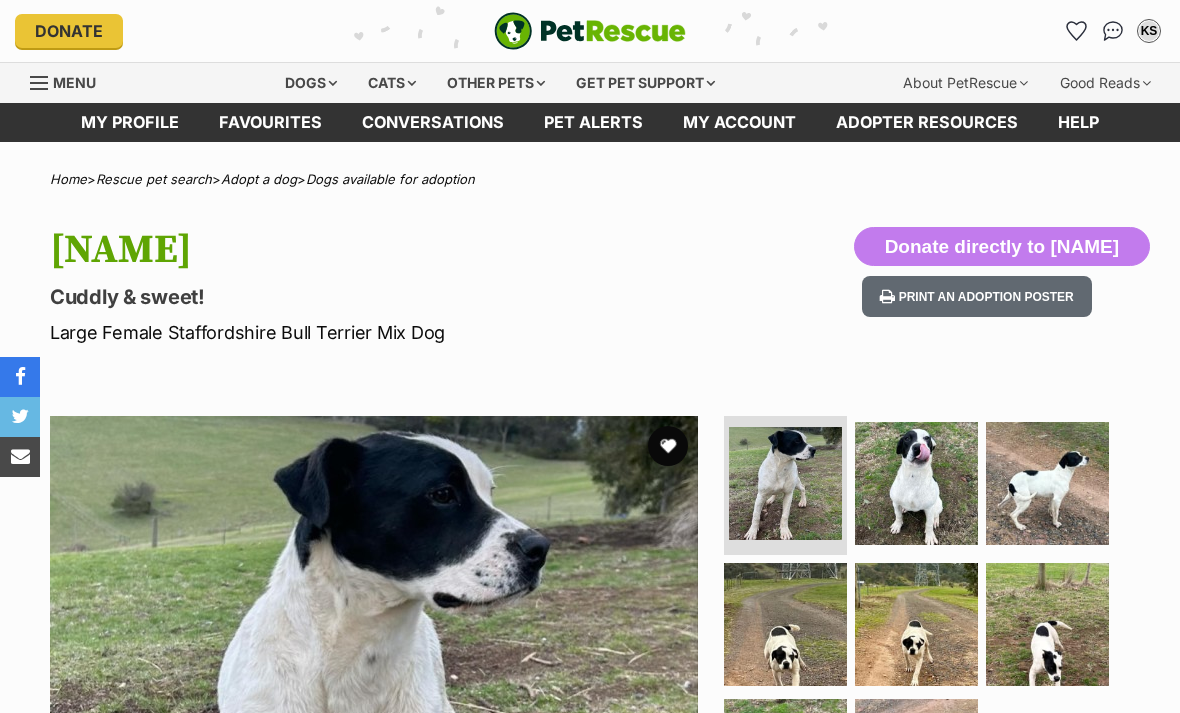 scroll, scrollTop: 0, scrollLeft: 0, axis: both 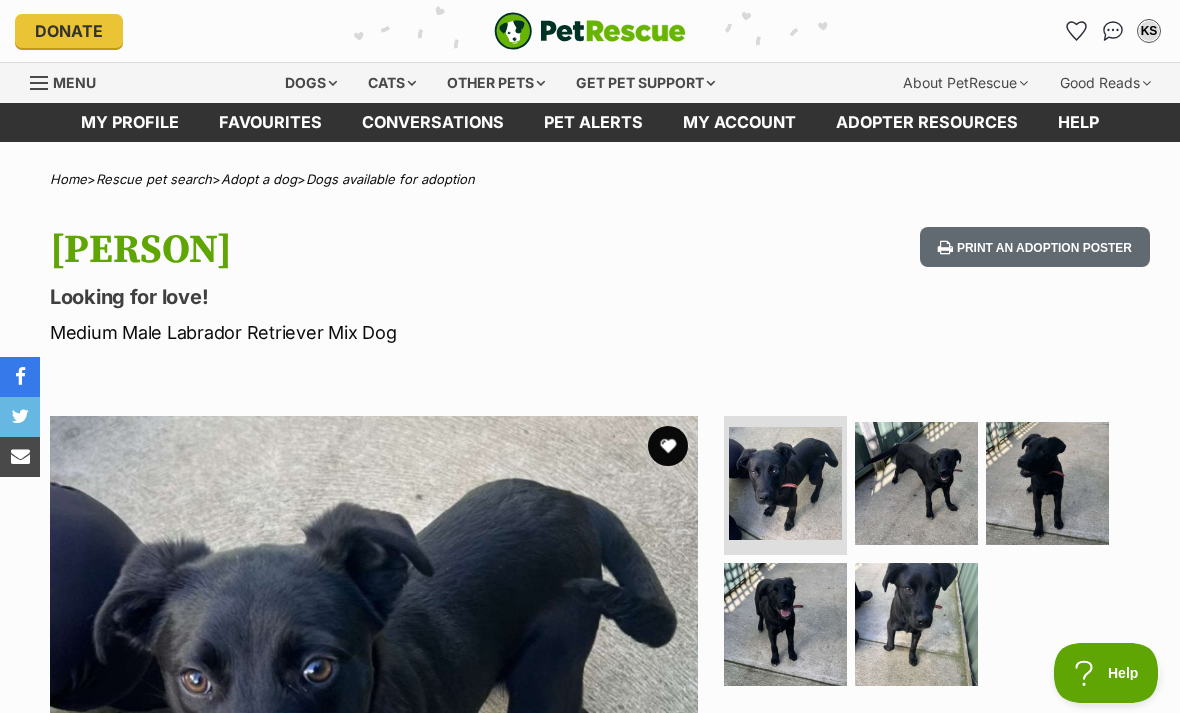 click on "Help" at bounding box center [1106, 673] 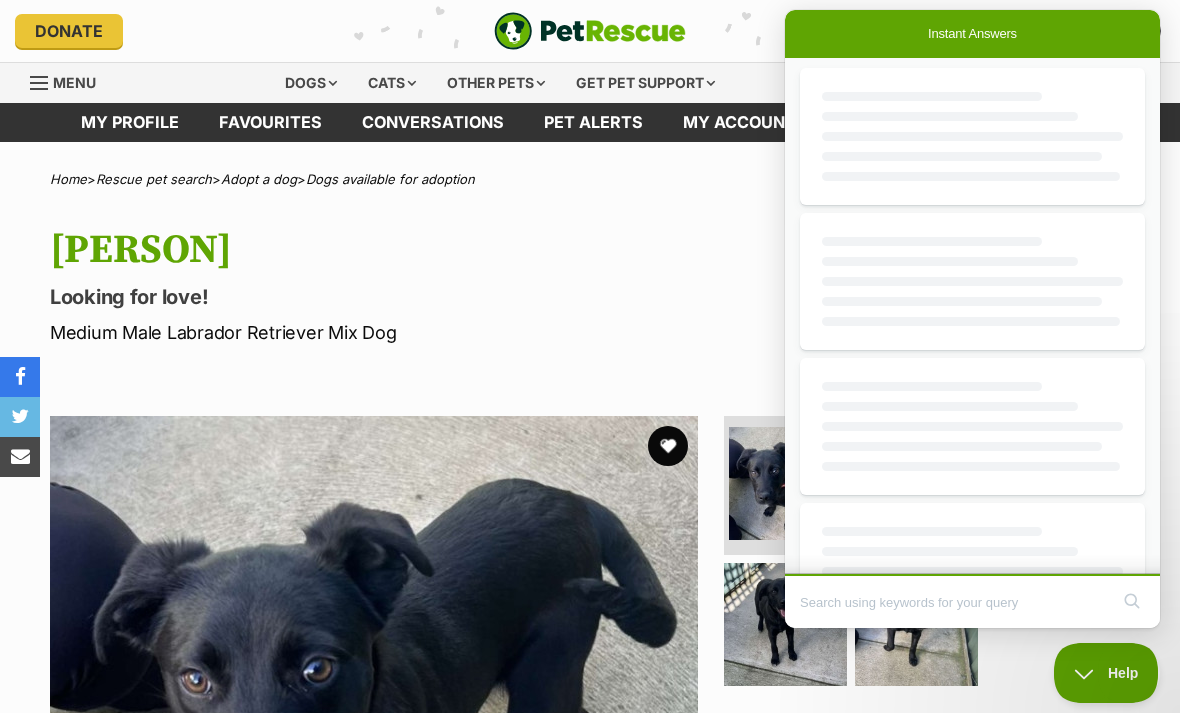 scroll, scrollTop: 0, scrollLeft: 0, axis: both 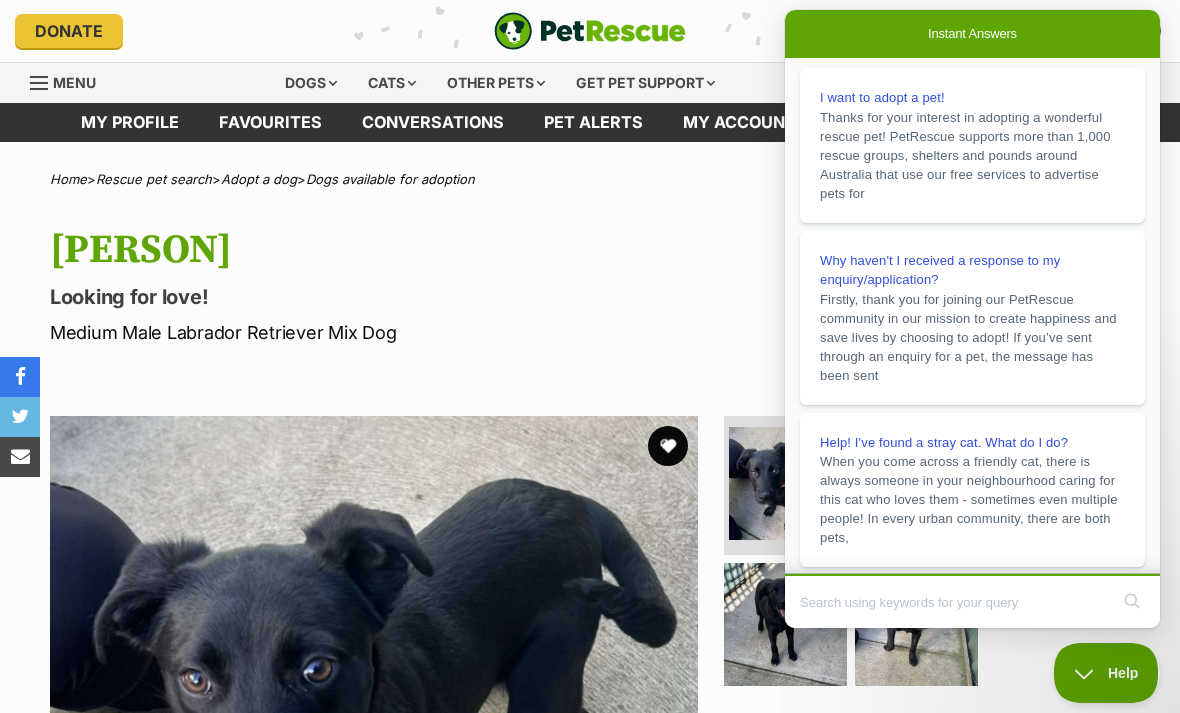 click on "Walter
Looking for love!
Medium Male Labrador Retriever Mix Dog" at bounding box center [386, 286] 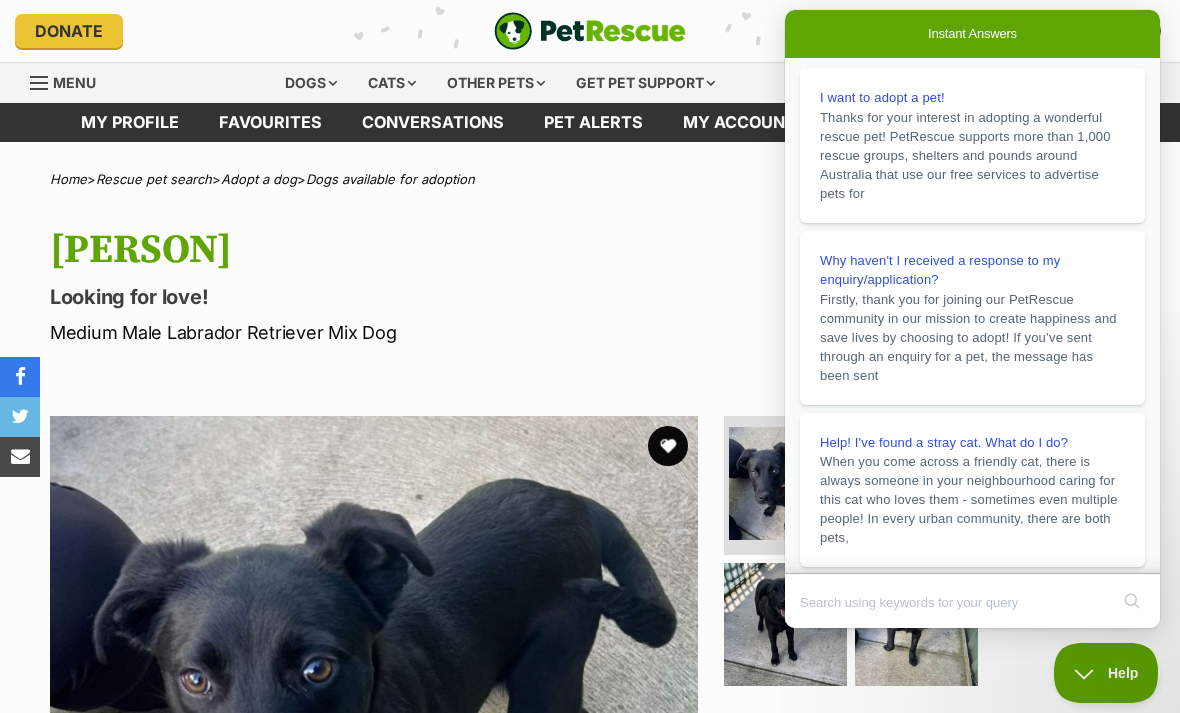 click at bounding box center [925, 558] 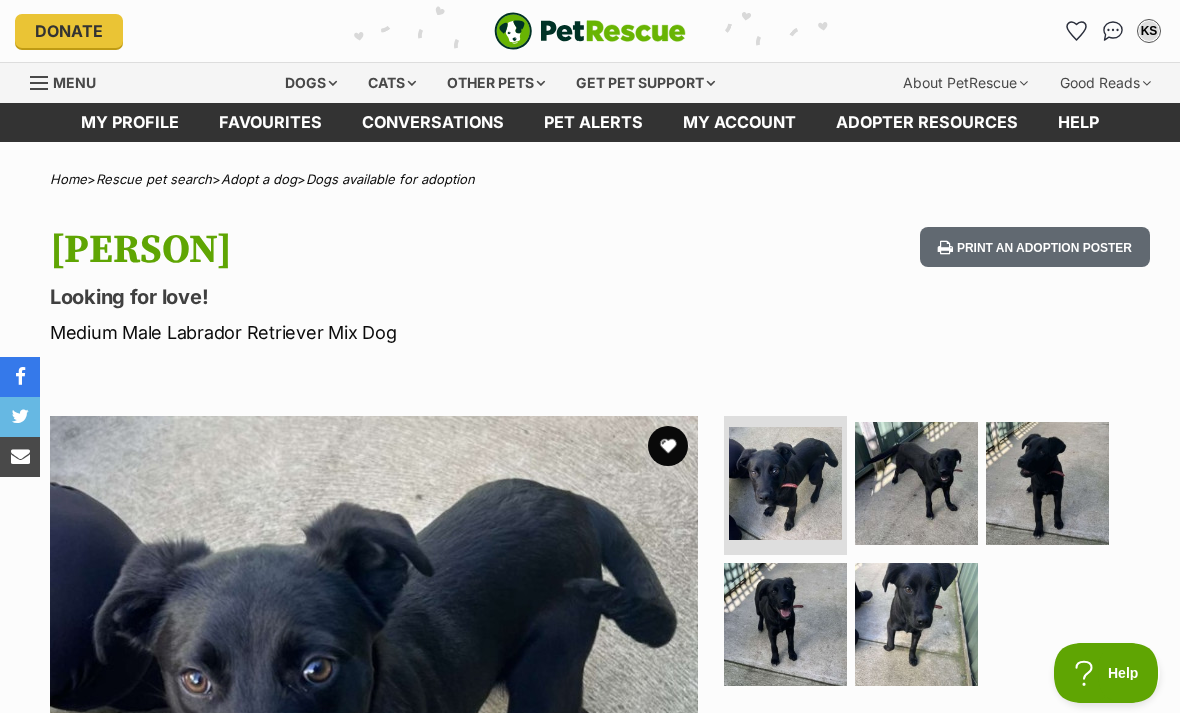 scroll, scrollTop: 0, scrollLeft: 0, axis: both 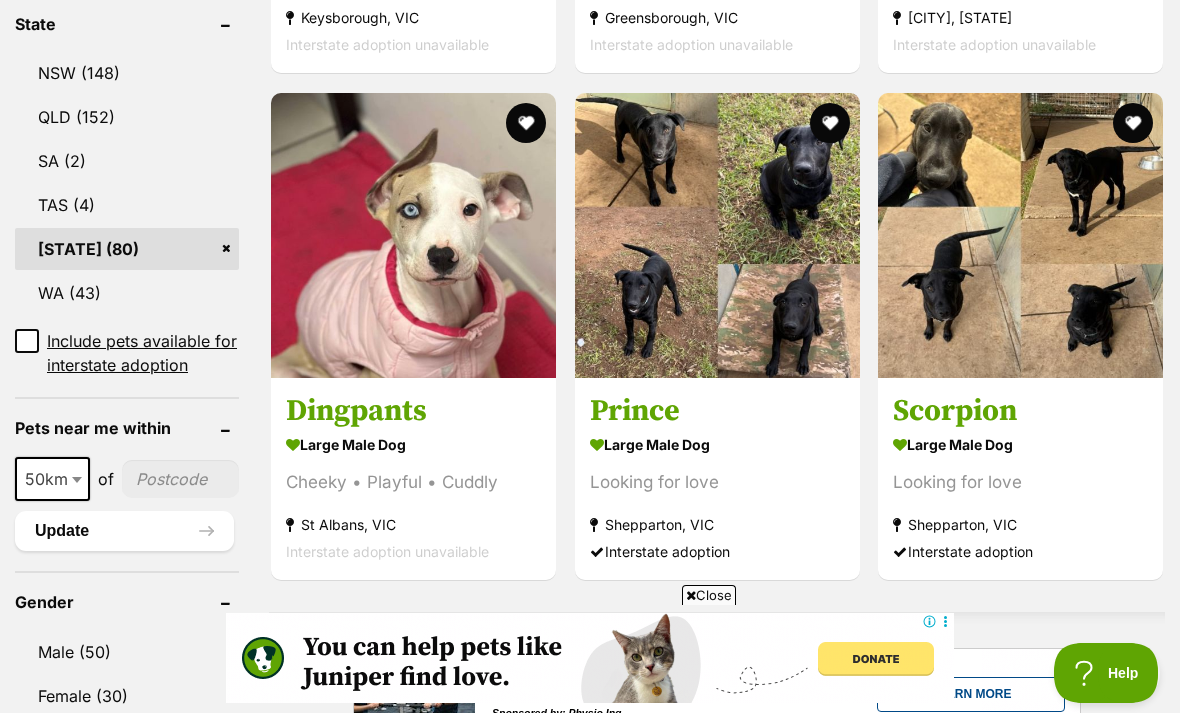 click at bounding box center [829, 123] 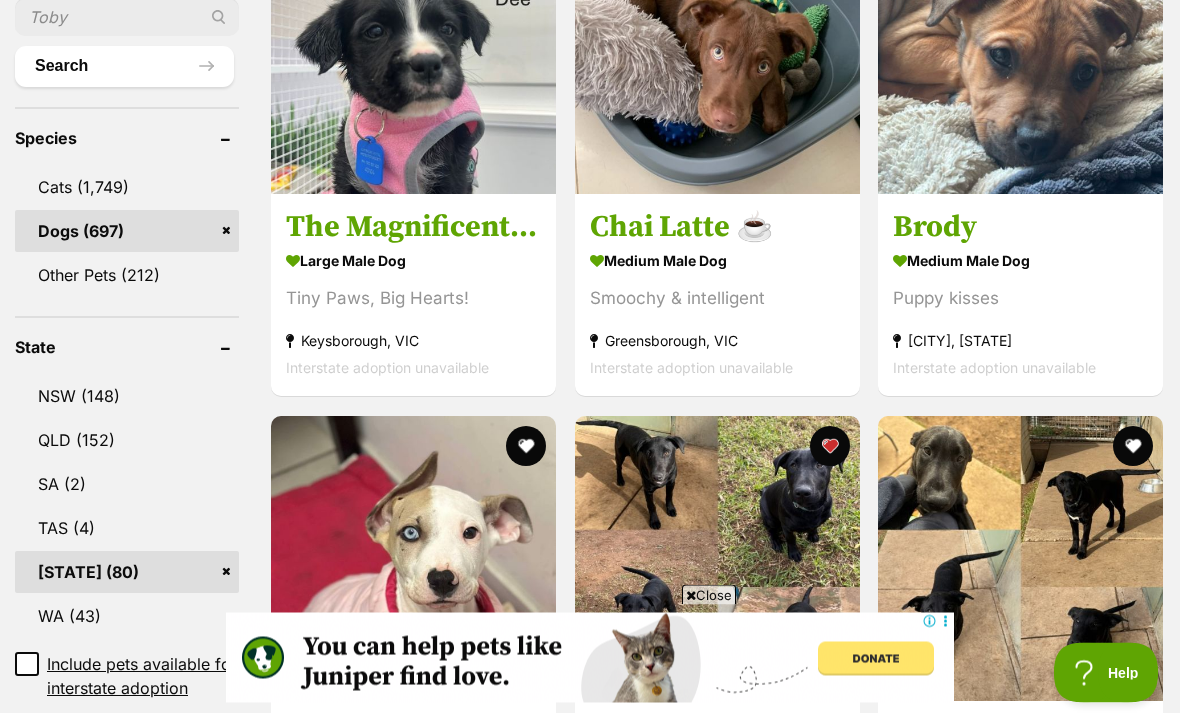 scroll, scrollTop: 743, scrollLeft: 0, axis: vertical 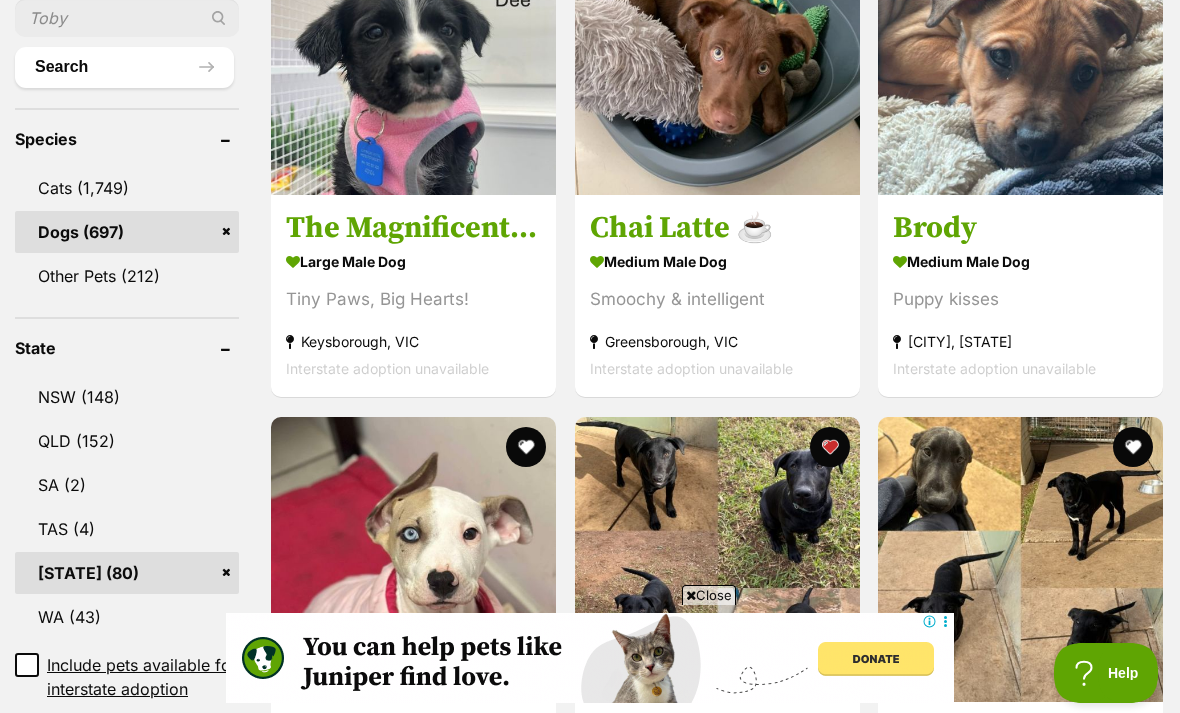 click at bounding box center [1133, 447] 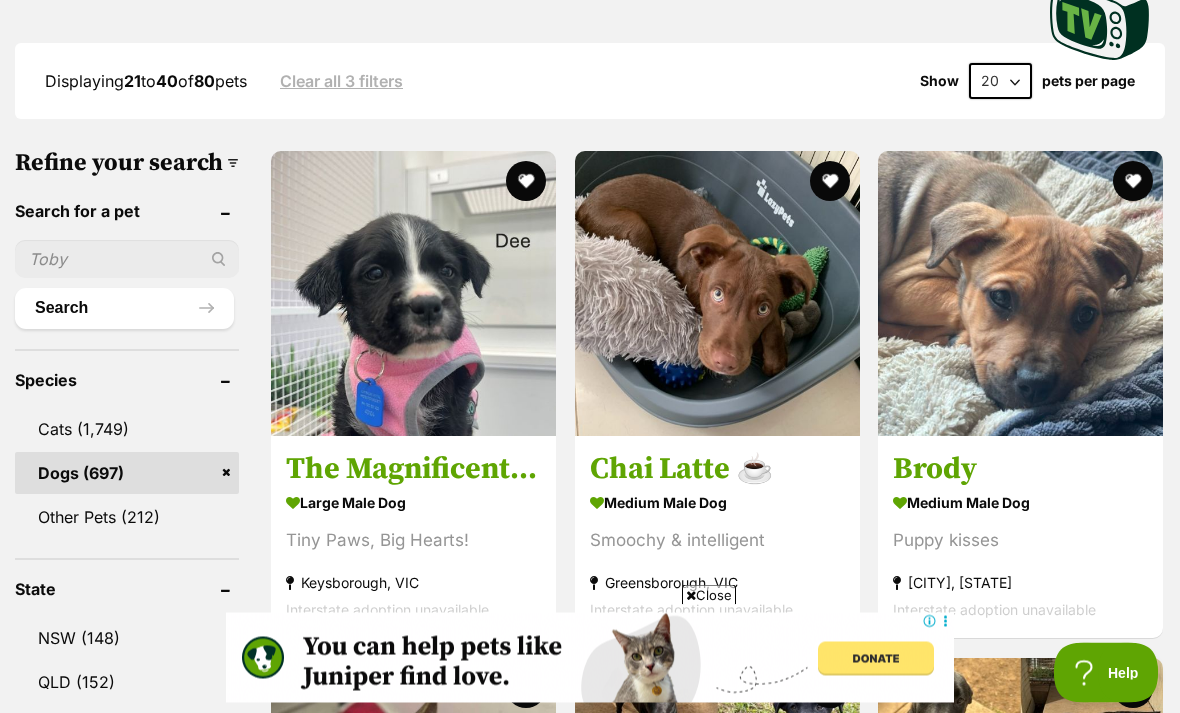 scroll, scrollTop: 492, scrollLeft: 0, axis: vertical 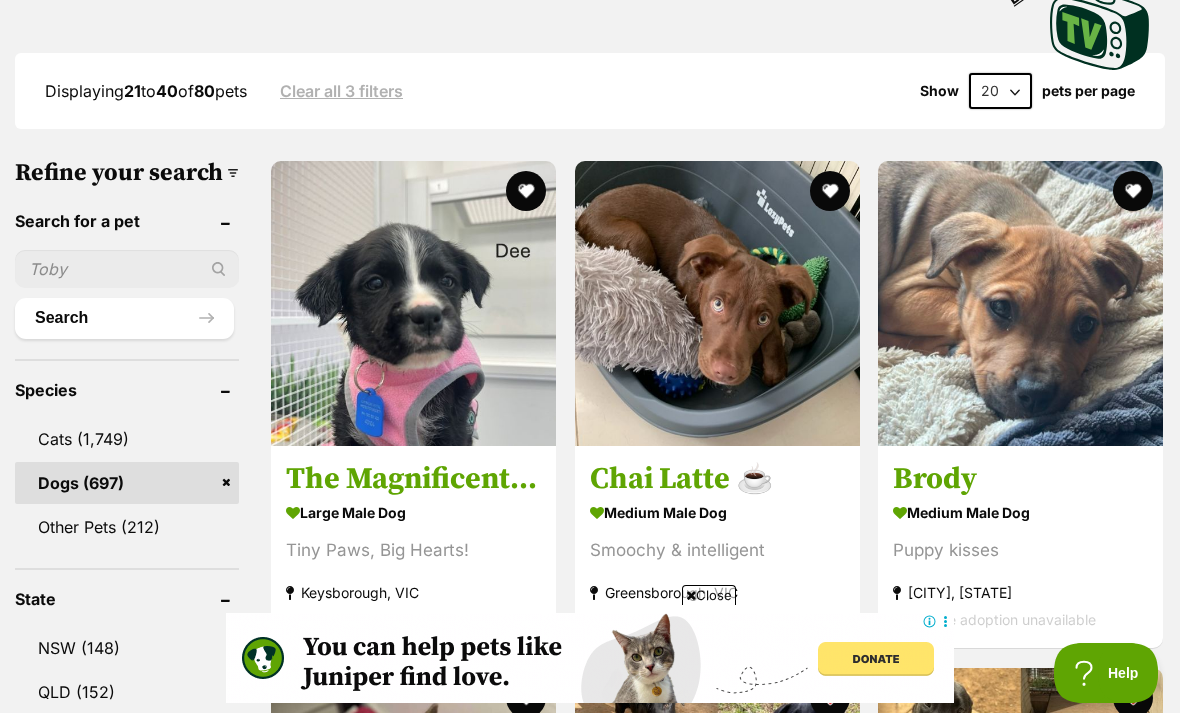 click at bounding box center [413, 303] 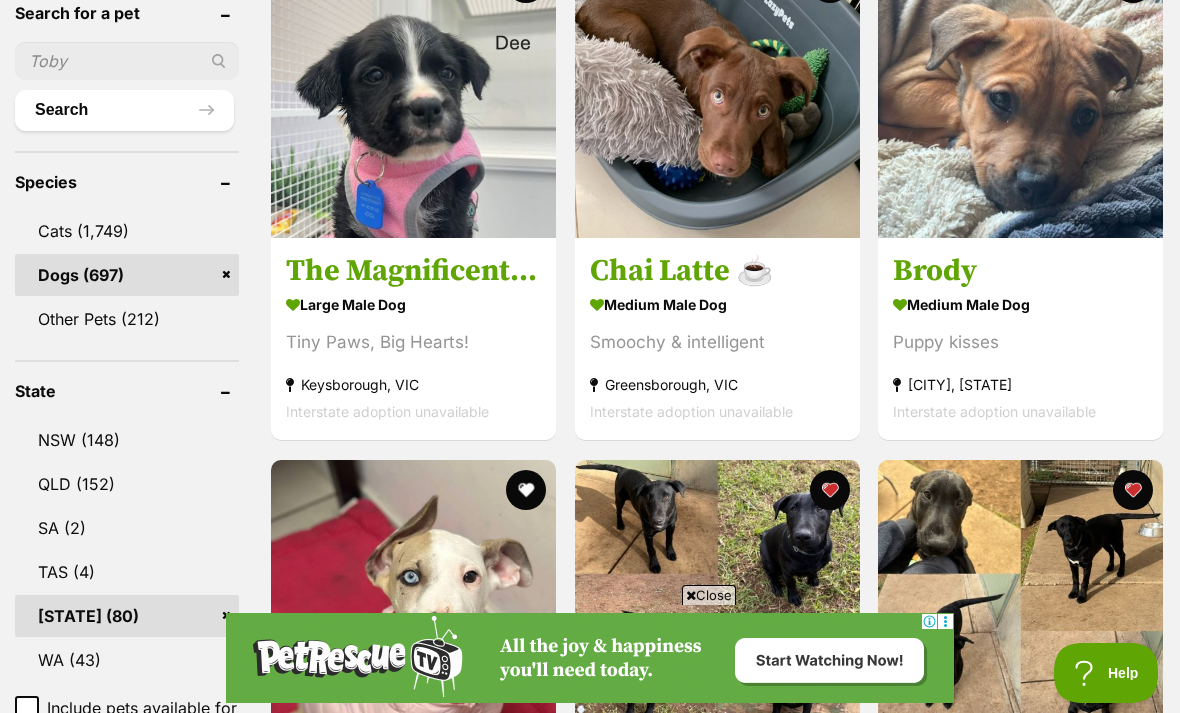 scroll, scrollTop: 699, scrollLeft: 0, axis: vertical 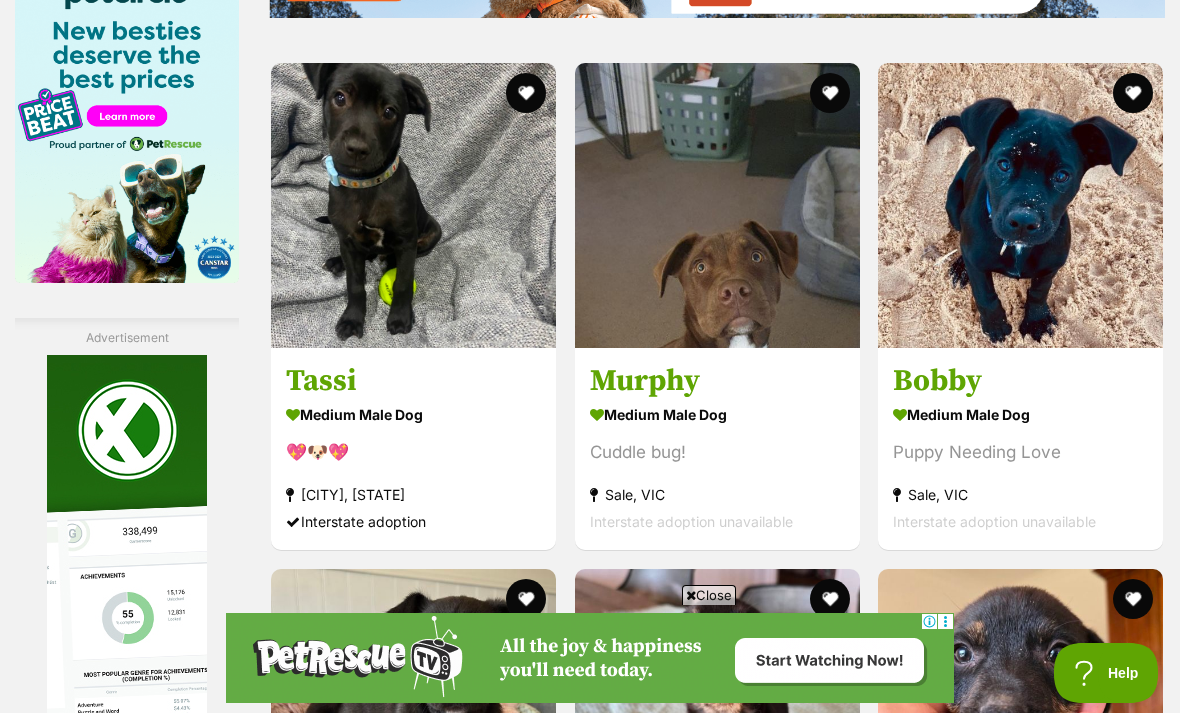 click at bounding box center [413, 205] 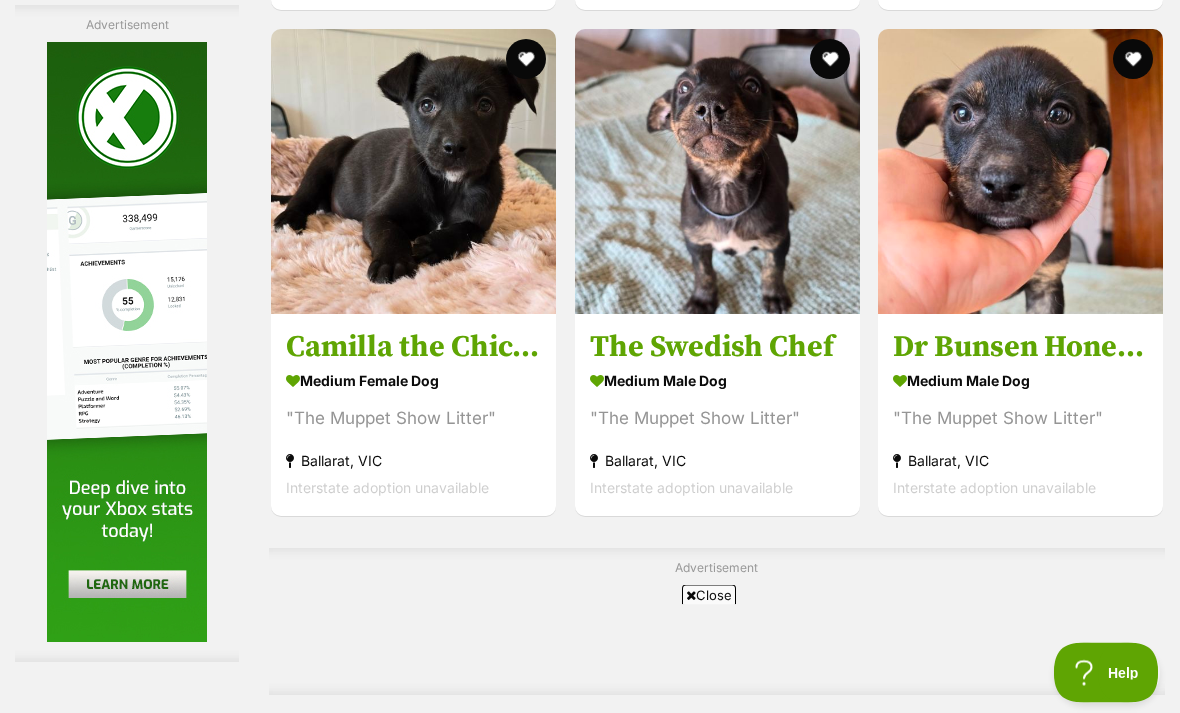 scroll, scrollTop: 3532, scrollLeft: 0, axis: vertical 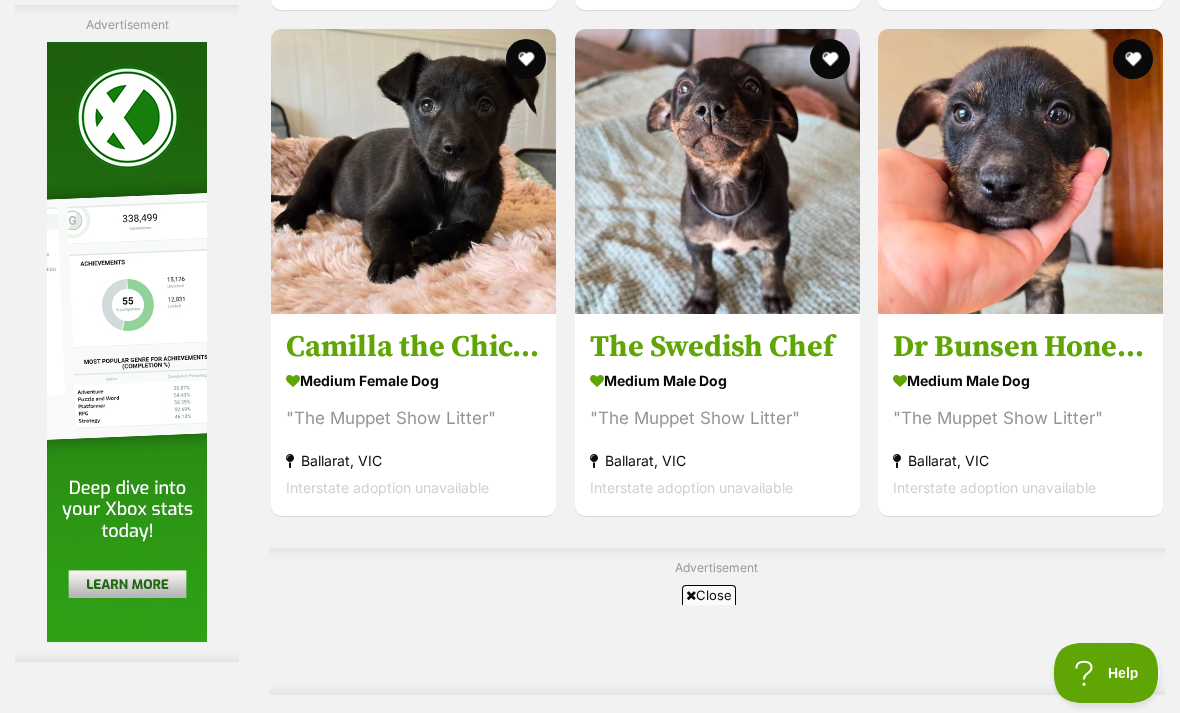 click at bounding box center (413, 171) 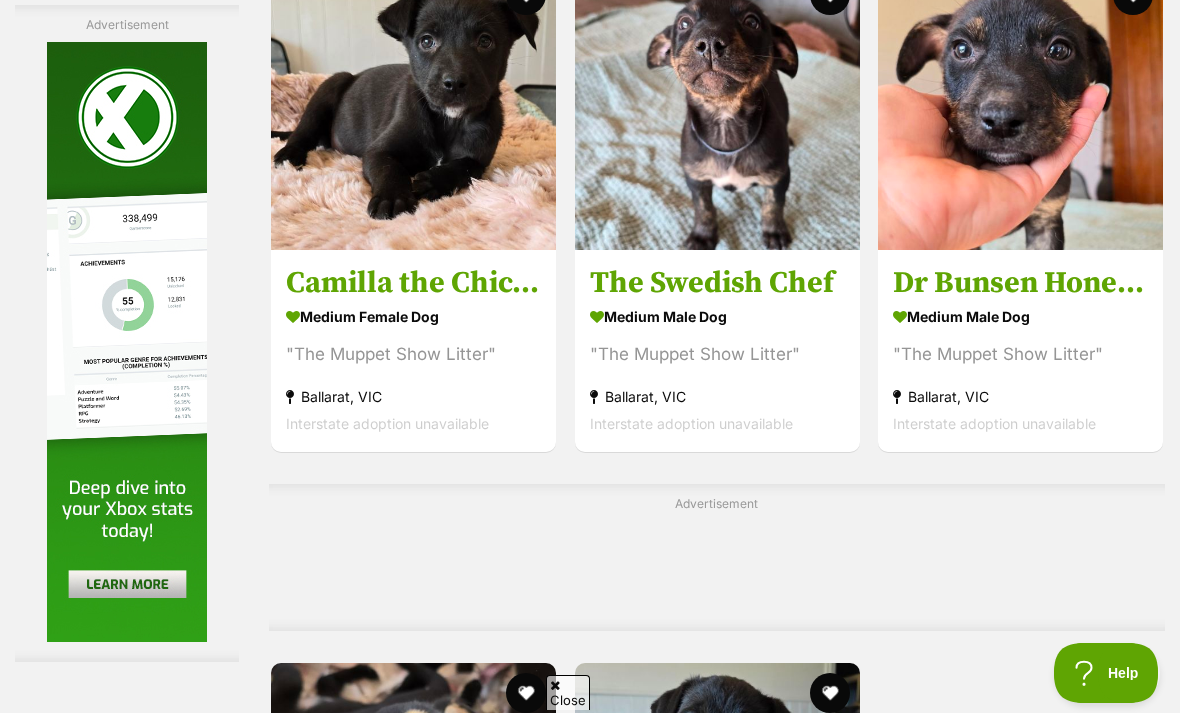 click on "The Swedish Chef" at bounding box center [717, 283] 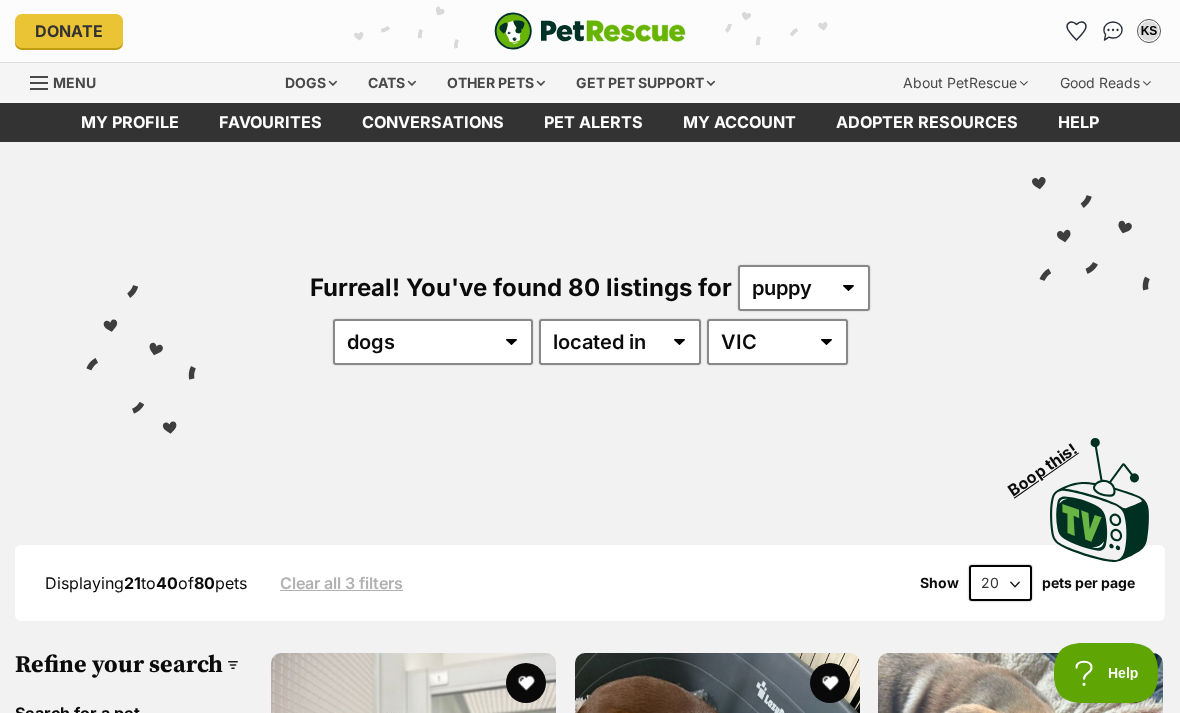 scroll, scrollTop: 3596, scrollLeft: 0, axis: vertical 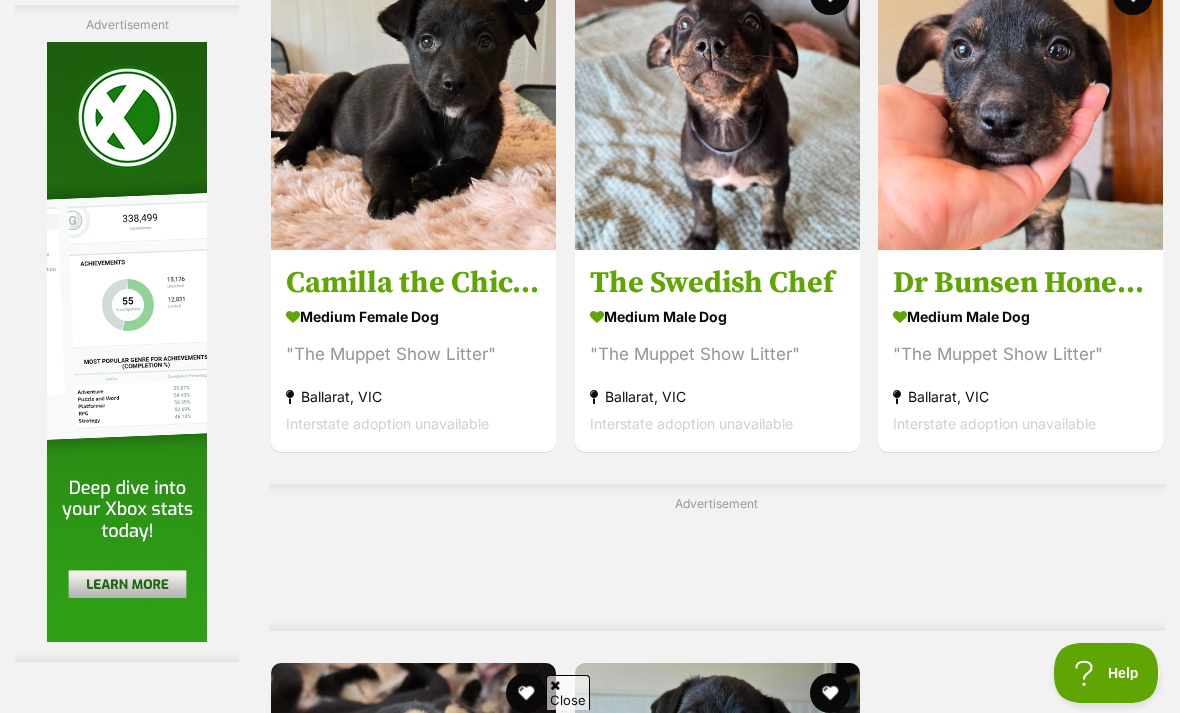 click at bounding box center [1020, 107] 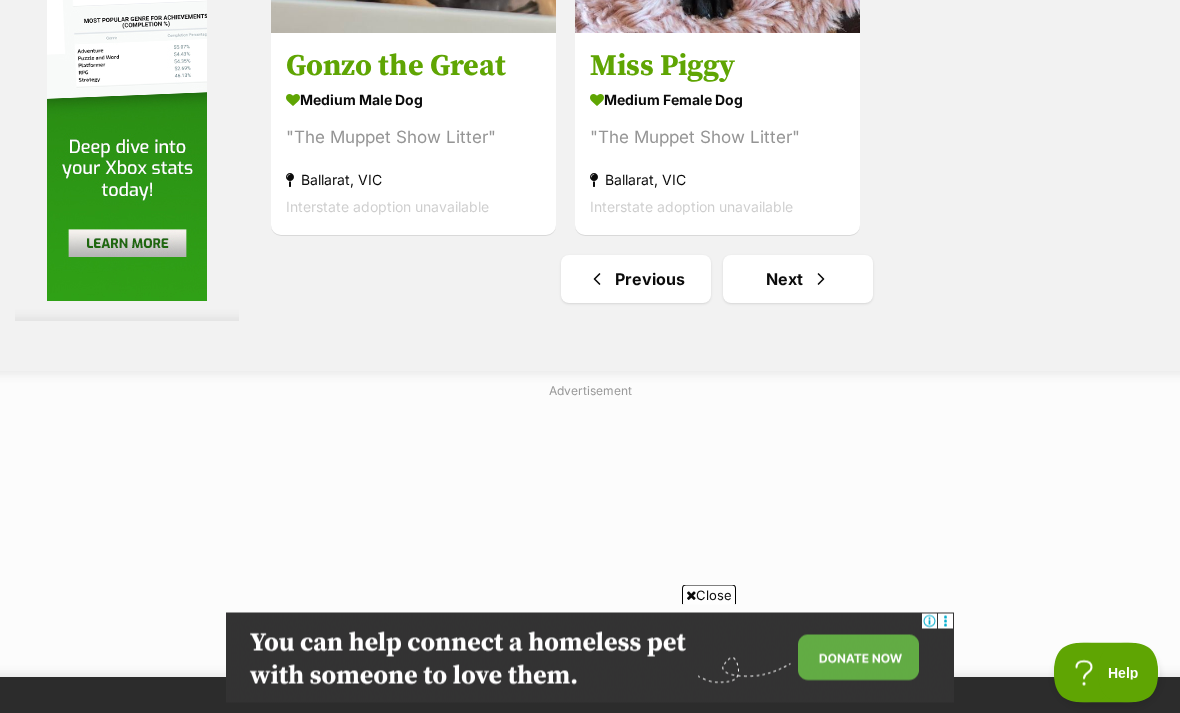 scroll, scrollTop: 4511, scrollLeft: 0, axis: vertical 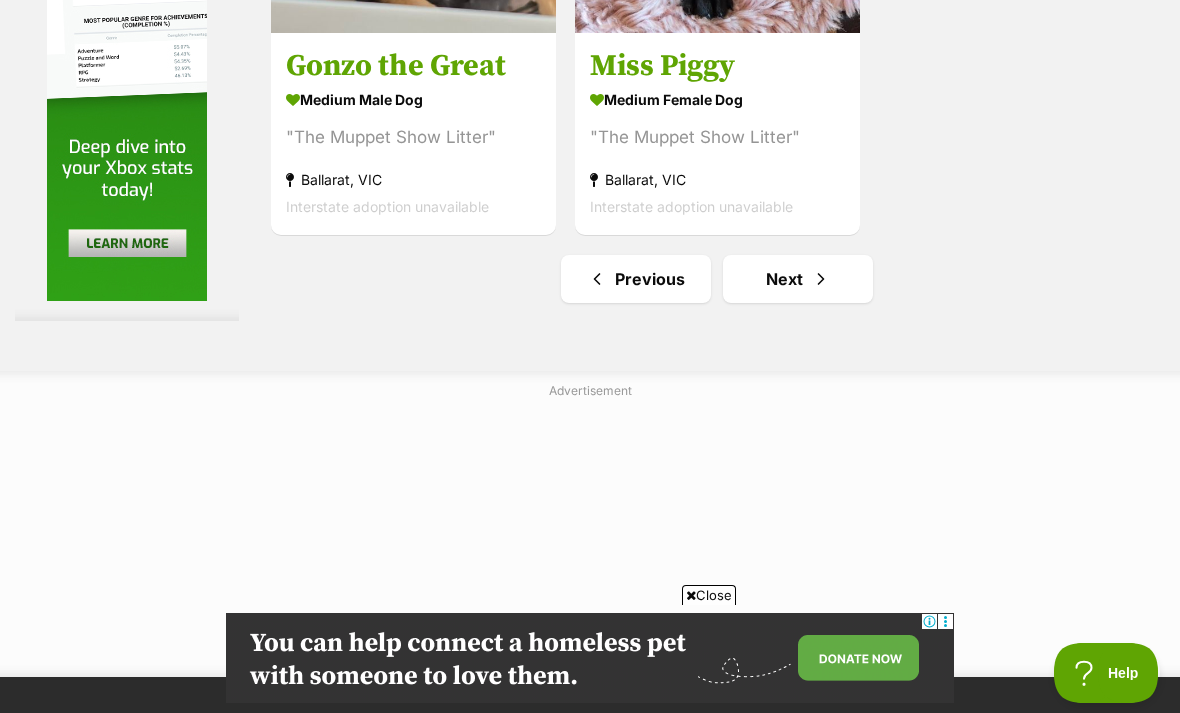 click on "Next" at bounding box center (798, 279) 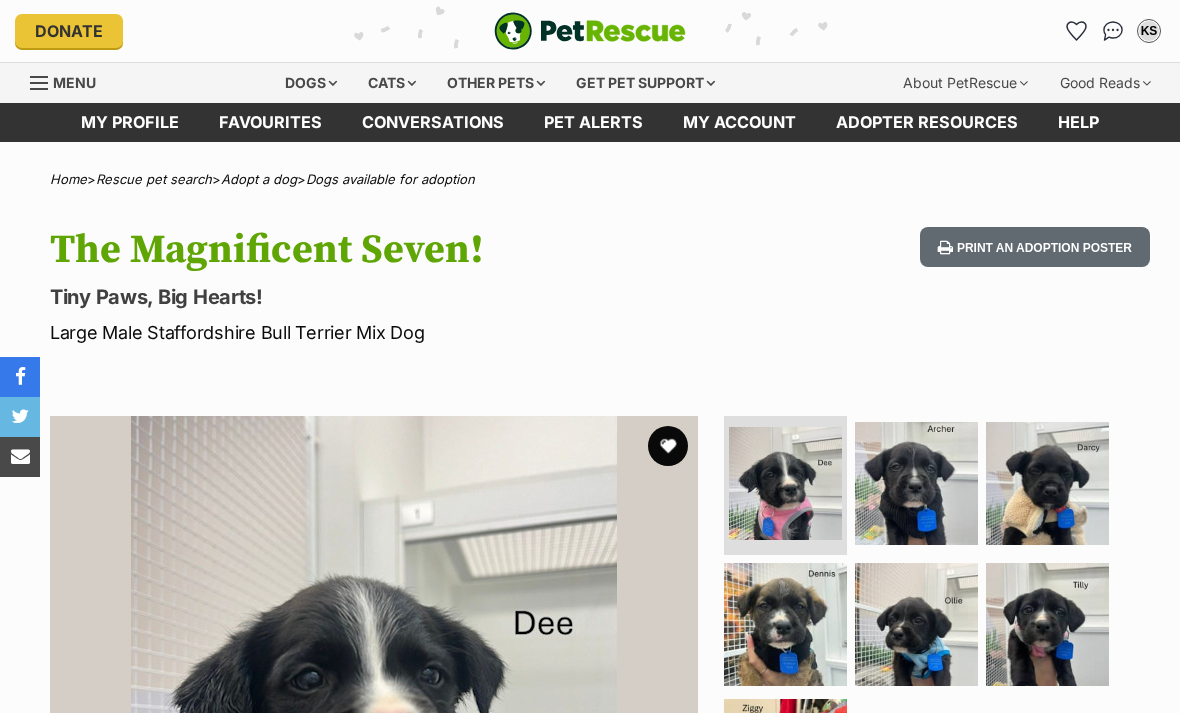 scroll, scrollTop: 0, scrollLeft: 0, axis: both 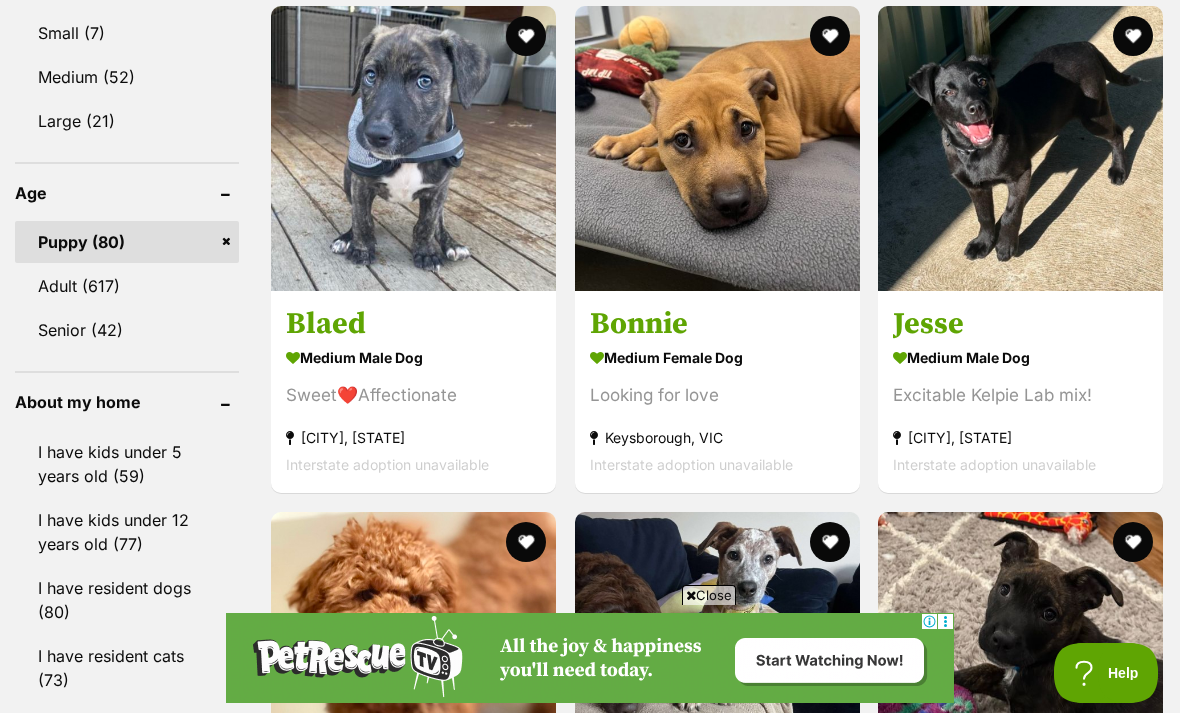 click at bounding box center [1020, 148] 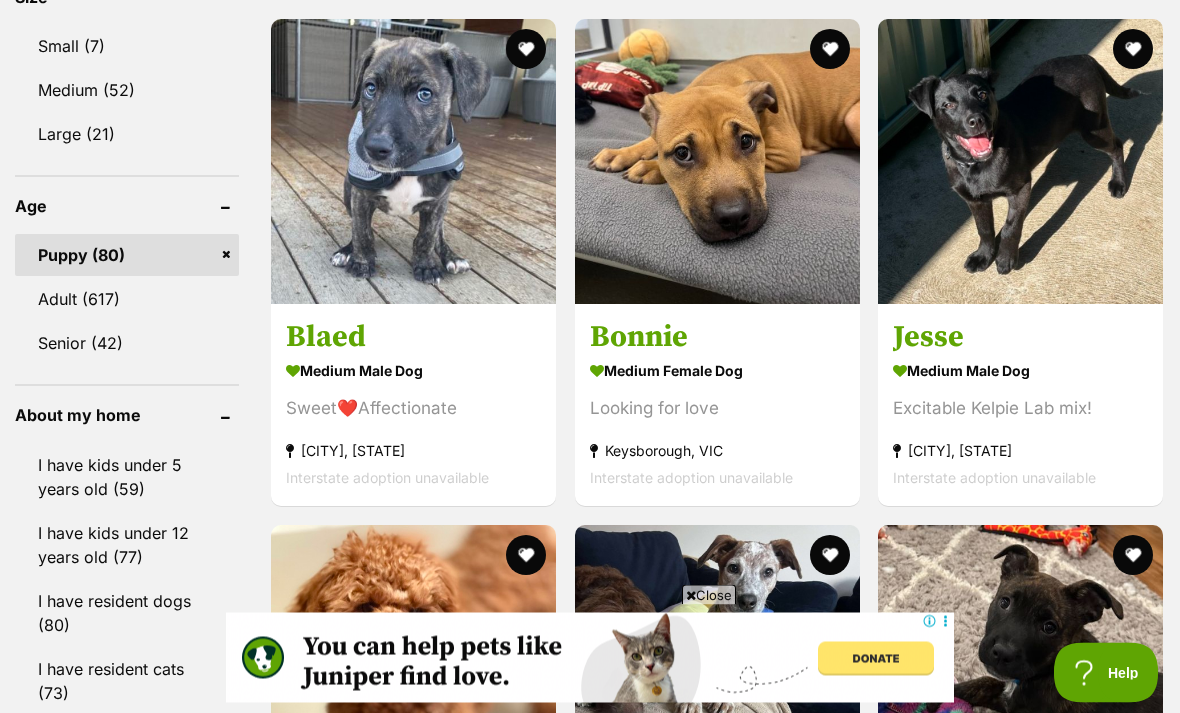 scroll, scrollTop: 1825, scrollLeft: 0, axis: vertical 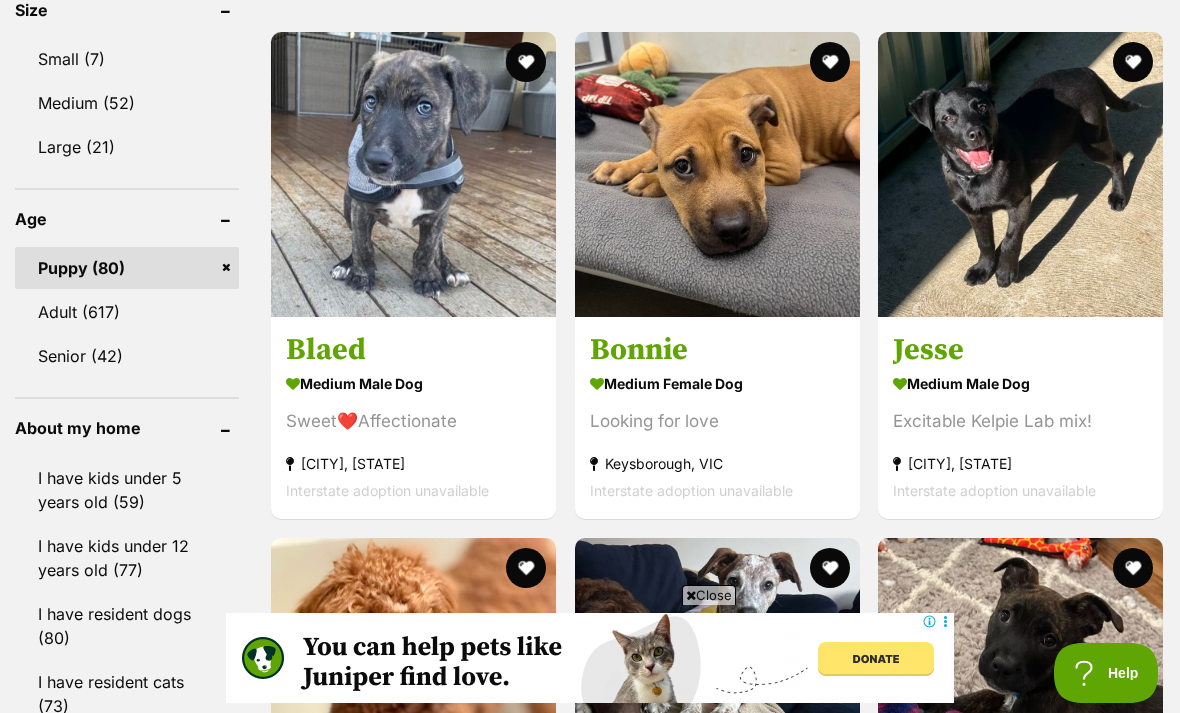 click at bounding box center (1133, 62) 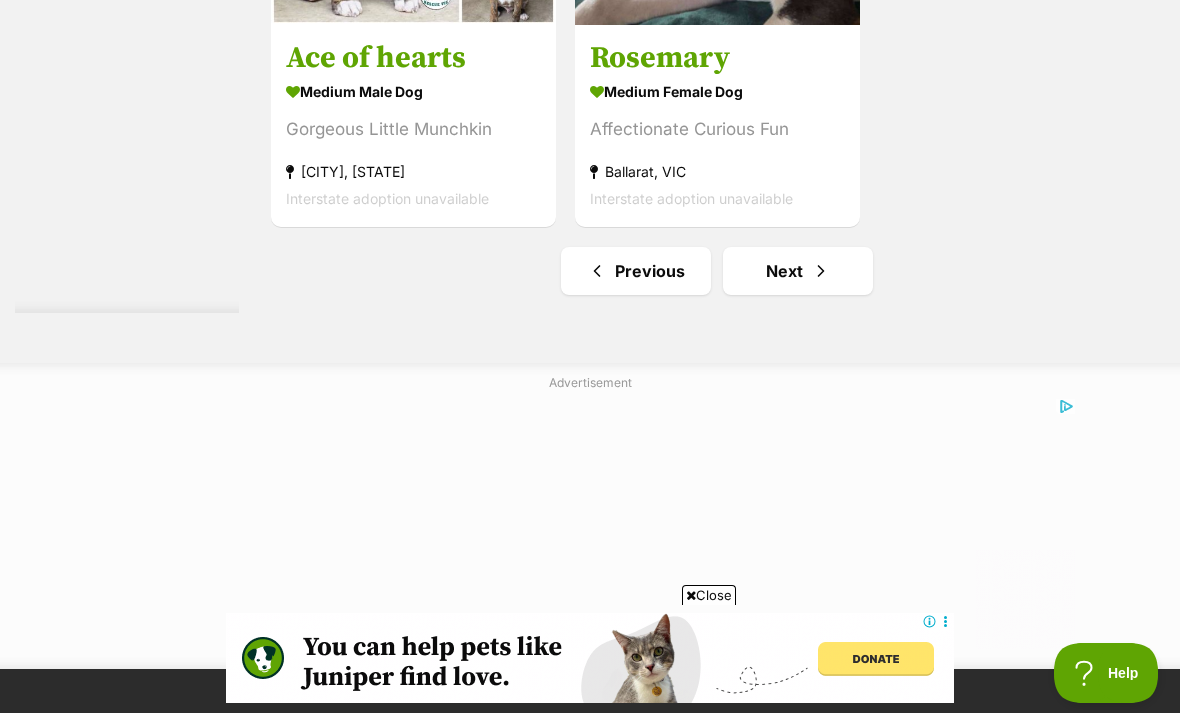scroll, scrollTop: 4596, scrollLeft: 0, axis: vertical 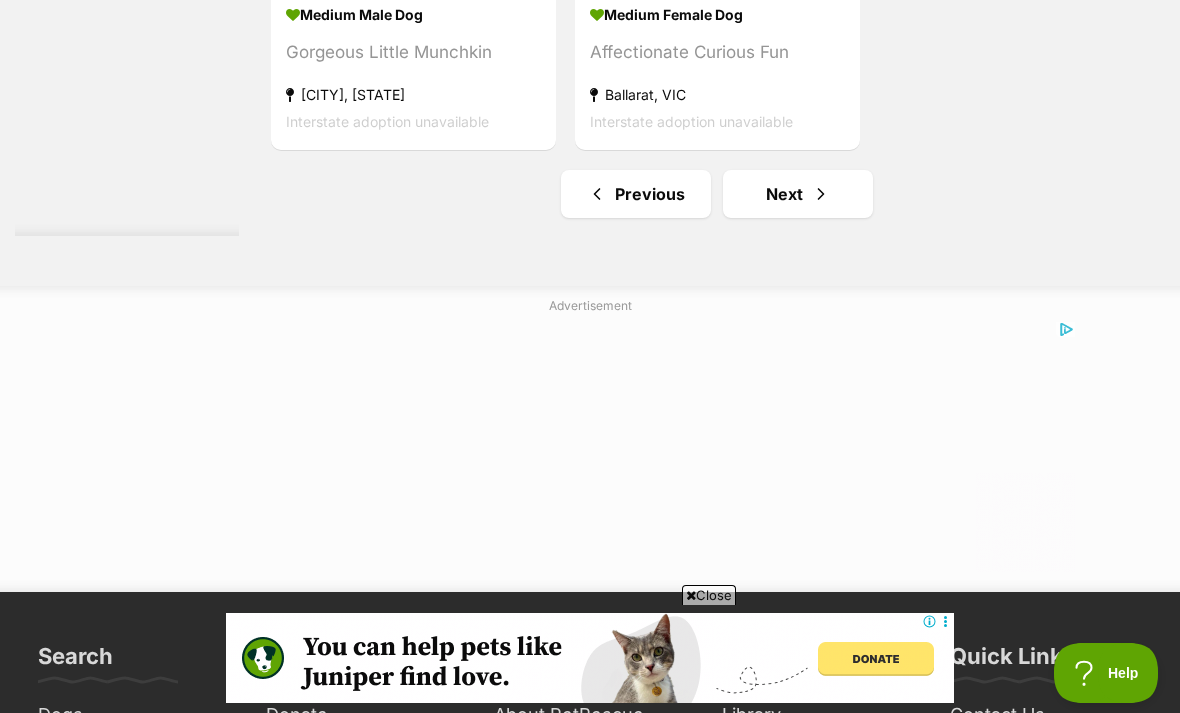 click at bounding box center (821, 194) 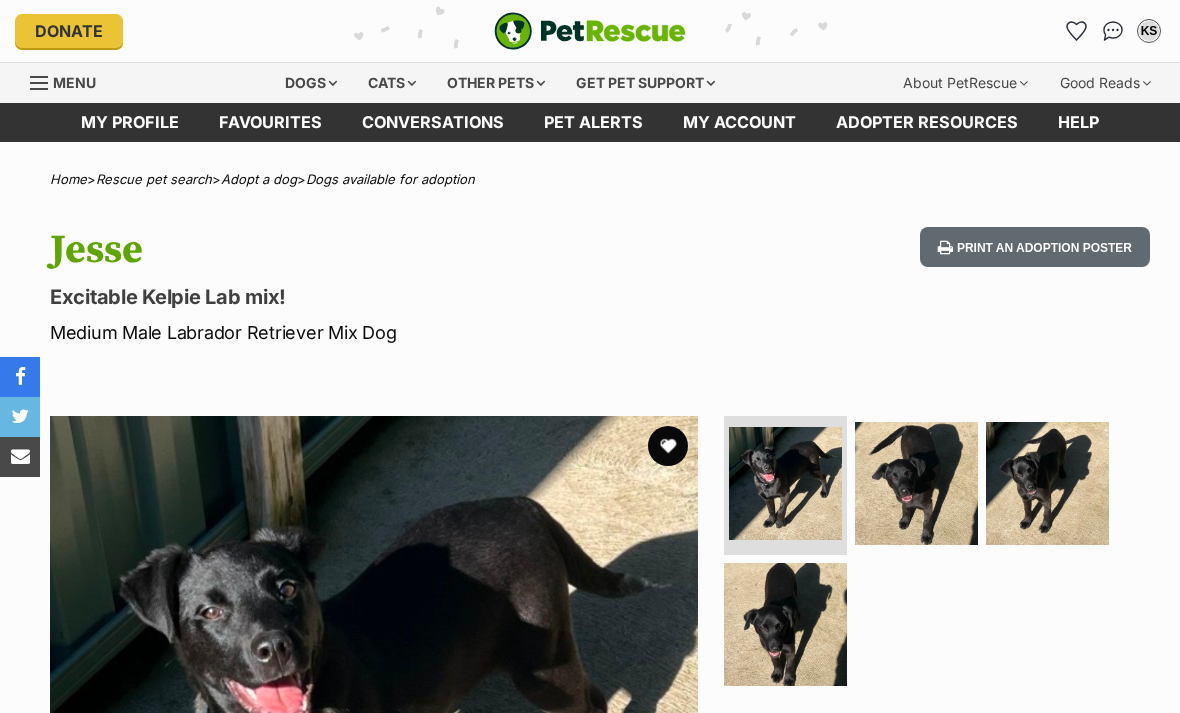 scroll, scrollTop: 0, scrollLeft: 0, axis: both 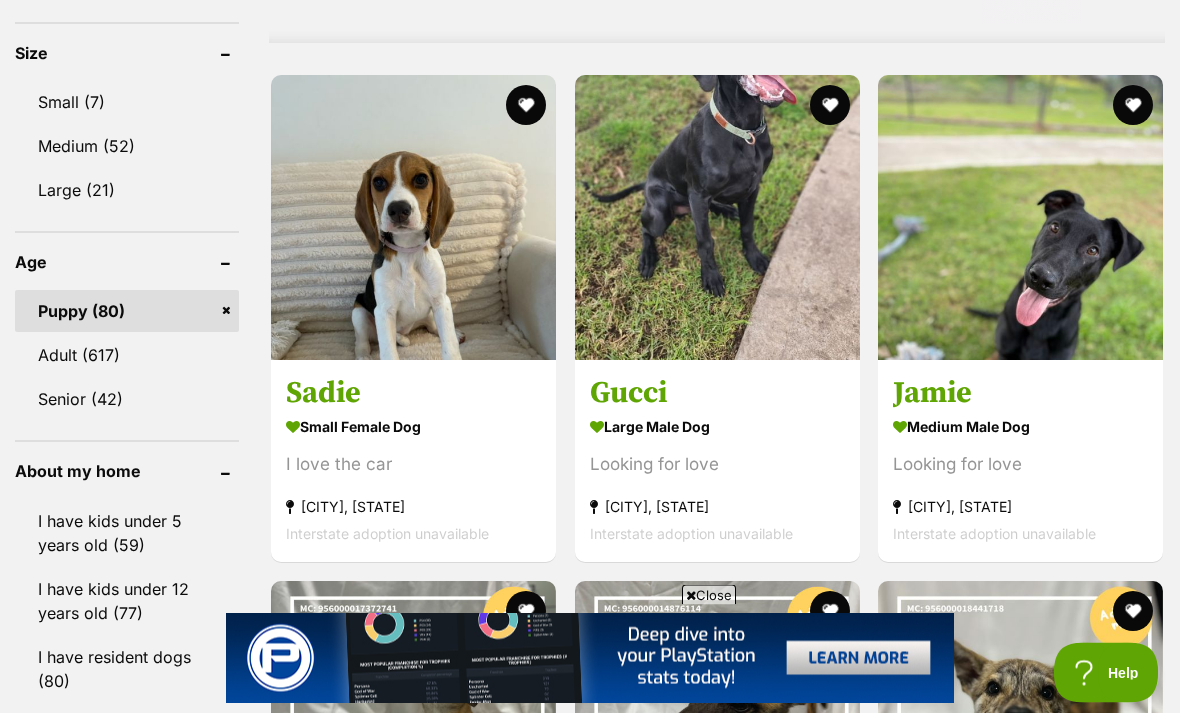 click at bounding box center [526, 106] 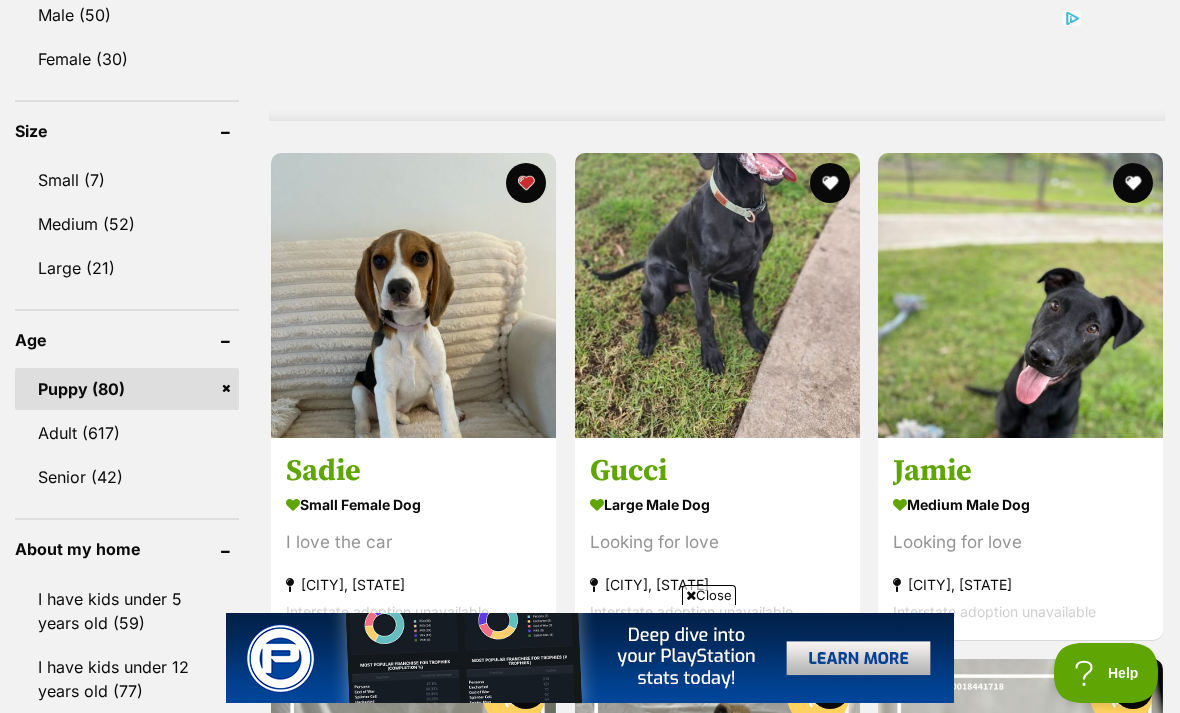 scroll, scrollTop: 1702, scrollLeft: 0, axis: vertical 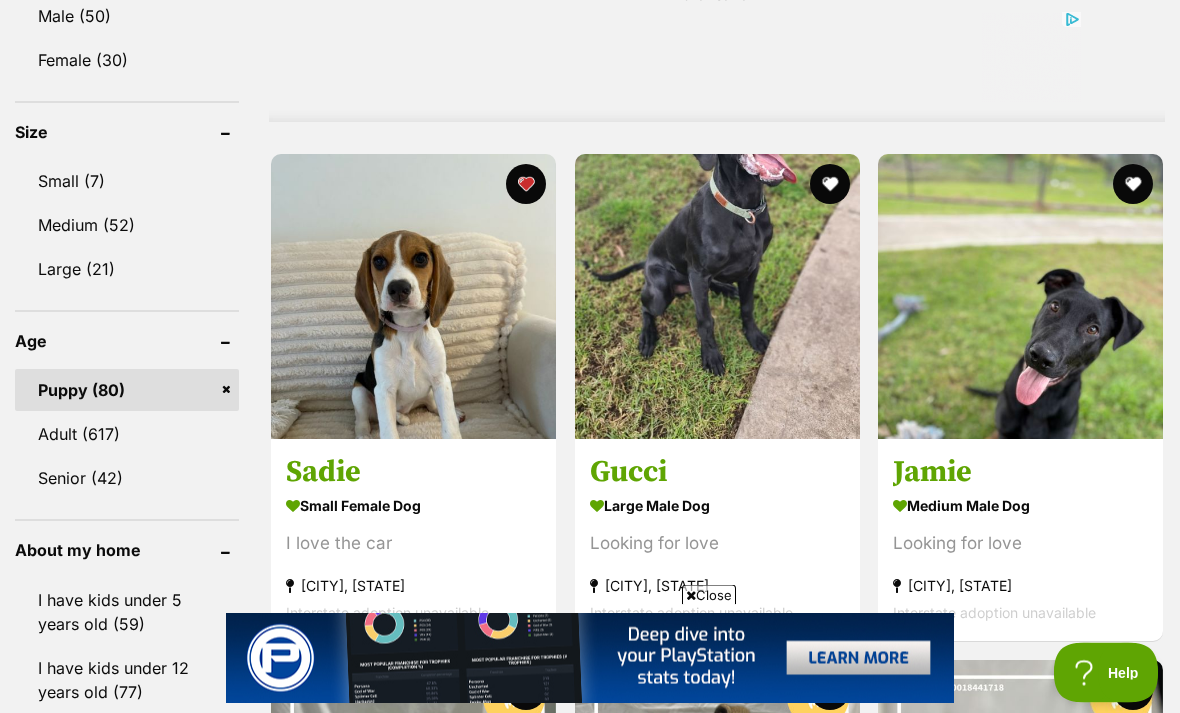 click at bounding box center (1020, 297) 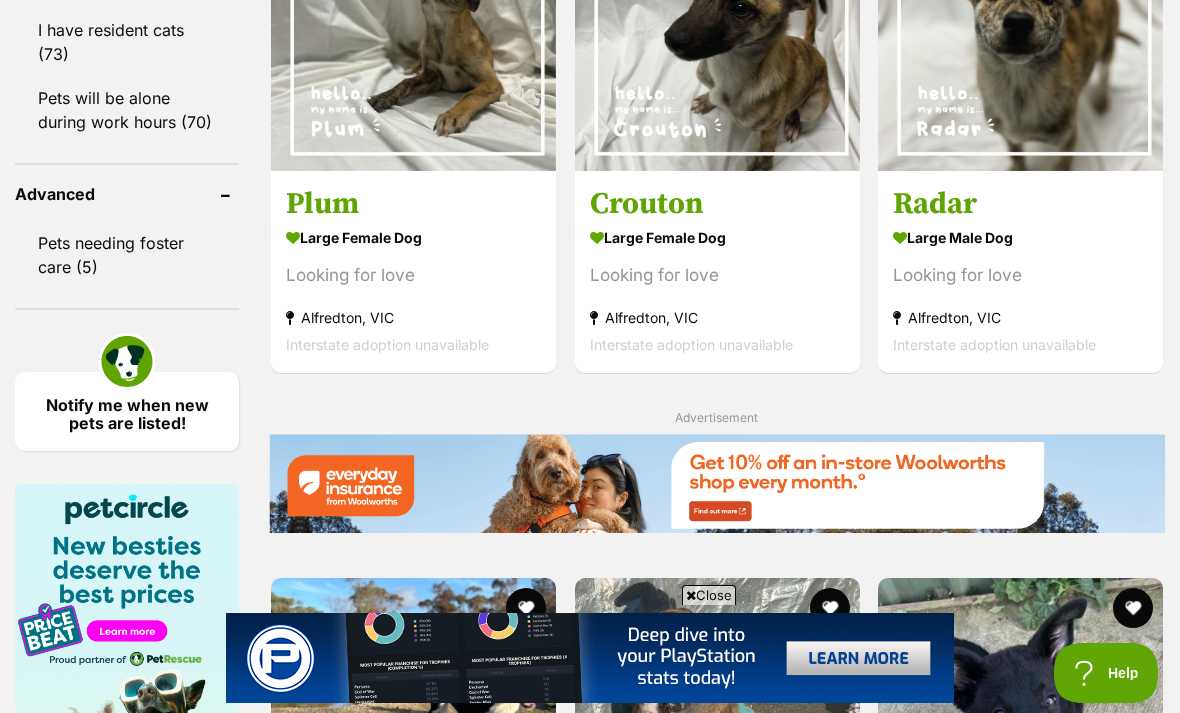 scroll, scrollTop: 0, scrollLeft: 0, axis: both 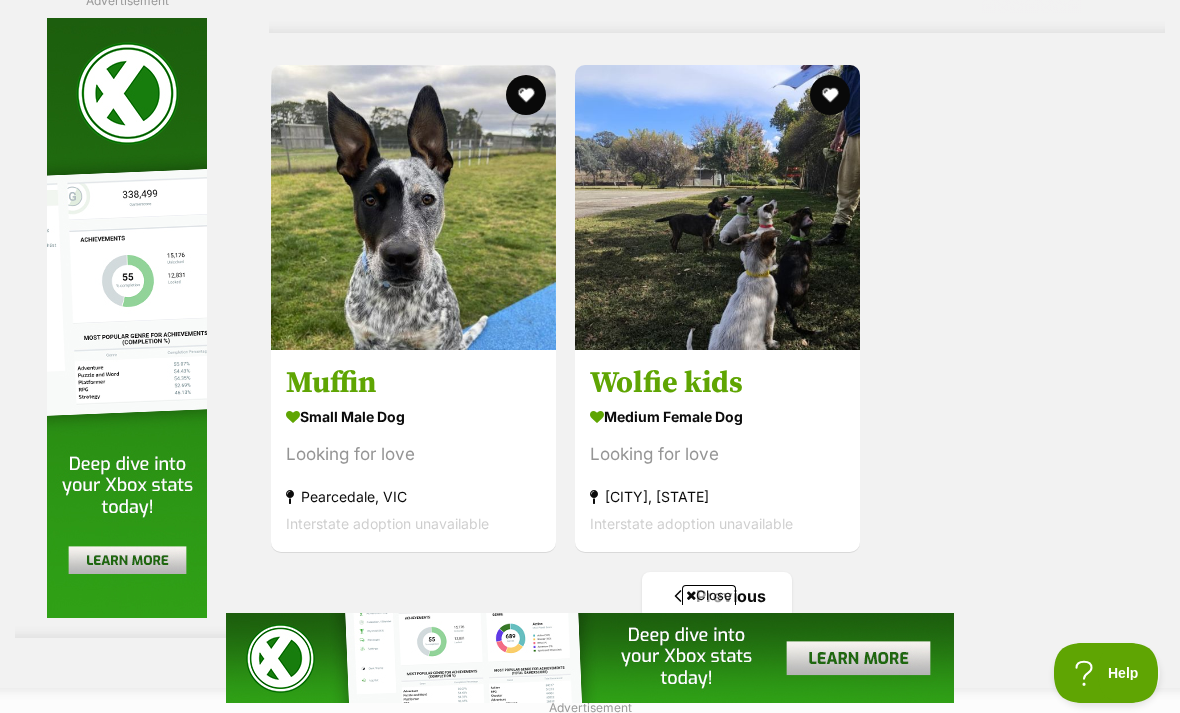 click at bounding box center (717, 207) 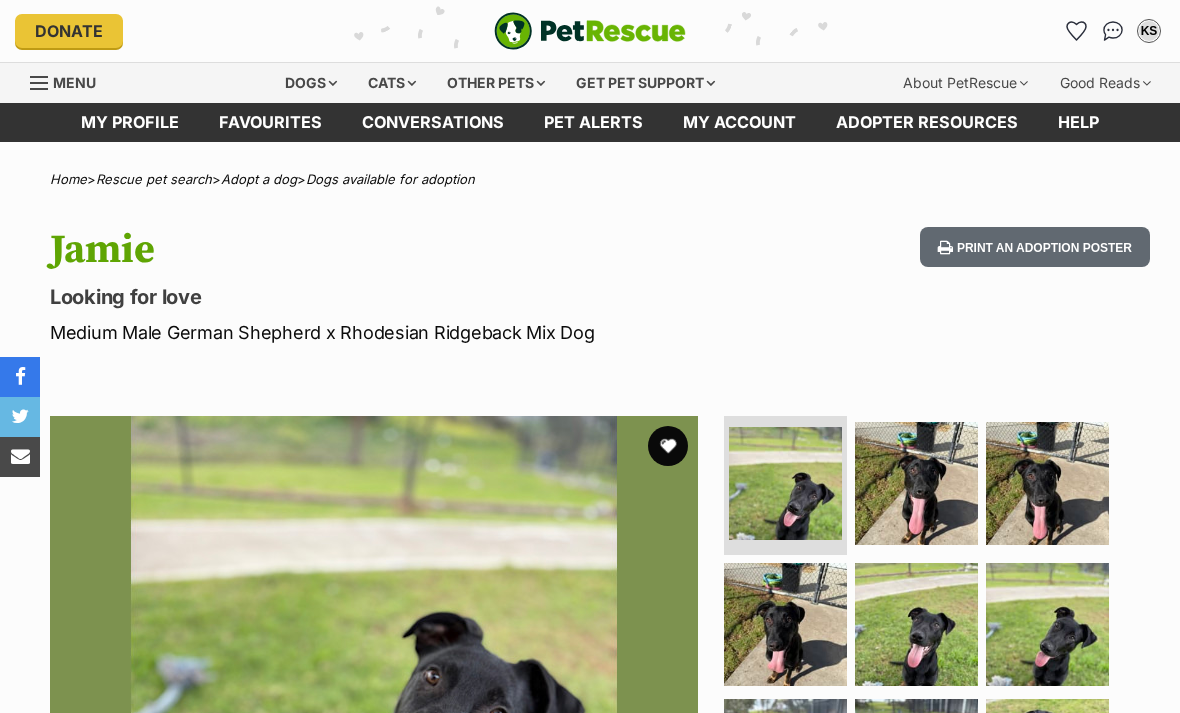 scroll, scrollTop: 0, scrollLeft: 0, axis: both 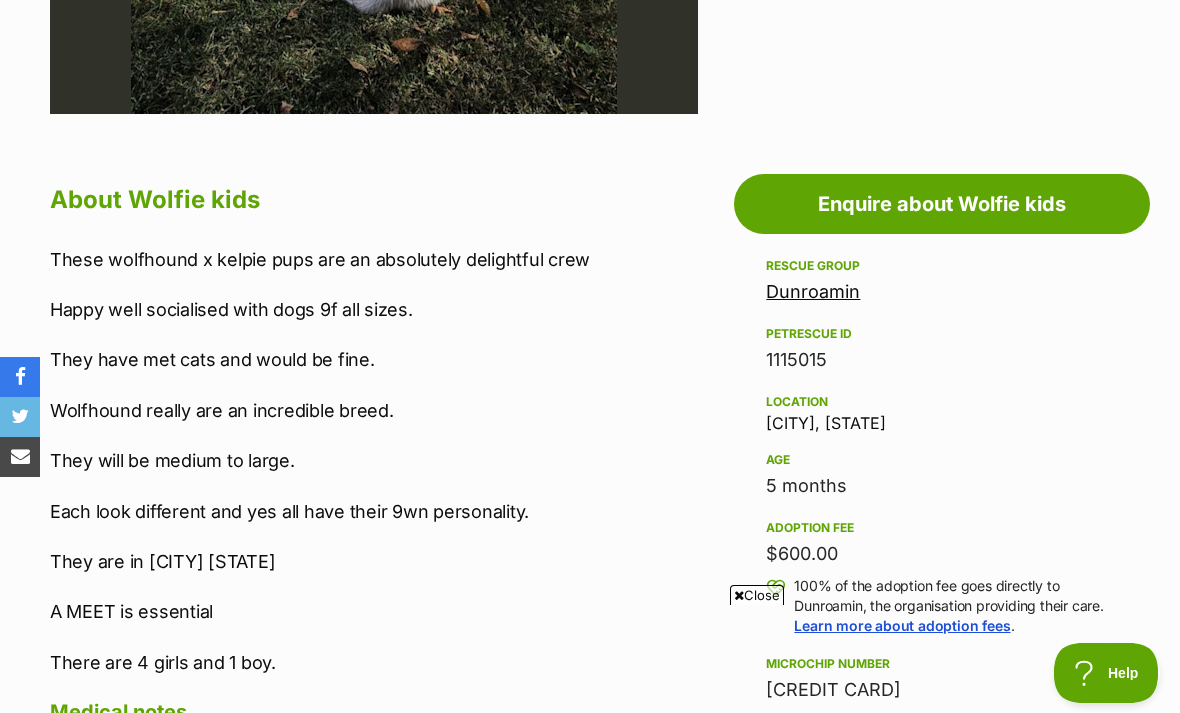 click on "Dunroamin" at bounding box center (813, 291) 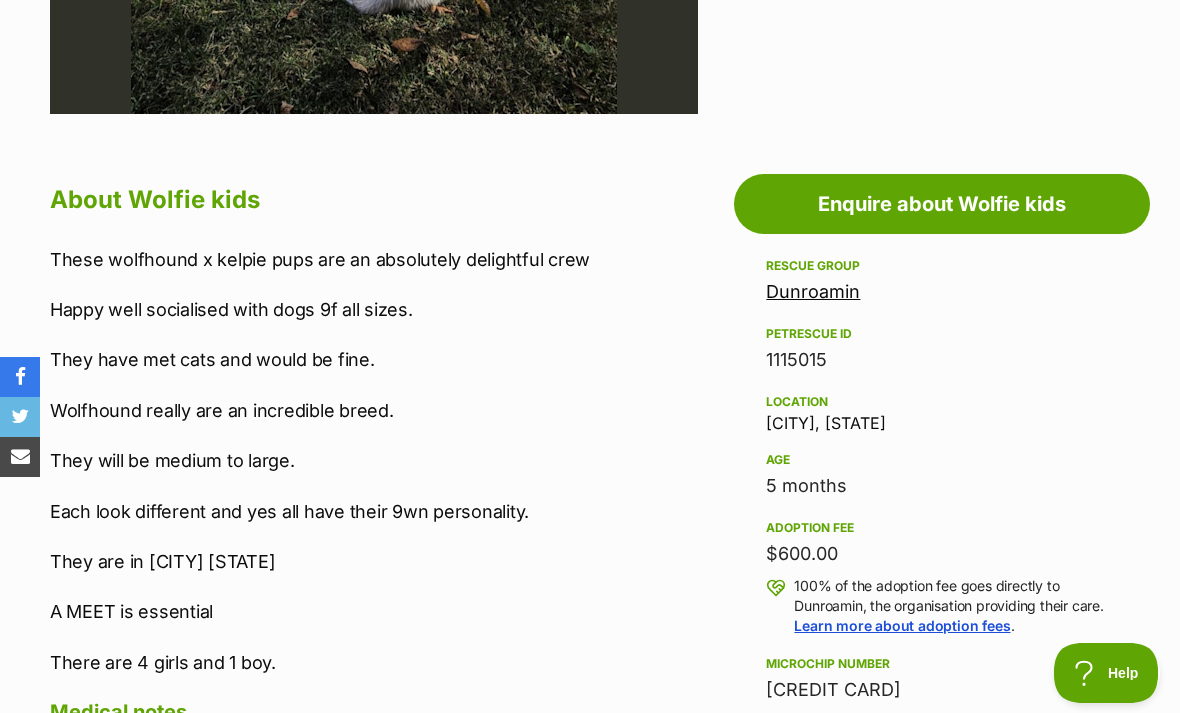 scroll, scrollTop: 1014, scrollLeft: 0, axis: vertical 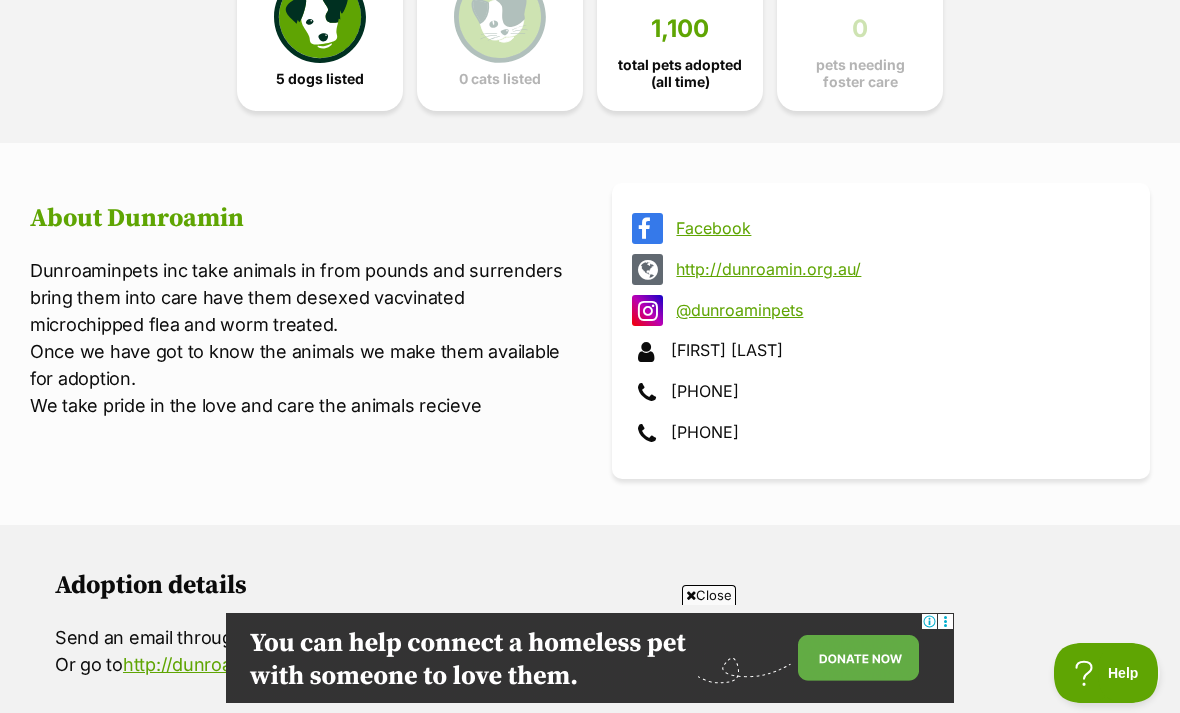 click on "http://dunroamin.org.au/" at bounding box center (899, 269) 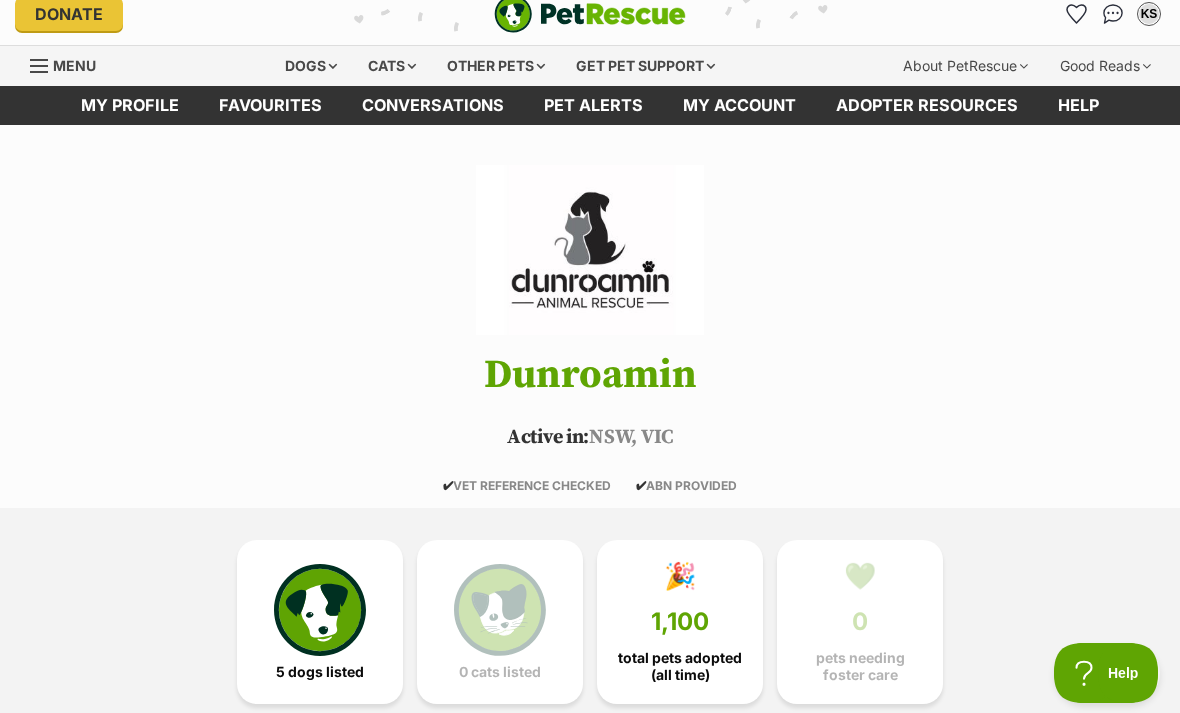 scroll, scrollTop: 0, scrollLeft: 0, axis: both 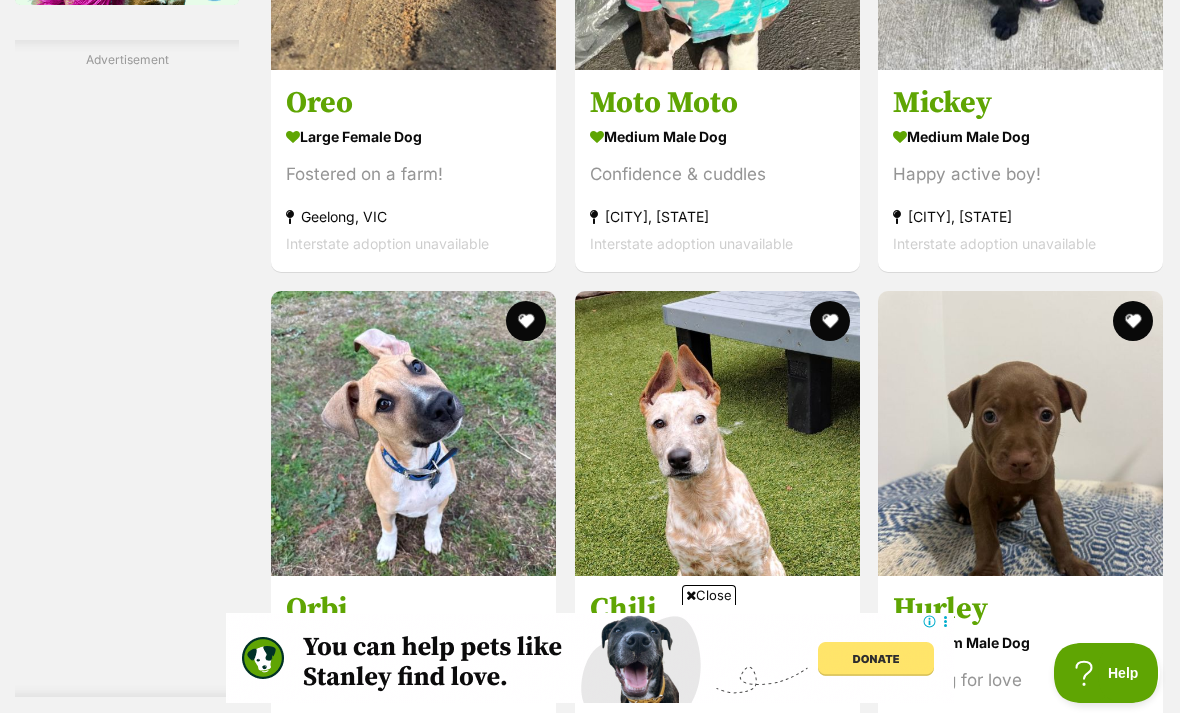 click at bounding box center [1020, 433] 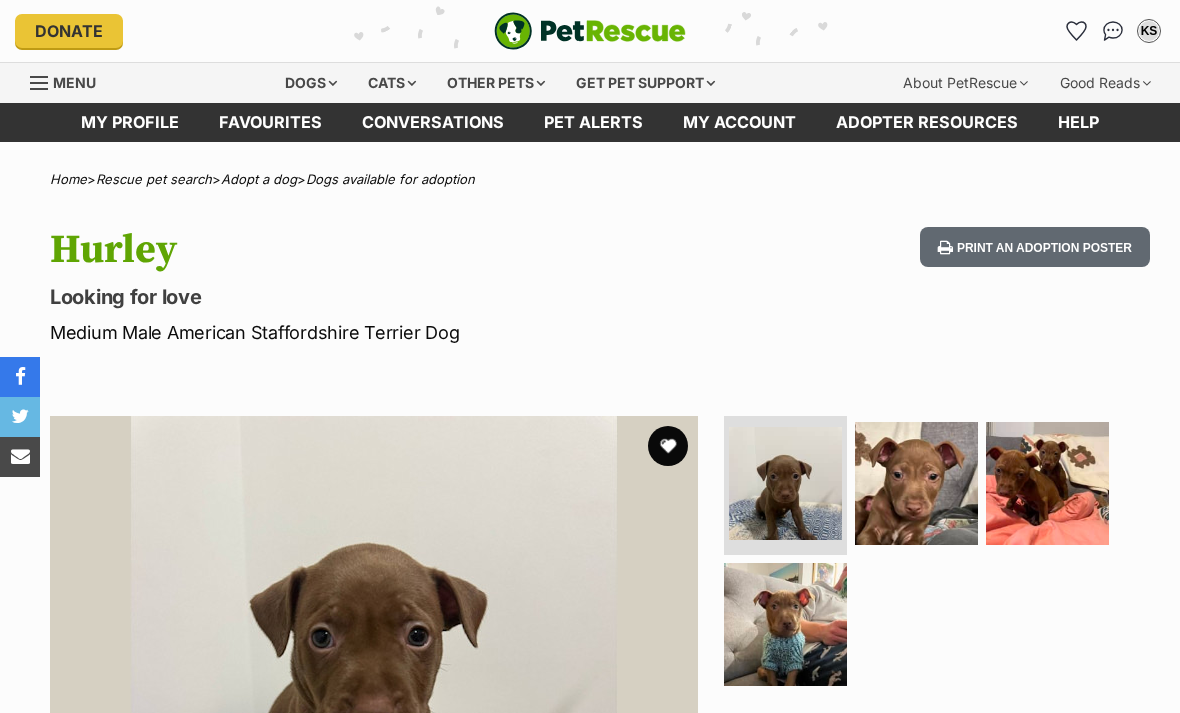 scroll, scrollTop: 0, scrollLeft: 0, axis: both 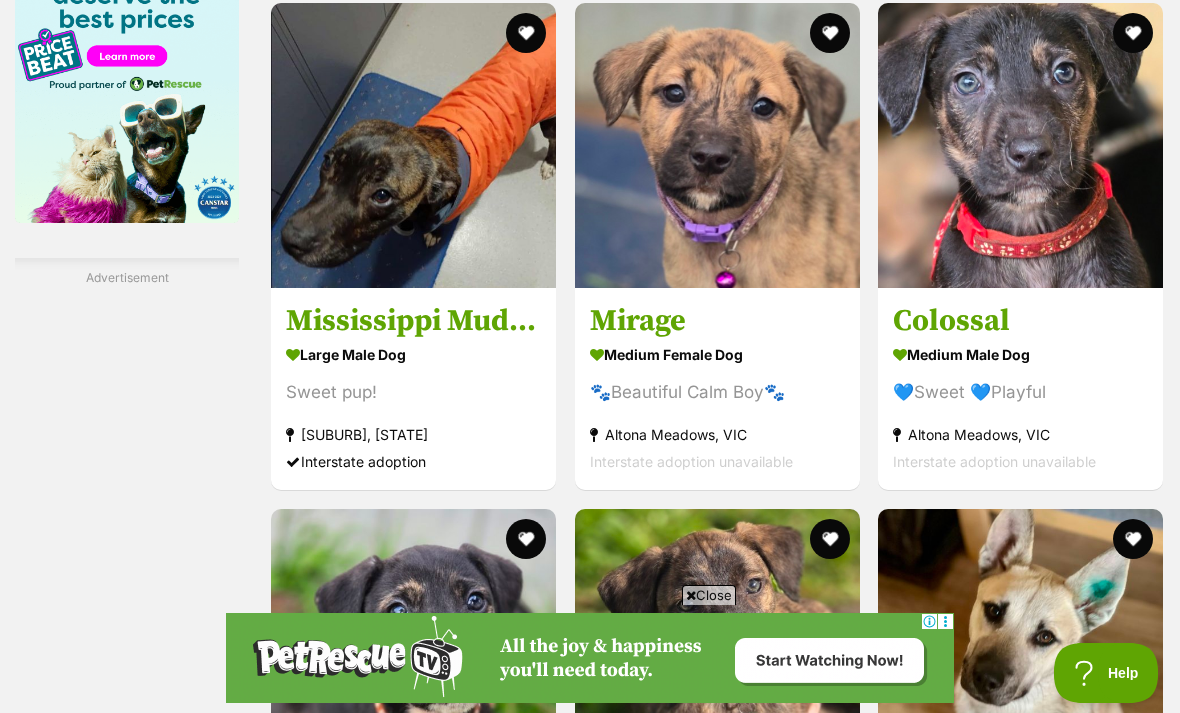 click on "Mississippi Mud Pie" at bounding box center (413, 321) 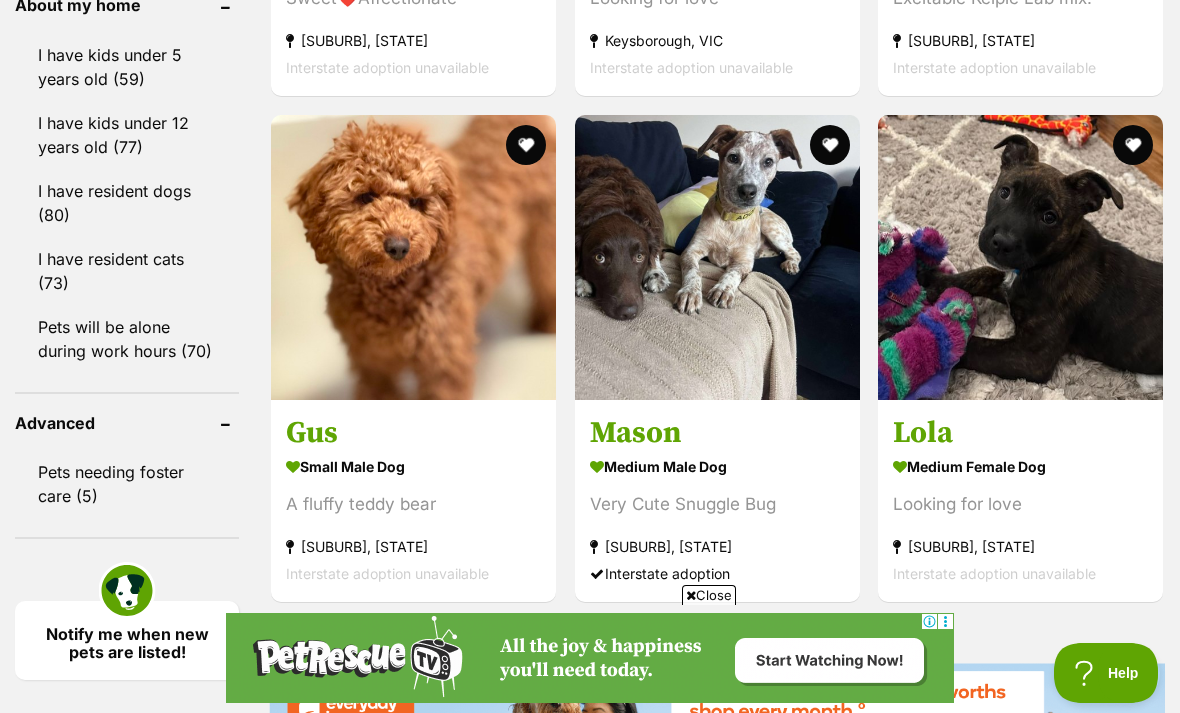 scroll, scrollTop: 2249, scrollLeft: 0, axis: vertical 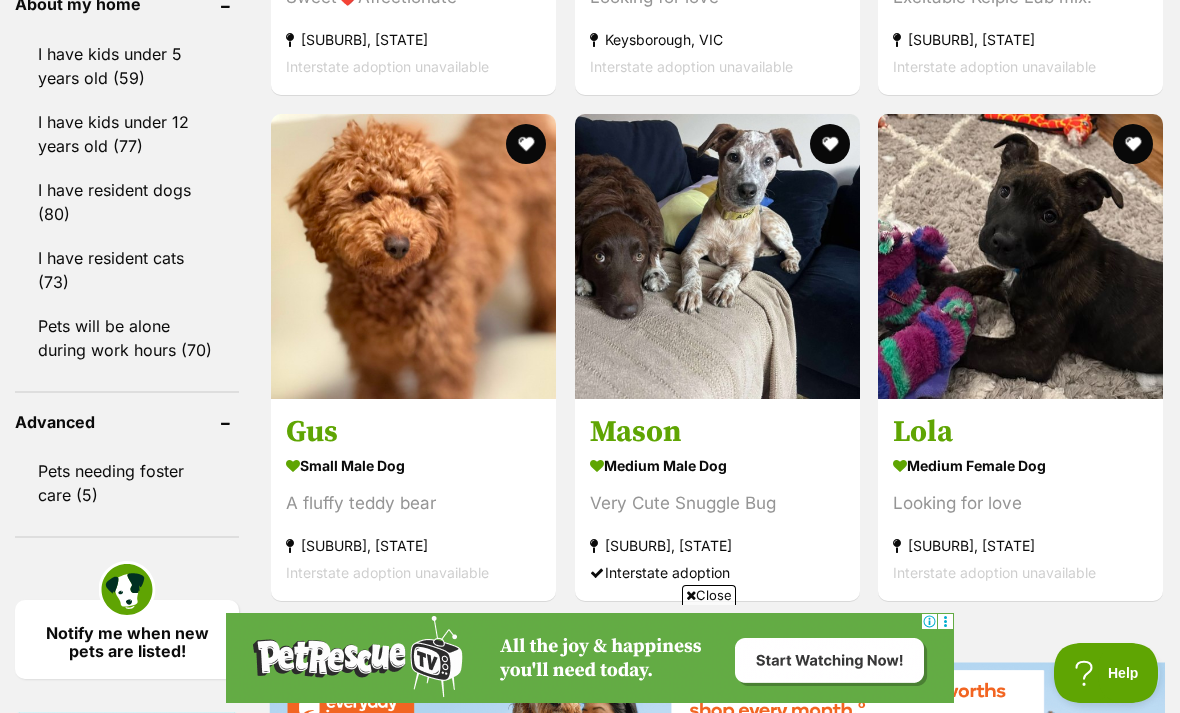 click at bounding box center [717, 256] 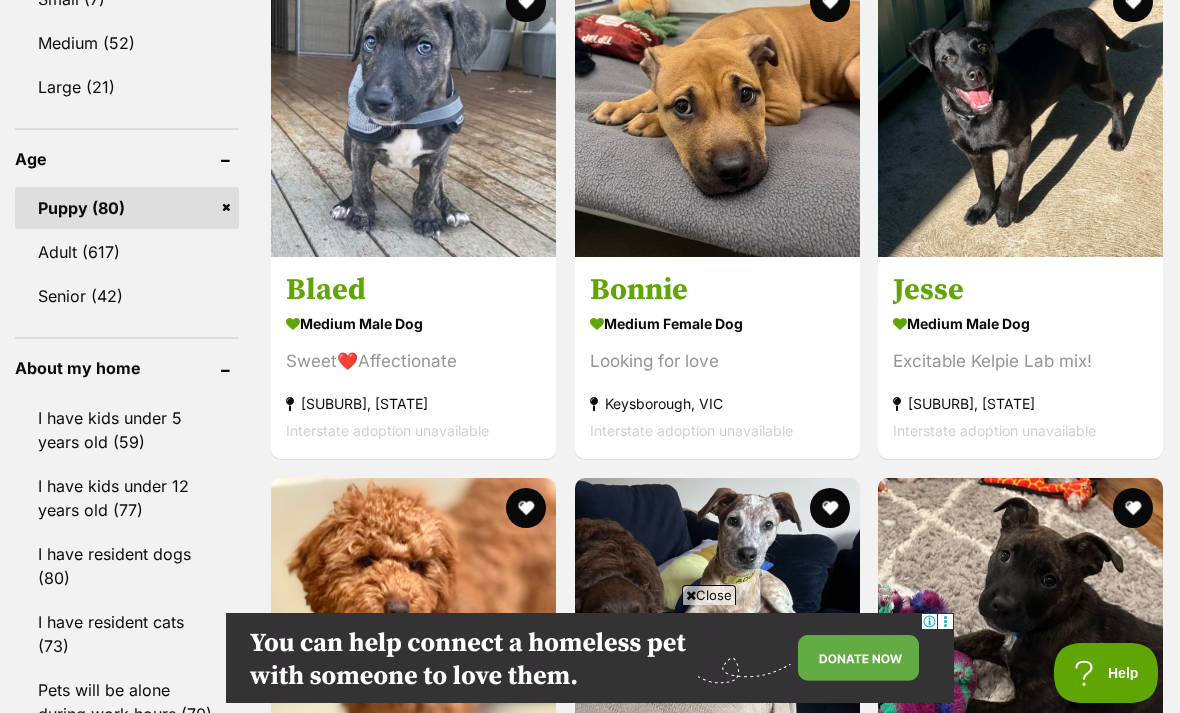 scroll, scrollTop: 1772, scrollLeft: 0, axis: vertical 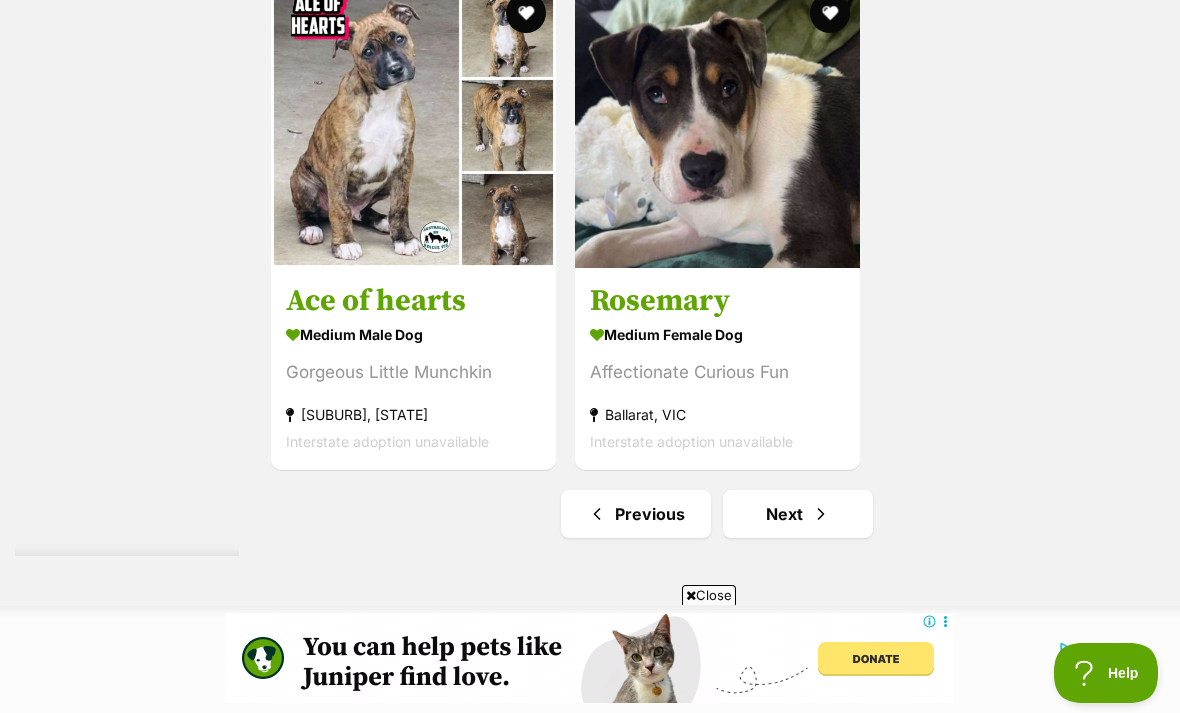 click on "Previous" at bounding box center [636, 514] 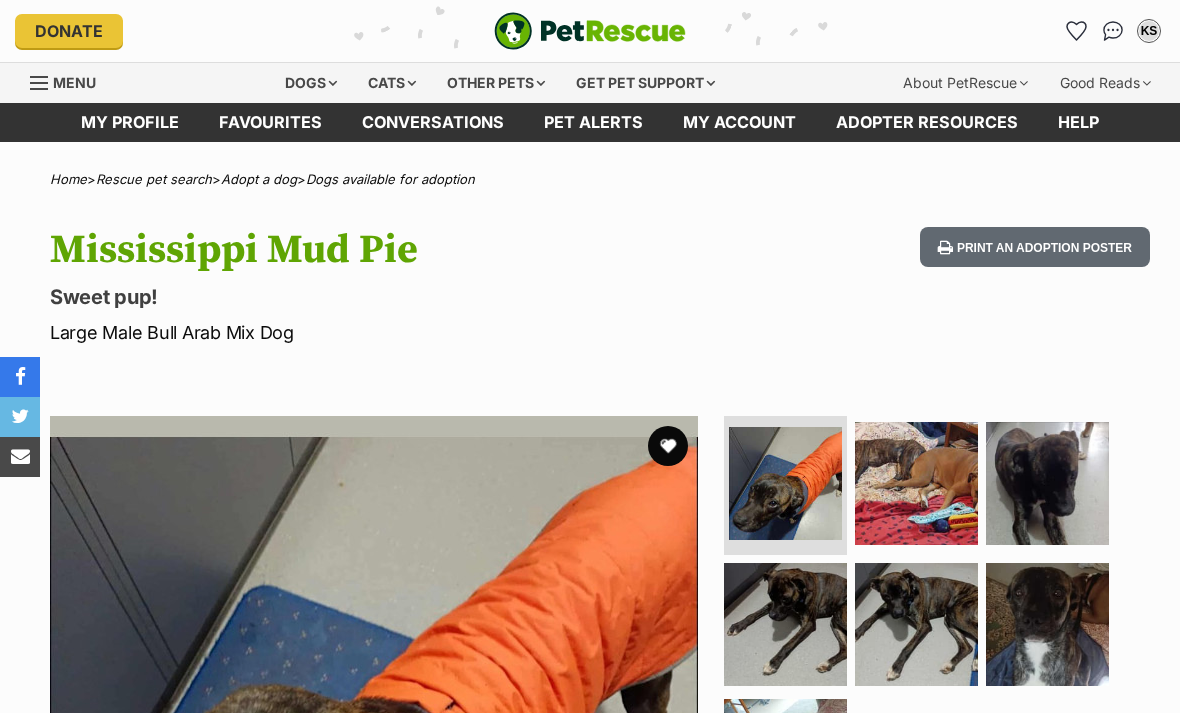 scroll, scrollTop: 0, scrollLeft: 0, axis: both 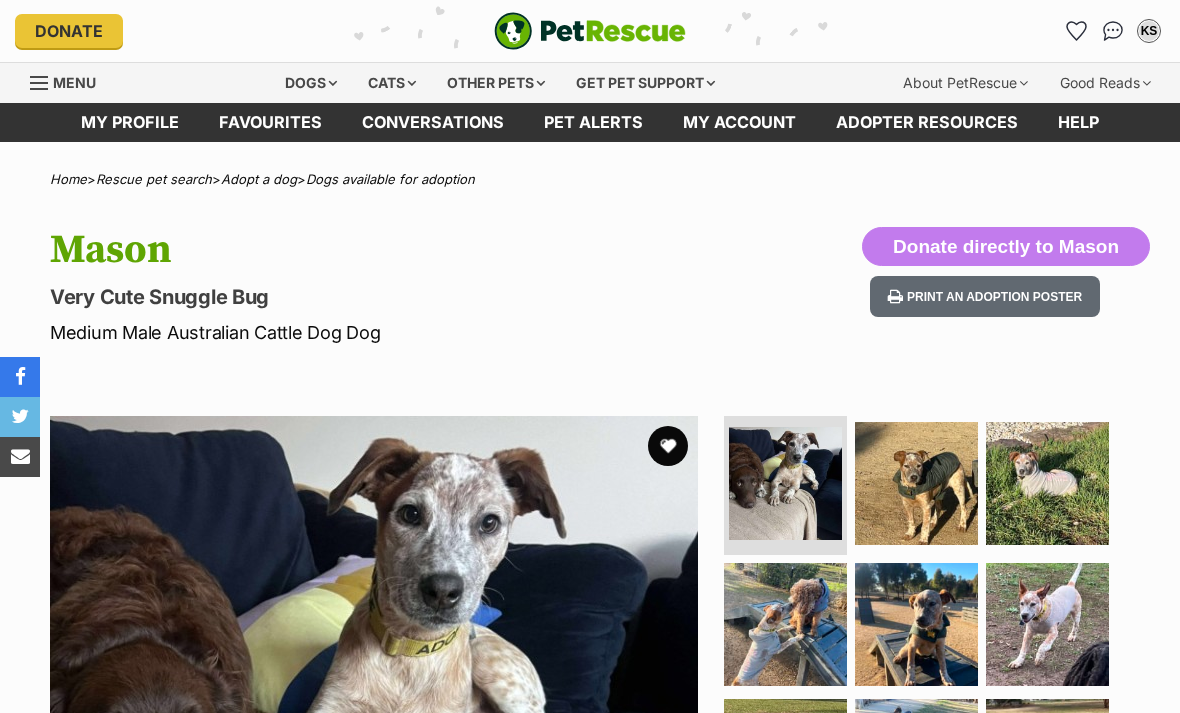 click at bounding box center [1047, 483] 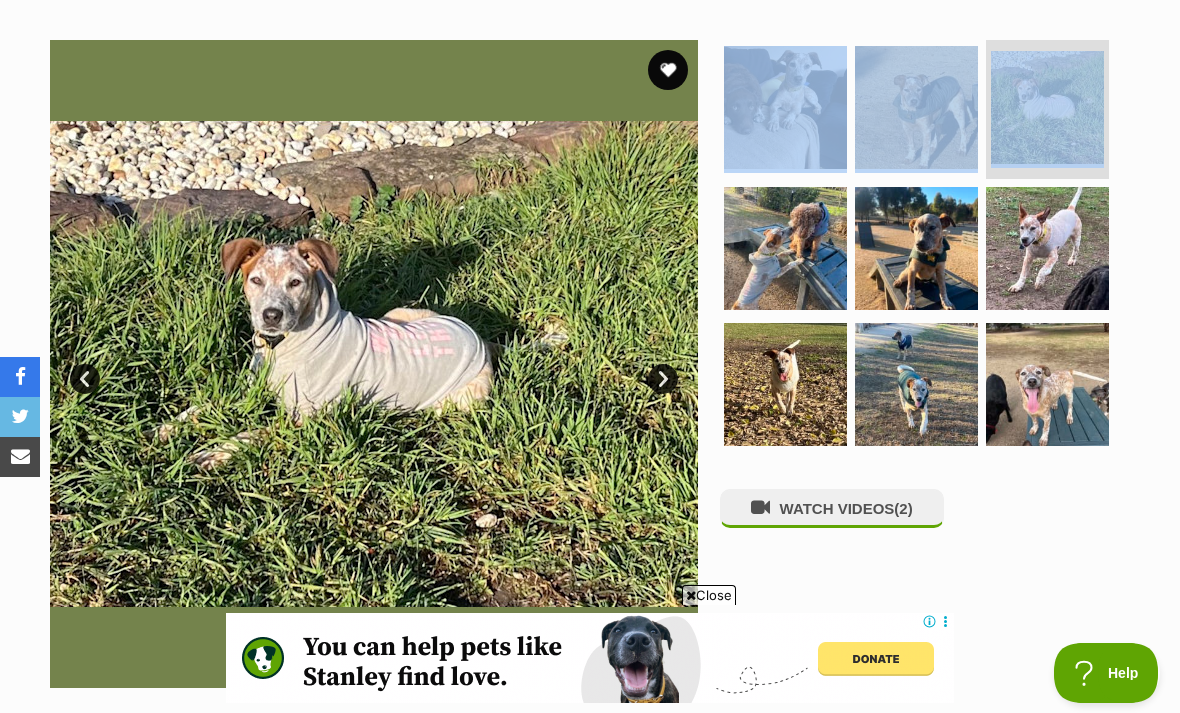 scroll, scrollTop: 372, scrollLeft: 0, axis: vertical 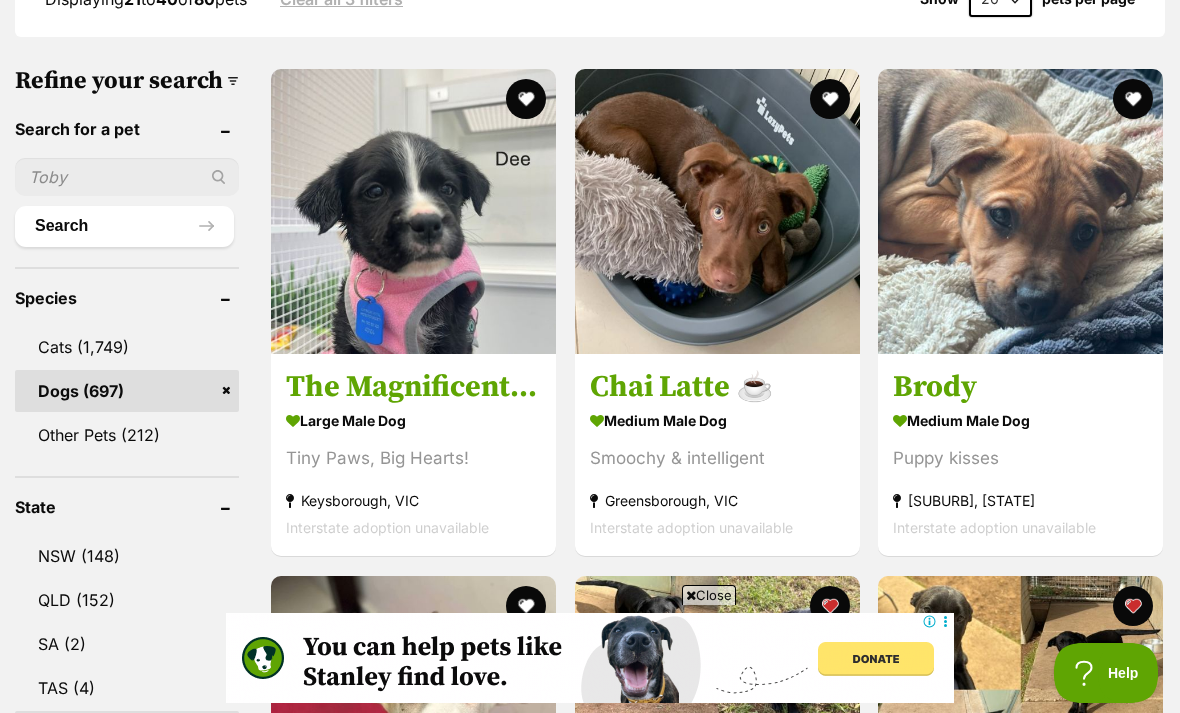 click at bounding box center [717, 211] 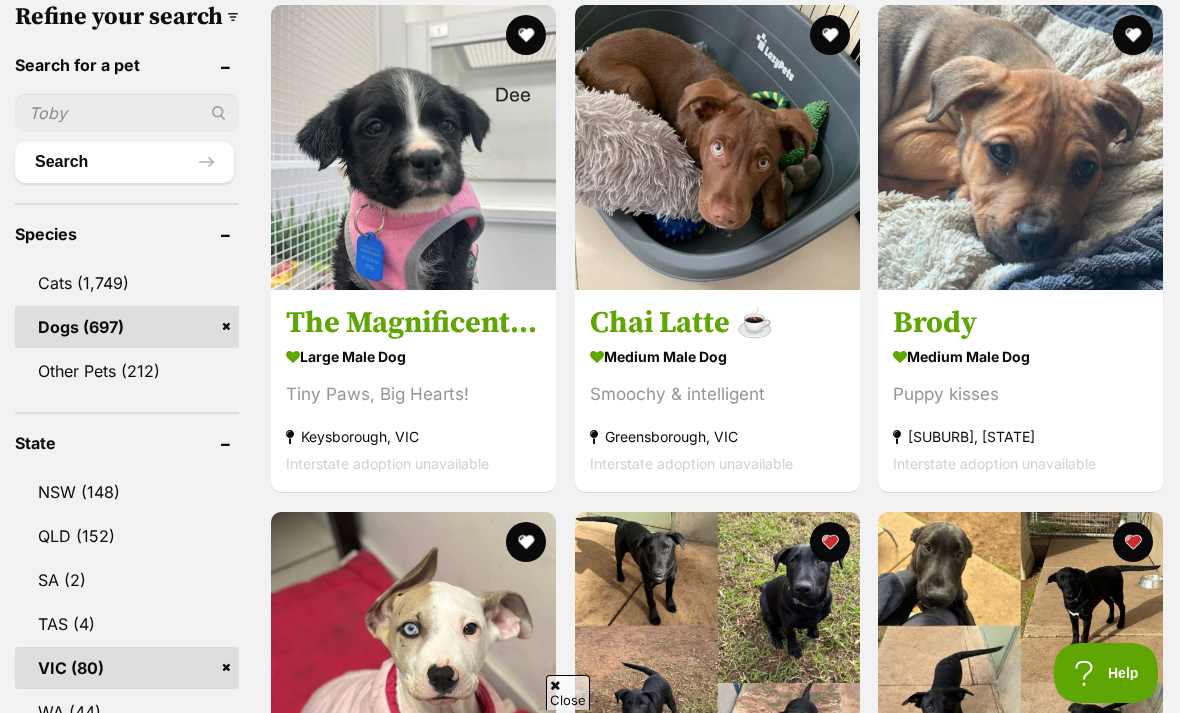 scroll, scrollTop: 0, scrollLeft: 0, axis: both 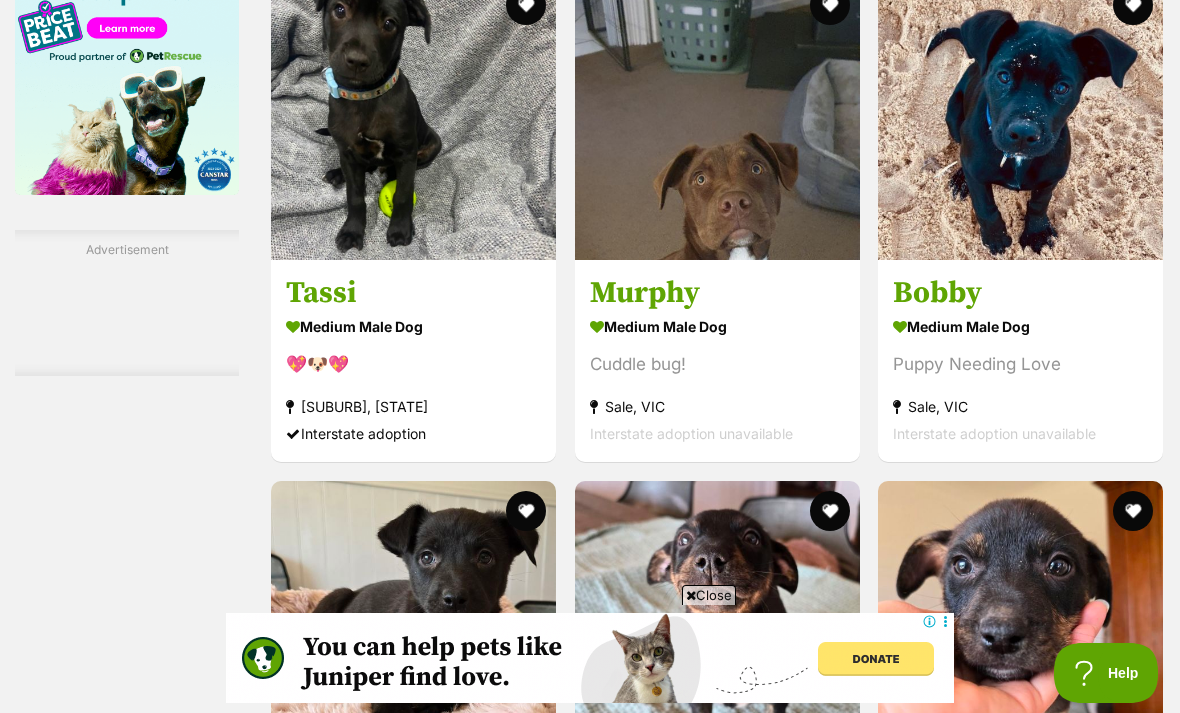 click at bounding box center [413, 117] 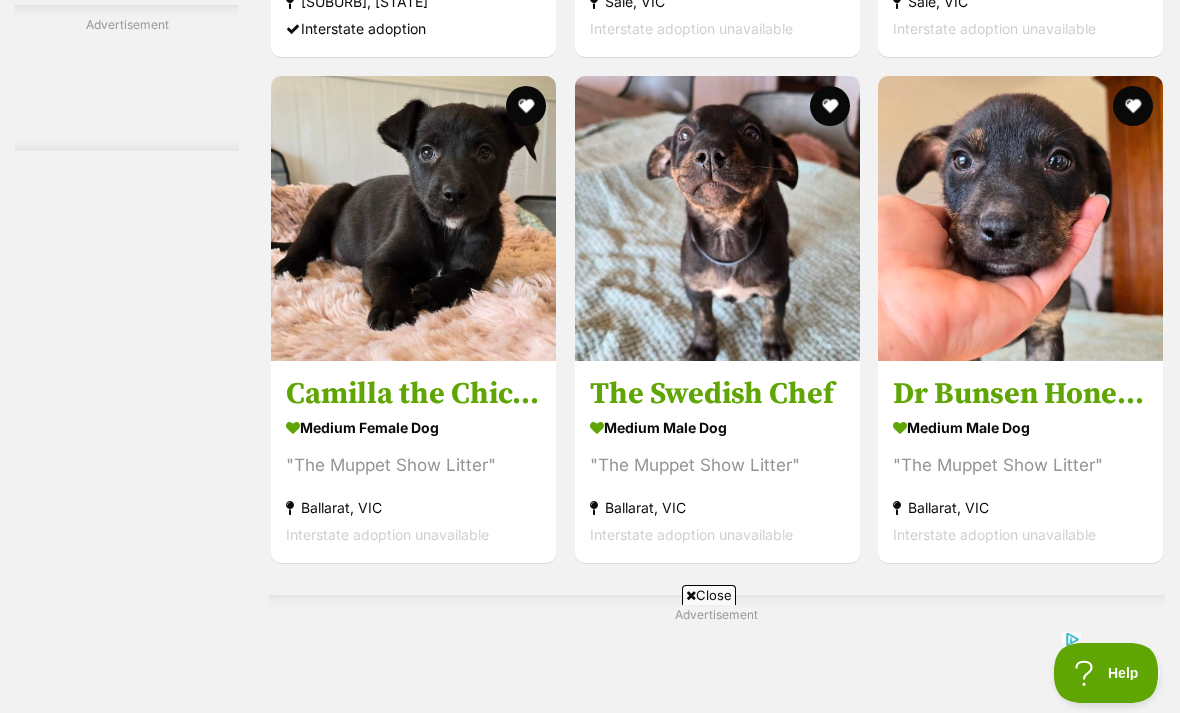 scroll, scrollTop: 3487, scrollLeft: 0, axis: vertical 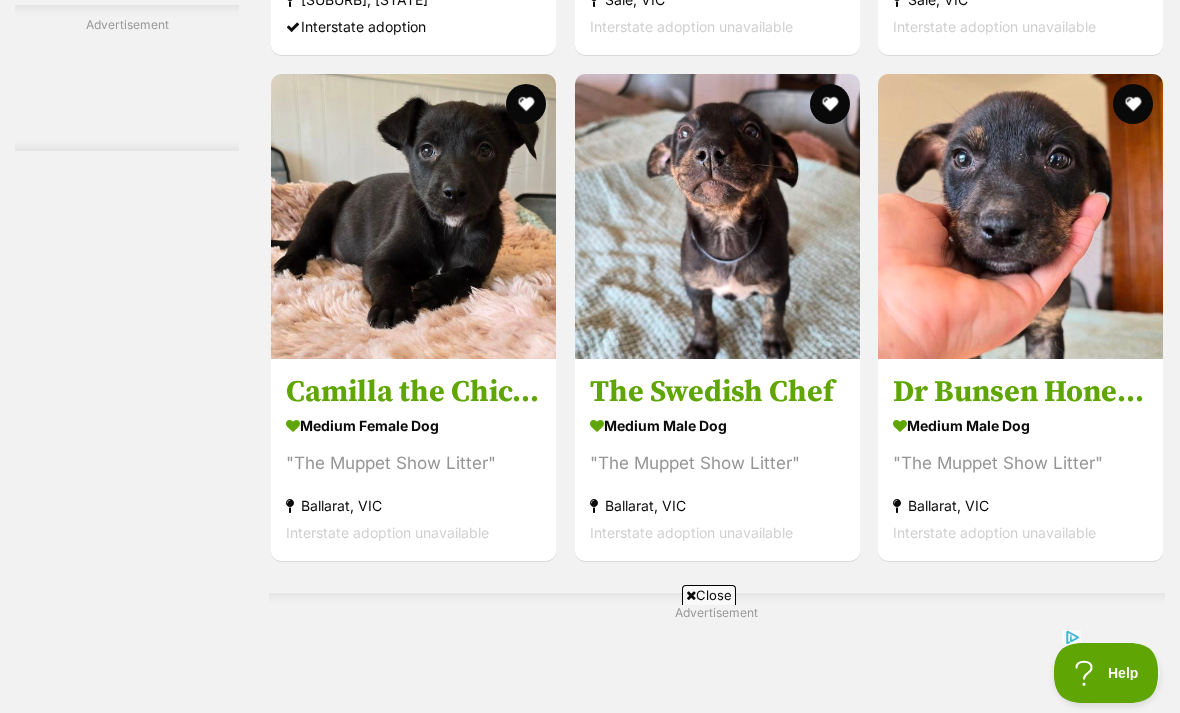 click at bounding box center (717, 216) 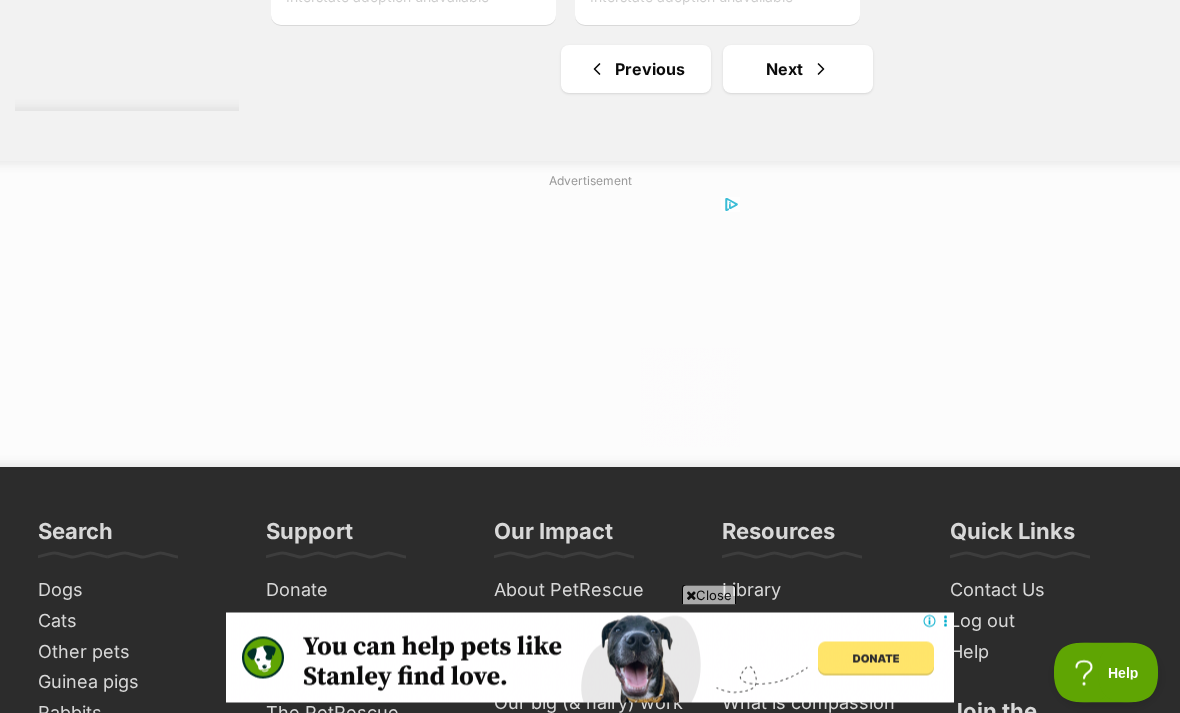 scroll, scrollTop: 4721, scrollLeft: 0, axis: vertical 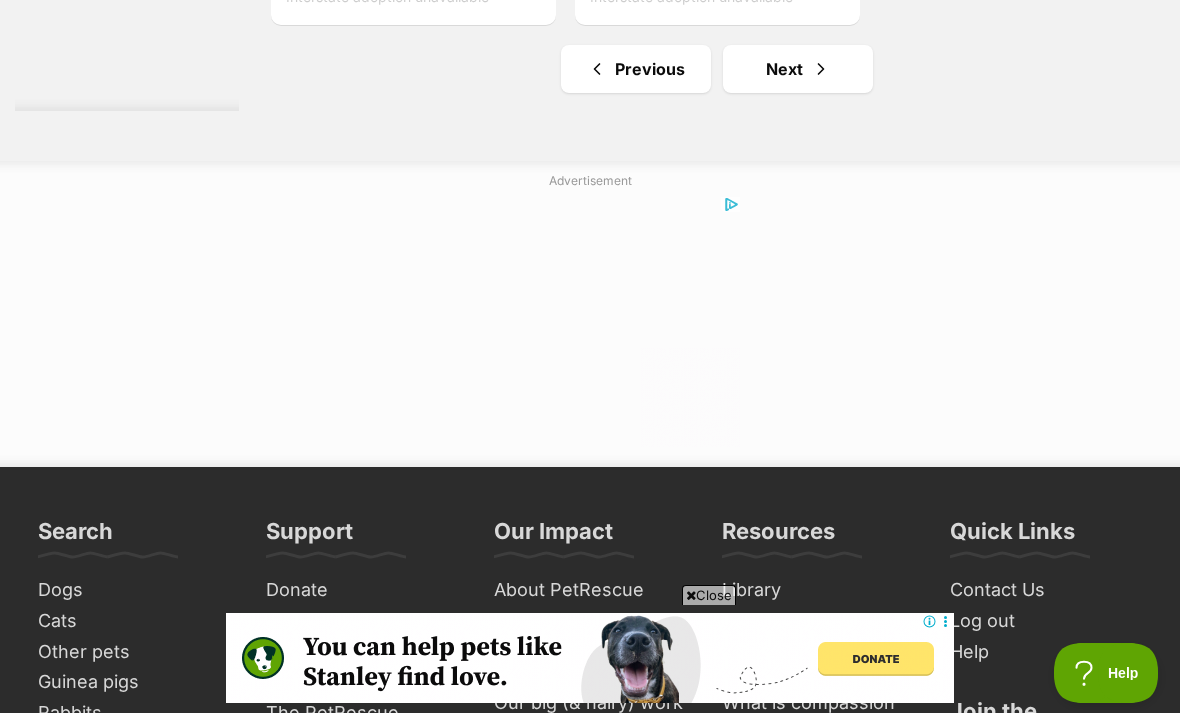 click on "Previous" at bounding box center [636, 69] 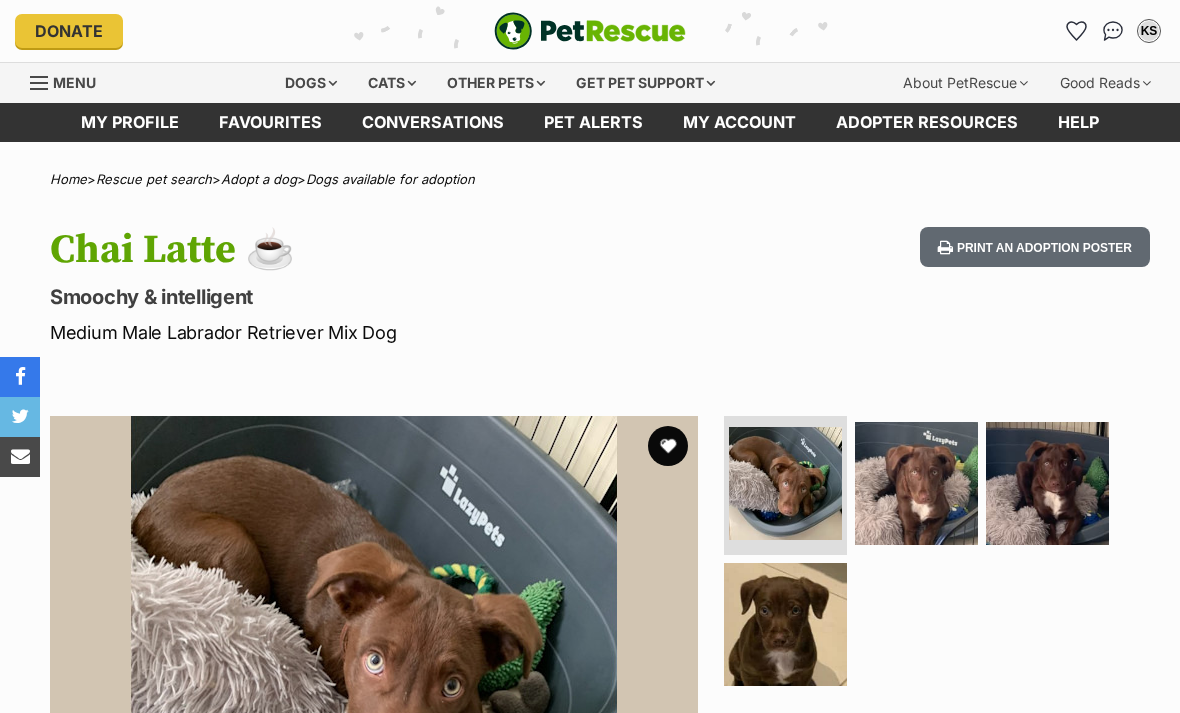 scroll, scrollTop: 0, scrollLeft: 0, axis: both 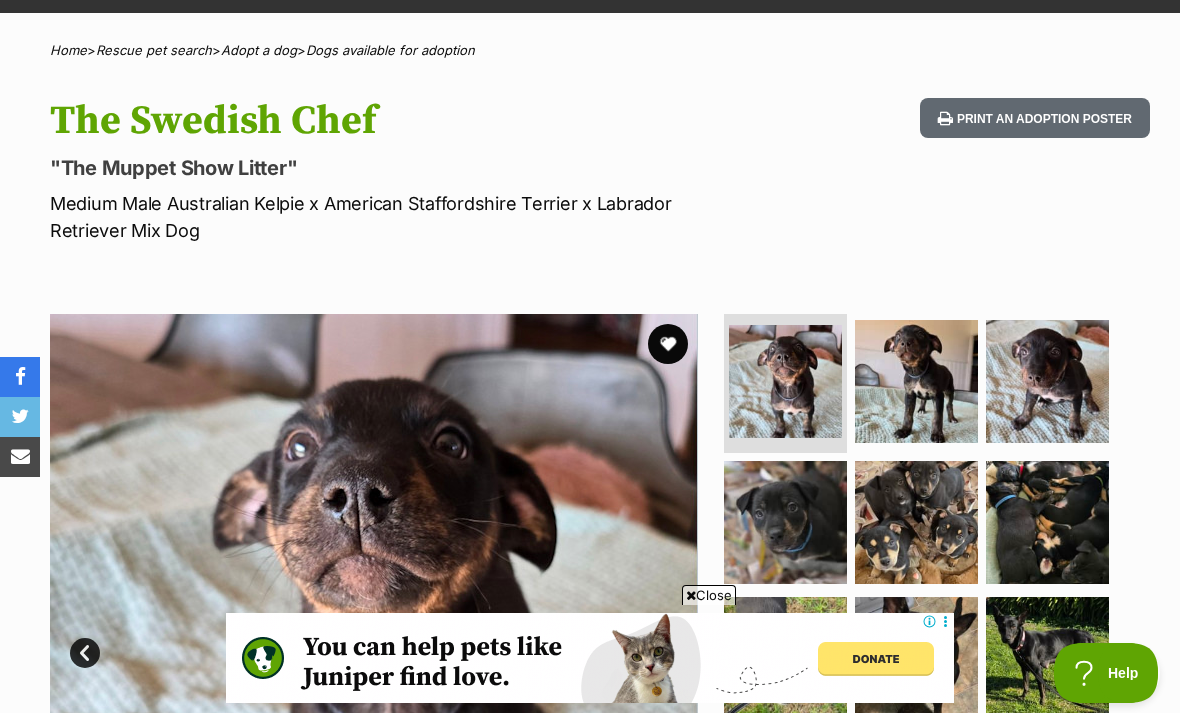 click at bounding box center [916, 522] 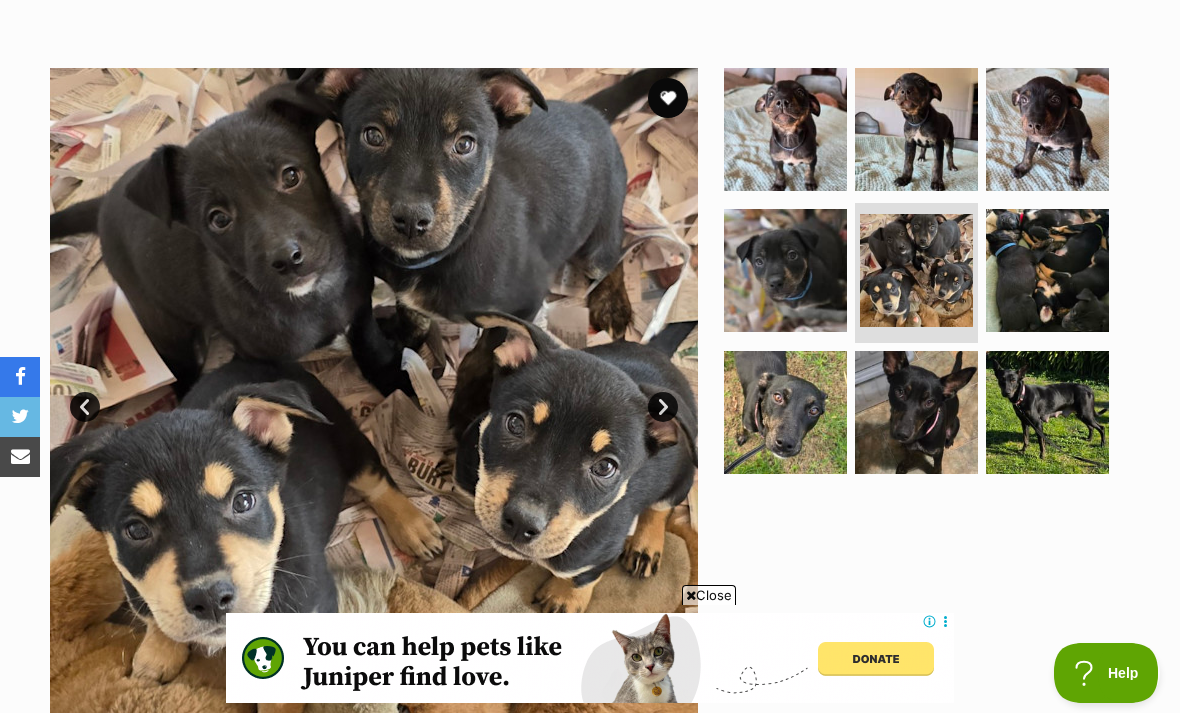 scroll, scrollTop: 374, scrollLeft: 0, axis: vertical 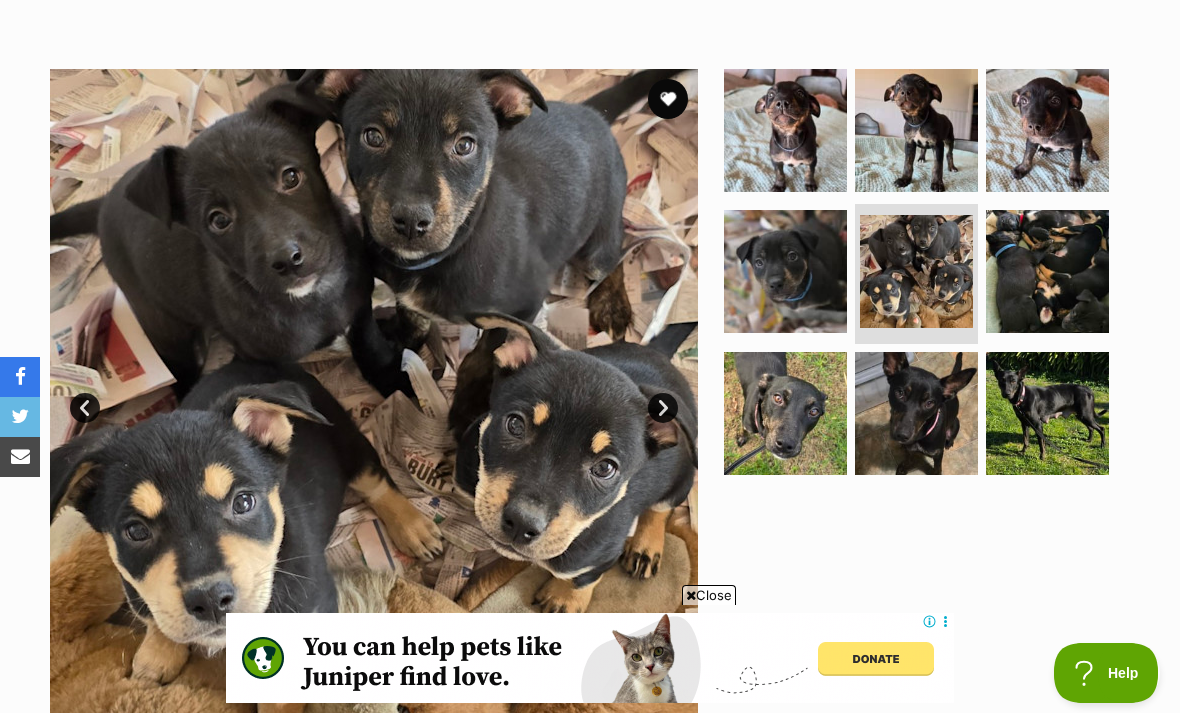 click on "Available
5
of 9 images
5
of 9 images
5
of 9 images
5
of 9 images
5
of 9 images
5
of 9 images
5
of 9 images
5
of 9 images
5
of 9 images
Next Prev 1 2 3 4 5 6 7 8 9" at bounding box center (590, 378) 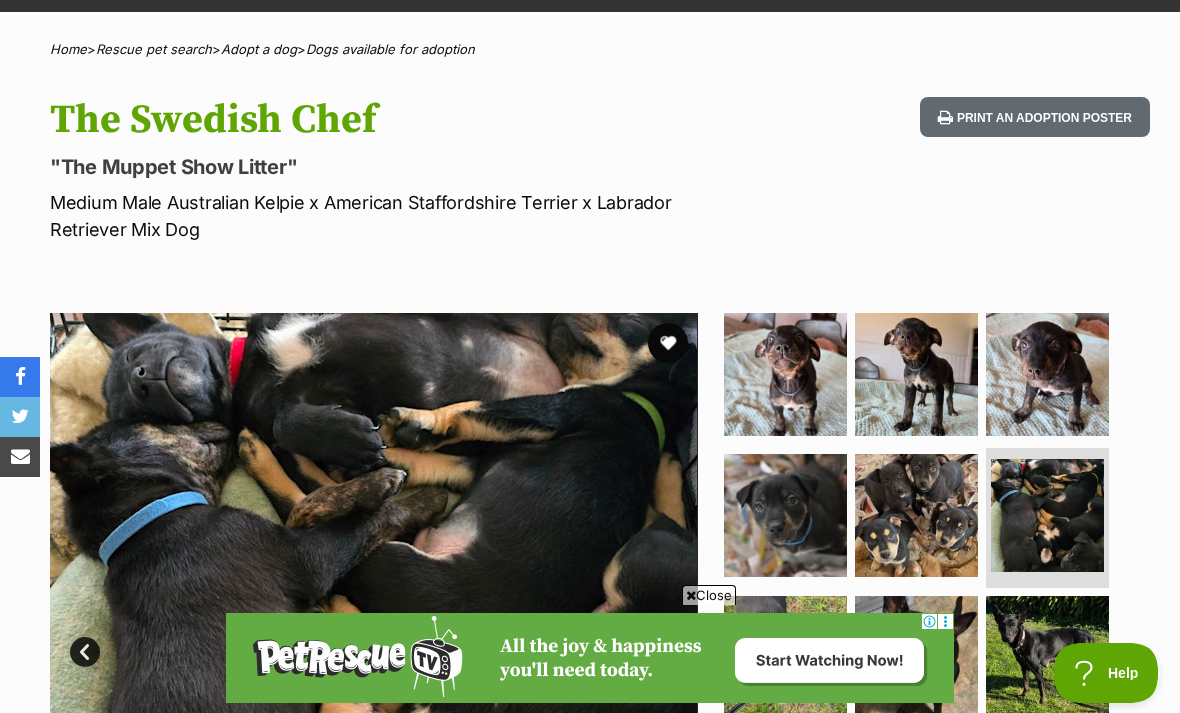 scroll, scrollTop: 131, scrollLeft: 0, axis: vertical 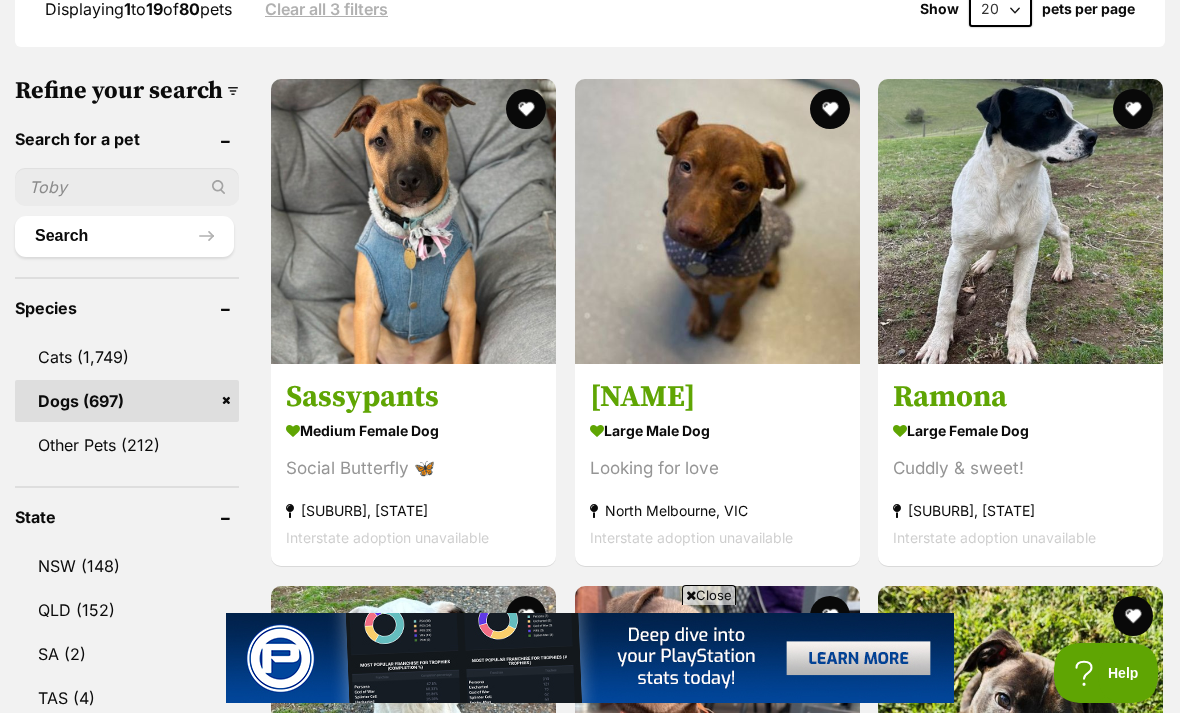 click at bounding box center (1020, 221) 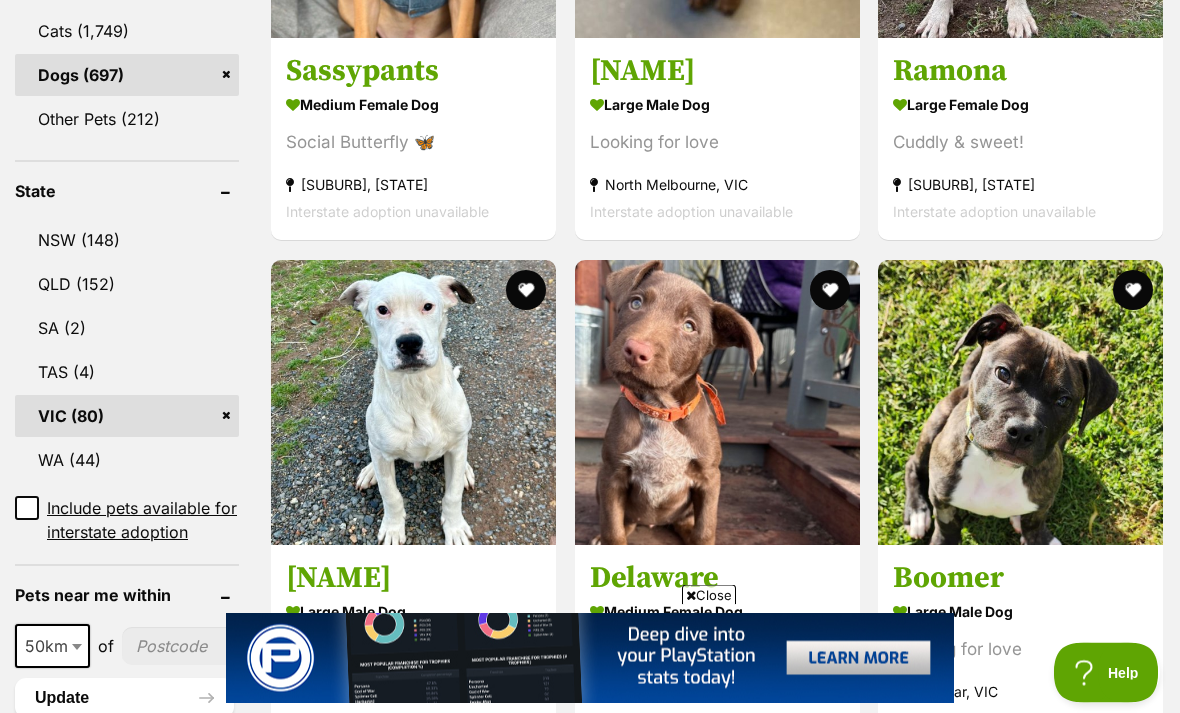 scroll, scrollTop: 964, scrollLeft: 0, axis: vertical 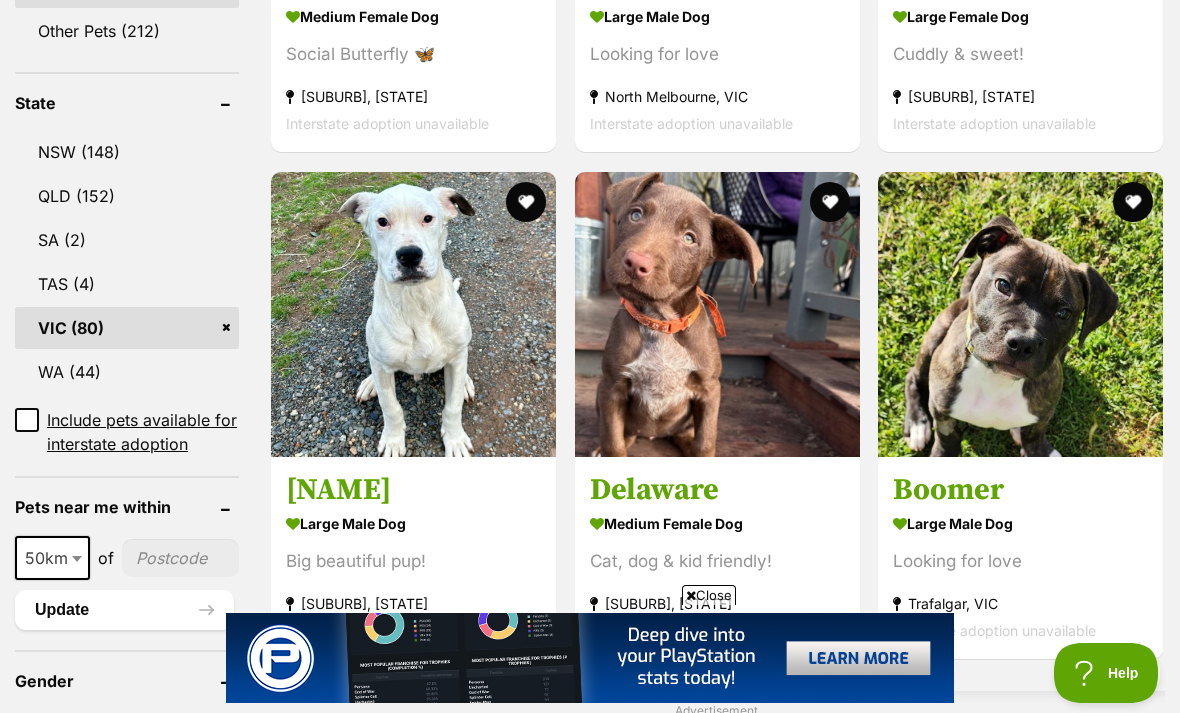click at bounding box center [717, 314] 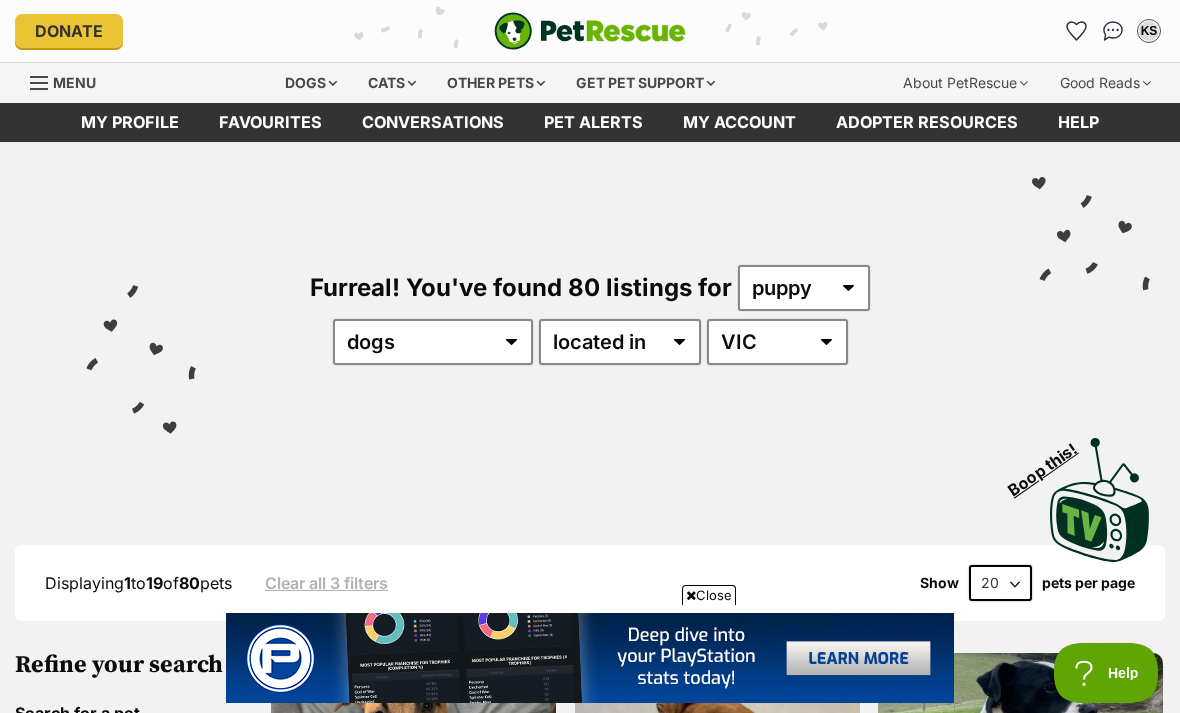 scroll, scrollTop: 0, scrollLeft: 0, axis: both 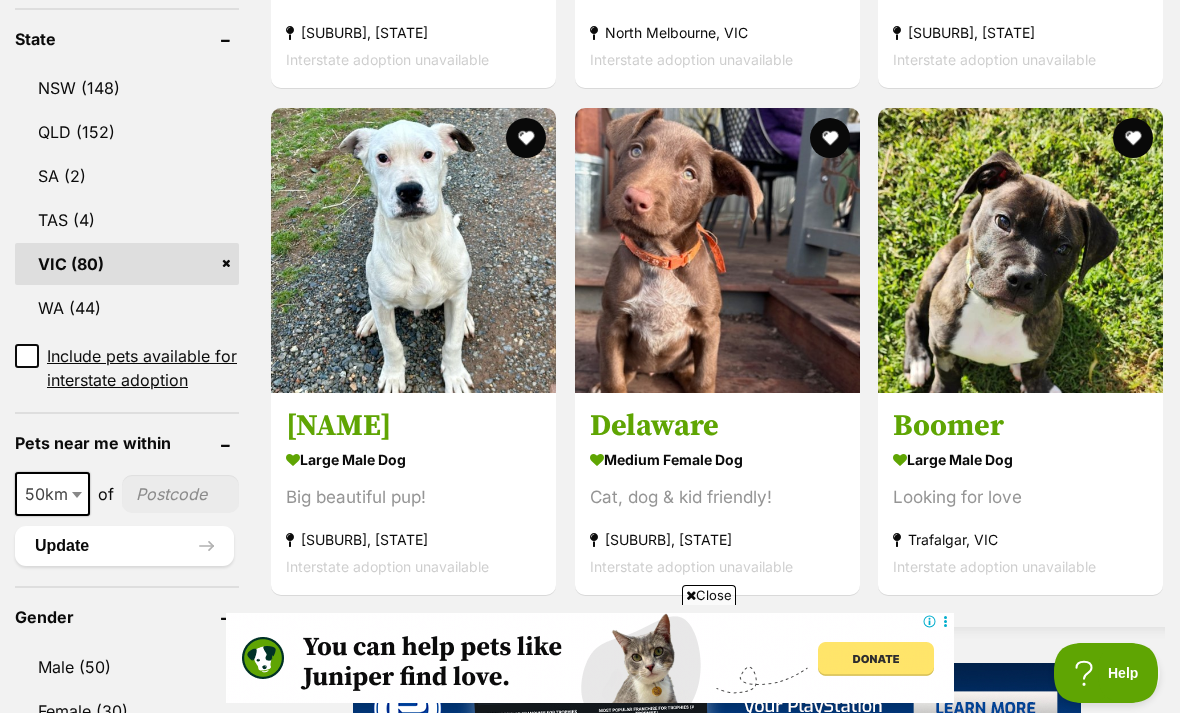 click at bounding box center [829, 138] 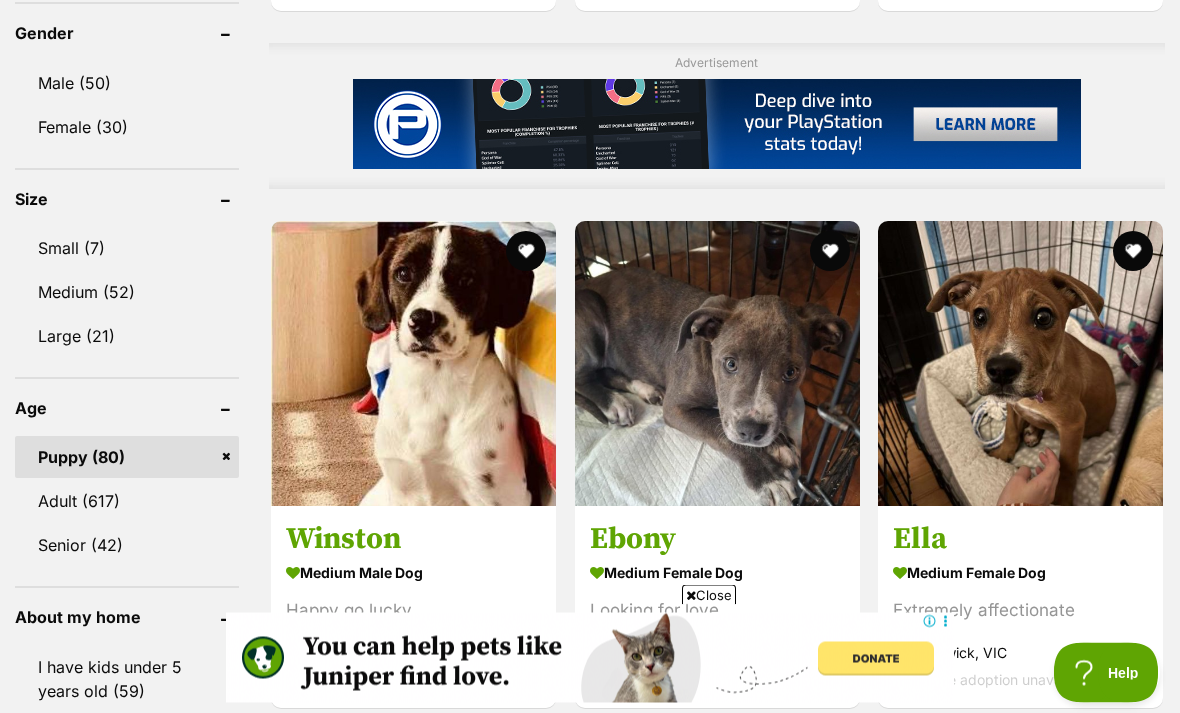 scroll, scrollTop: 1636, scrollLeft: 0, axis: vertical 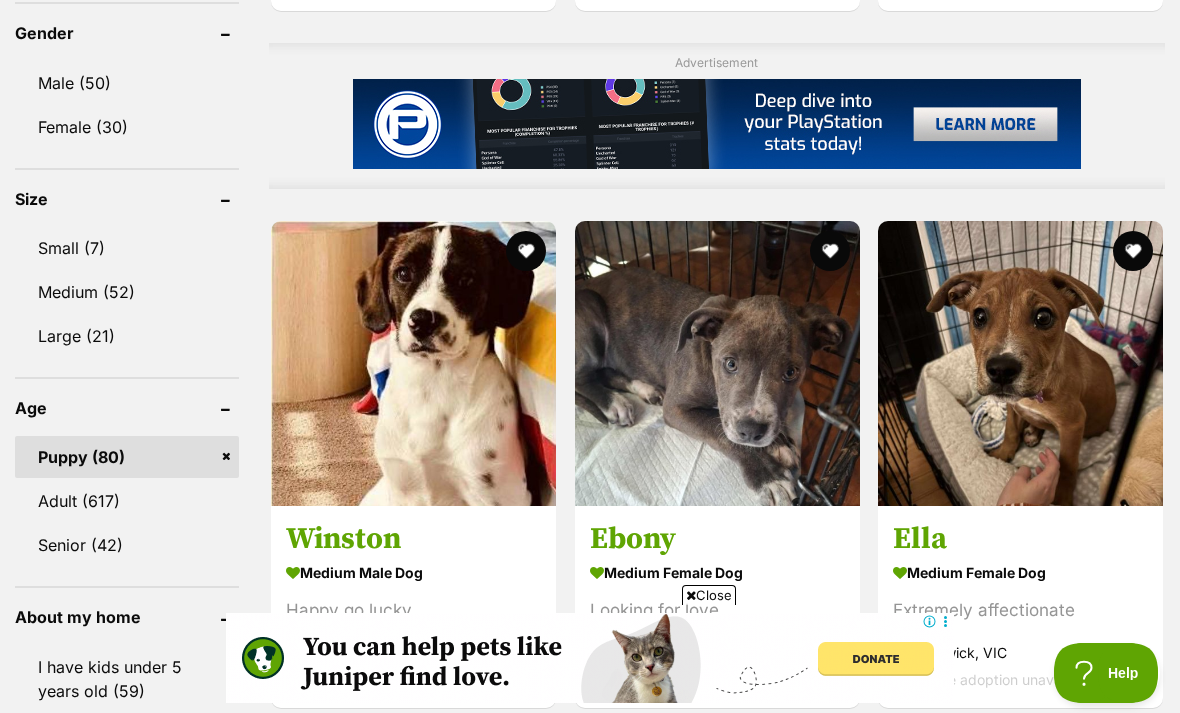 click at bounding box center [413, 363] 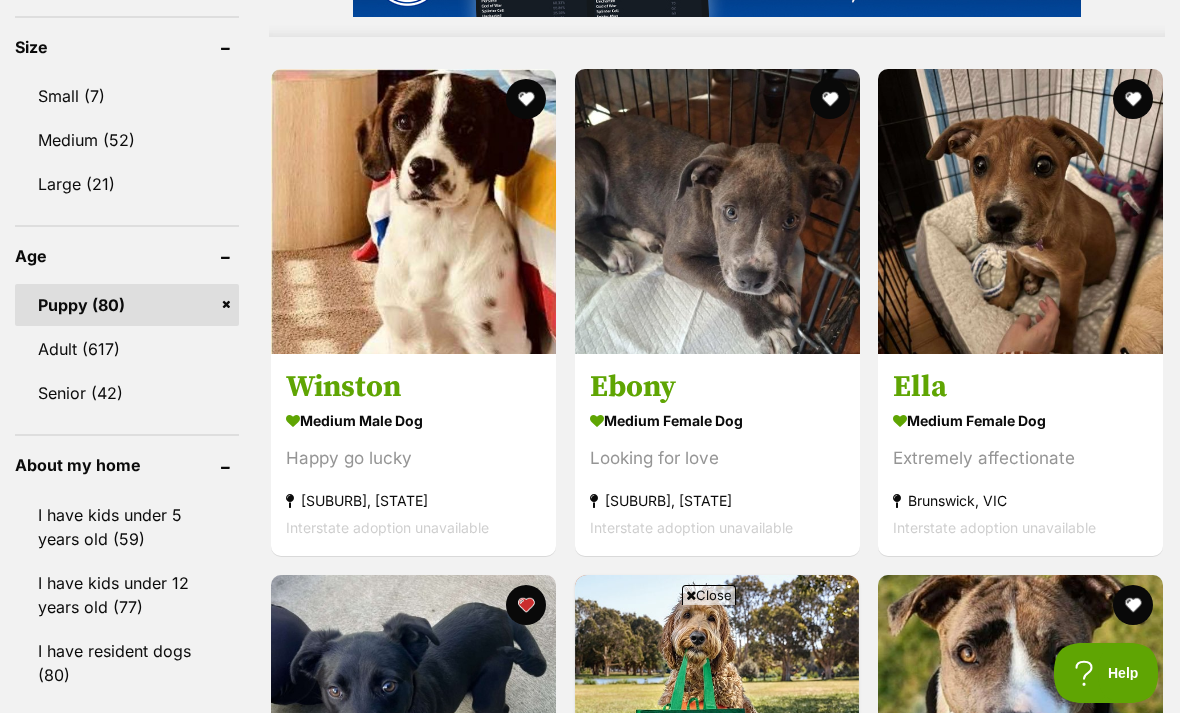 scroll, scrollTop: 1805, scrollLeft: 0, axis: vertical 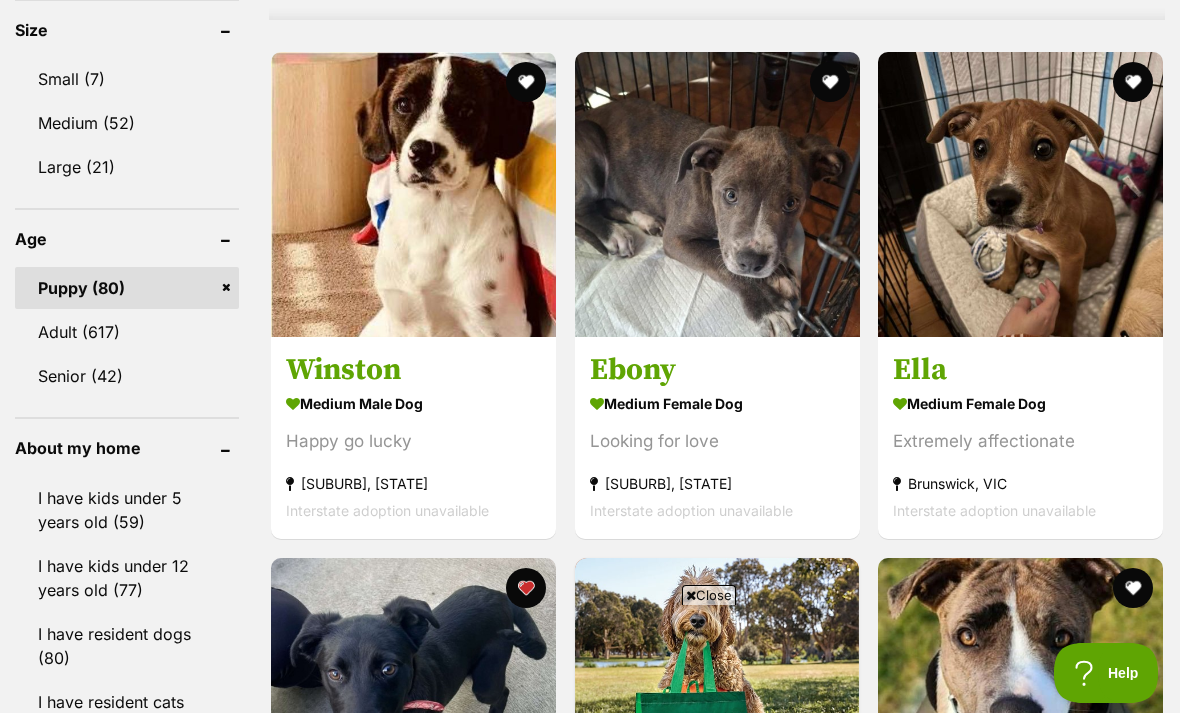 click at bounding box center [1020, 194] 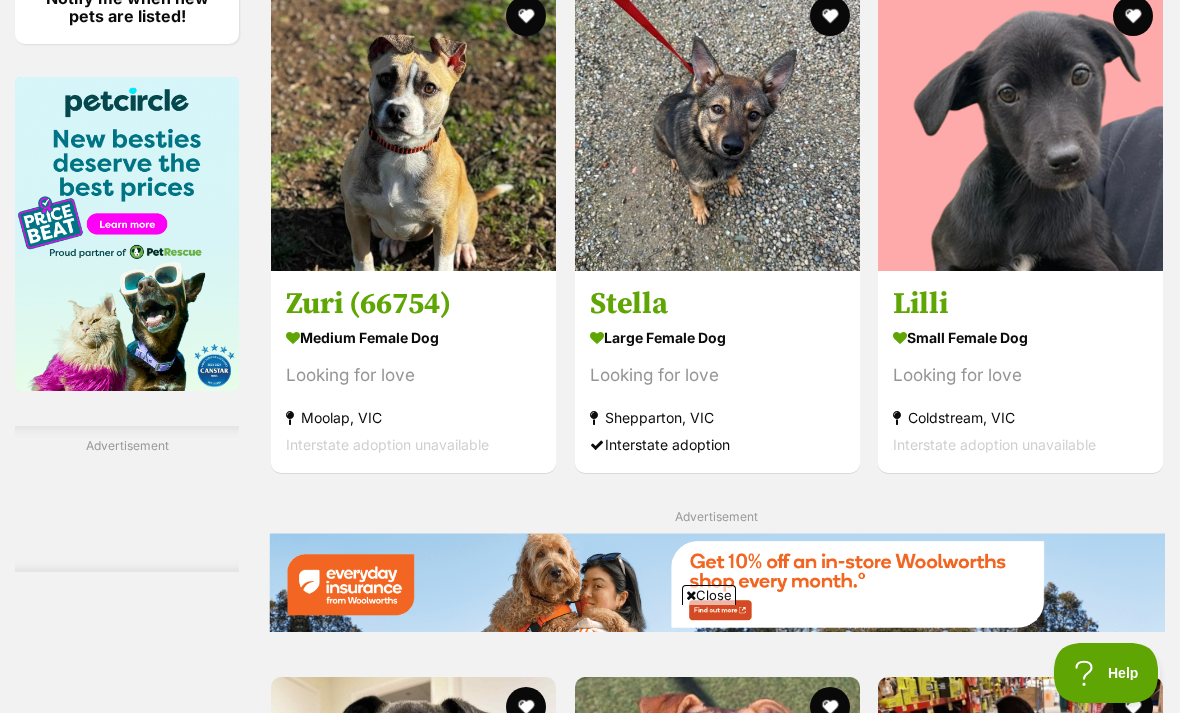 scroll, scrollTop: 2883, scrollLeft: 0, axis: vertical 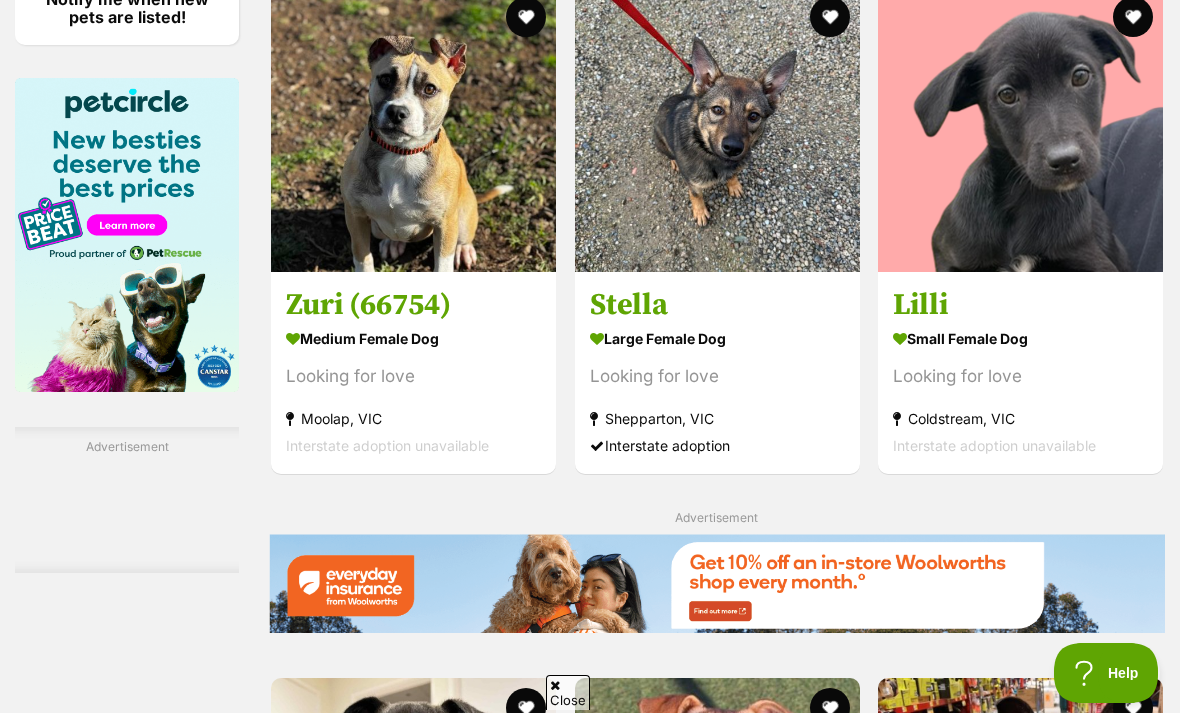 click at bounding box center [1020, 129] 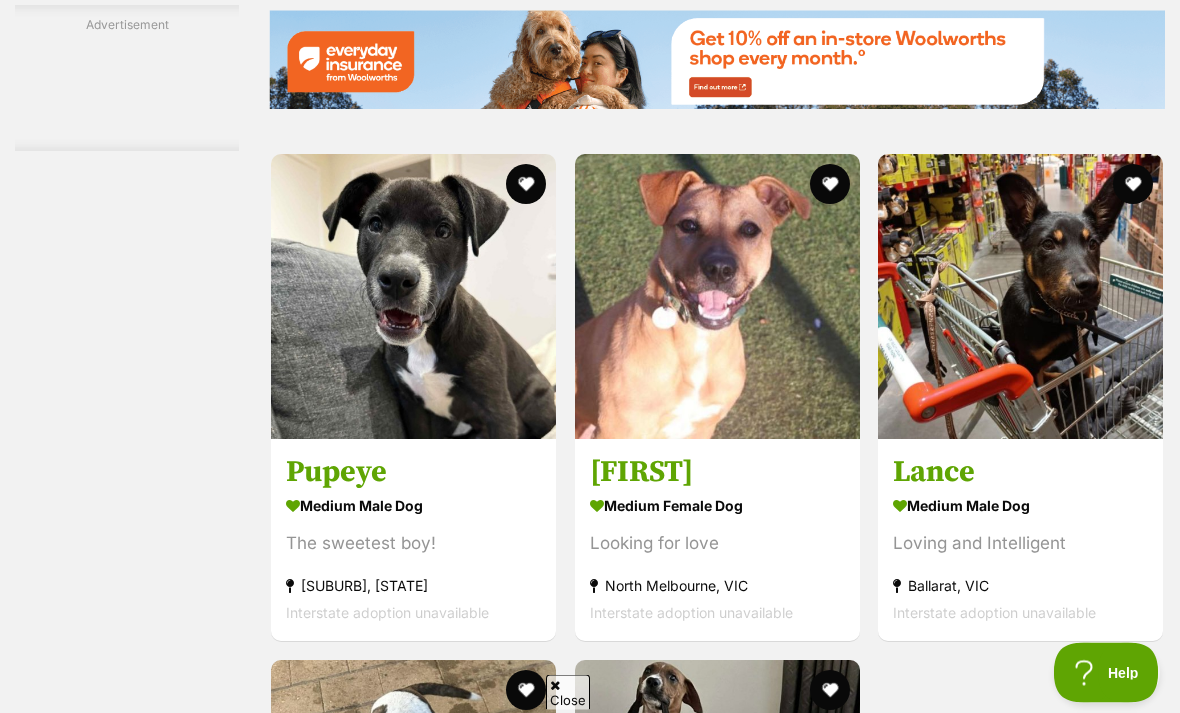 scroll, scrollTop: 3418, scrollLeft: 0, axis: vertical 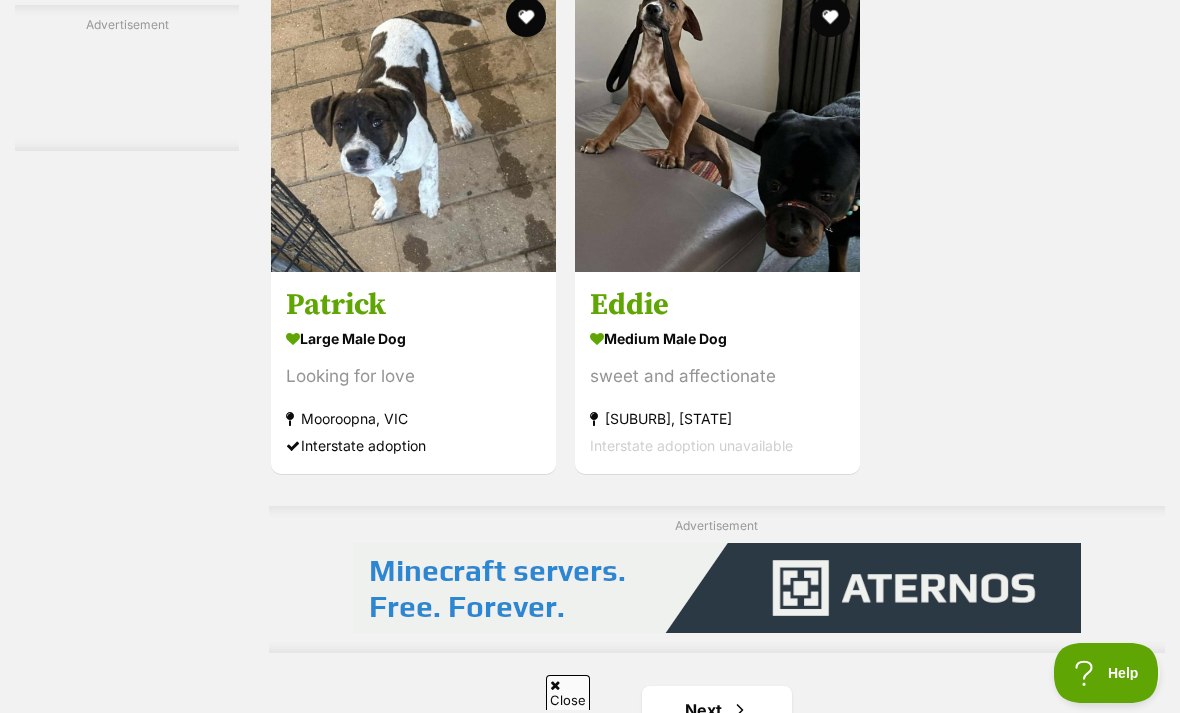 click at bounding box center [413, 129] 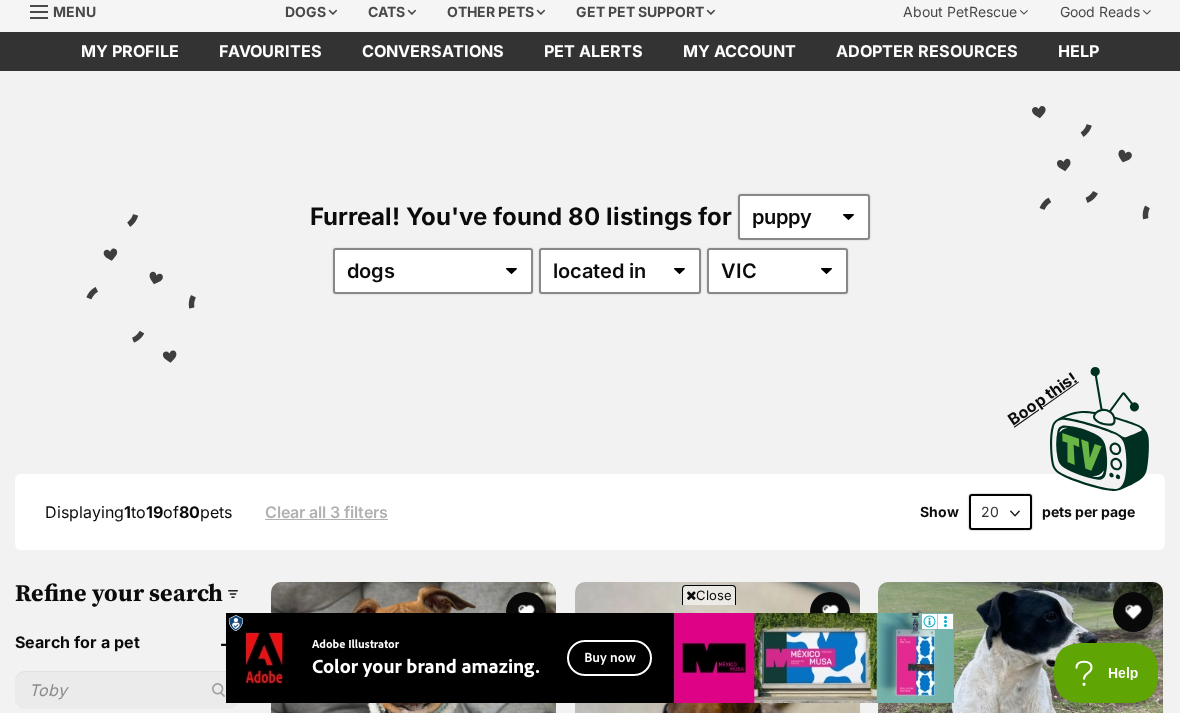 scroll, scrollTop: 0, scrollLeft: 0, axis: both 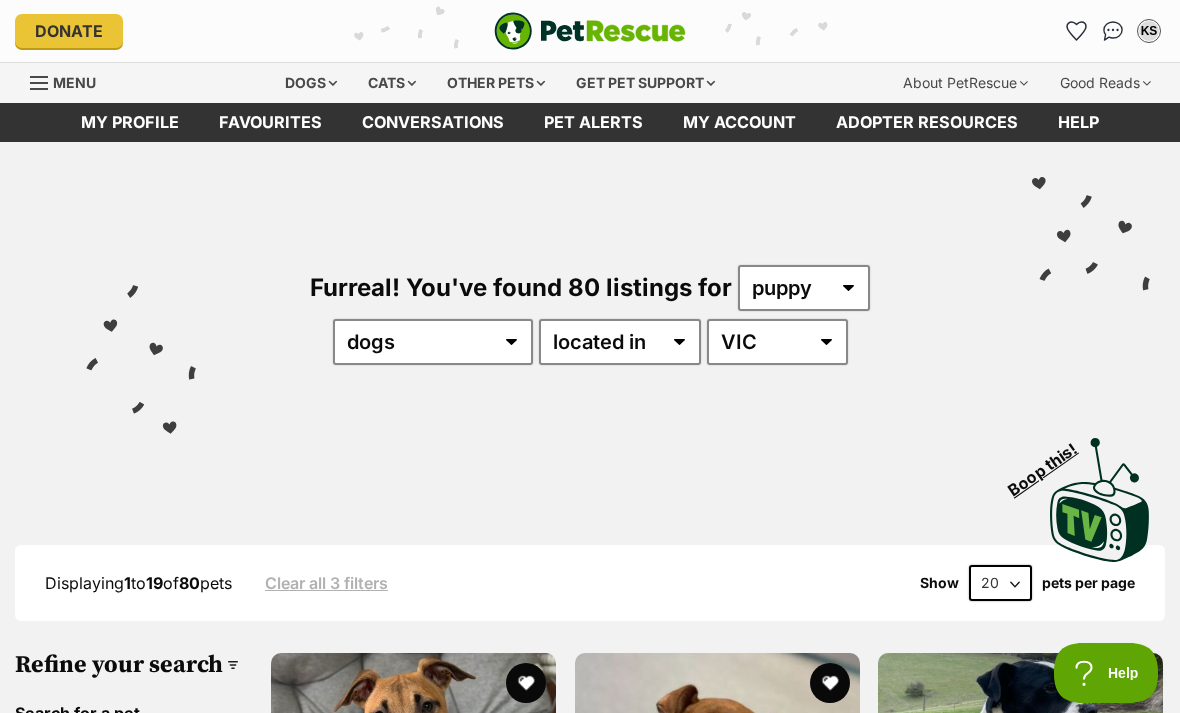 click on "Donate
PetRescue home
KS
My account
KS
Kathryne Short
Edit profile
Log out
Pet alerts
Pet alert matches
Account settings
Change password" at bounding box center [590, 31] 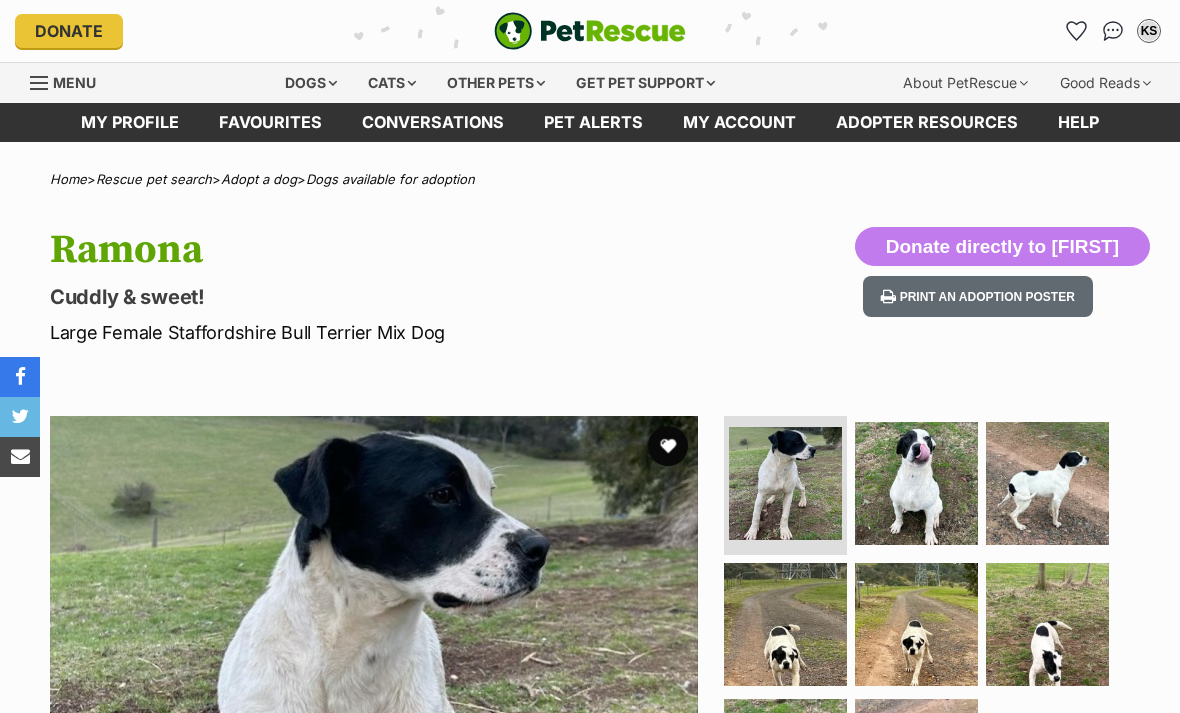 scroll, scrollTop: 0, scrollLeft: 0, axis: both 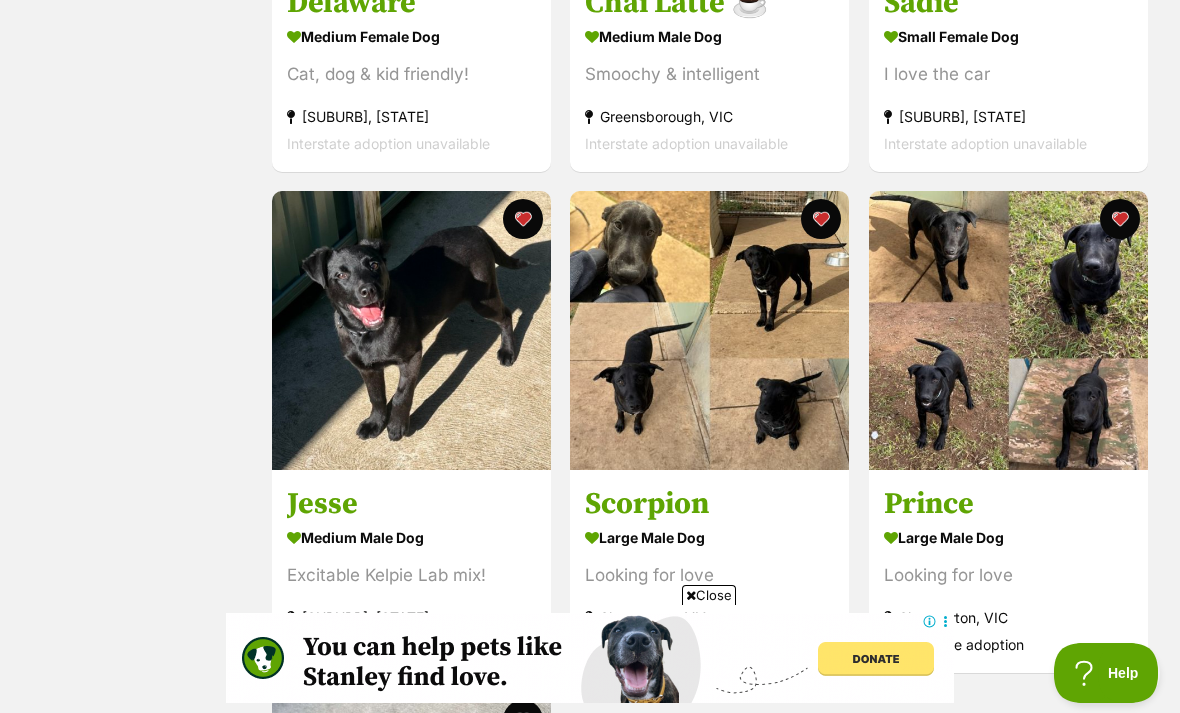 click at bounding box center [411, 330] 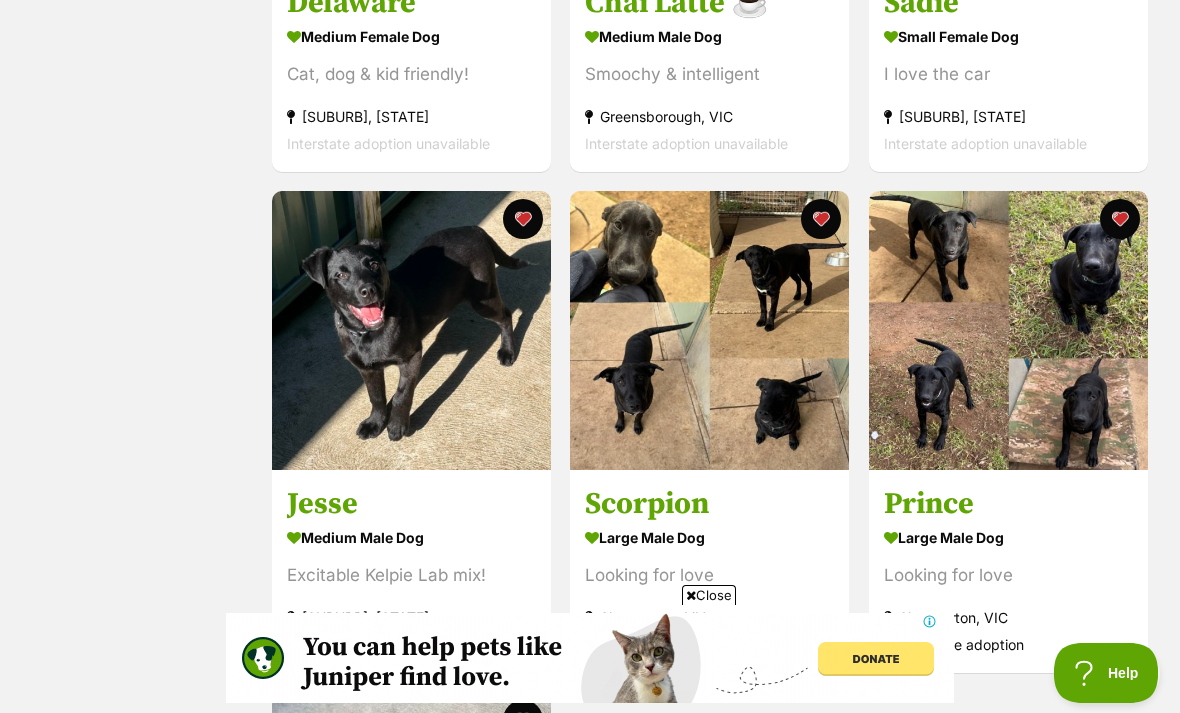 scroll, scrollTop: 0, scrollLeft: 0, axis: both 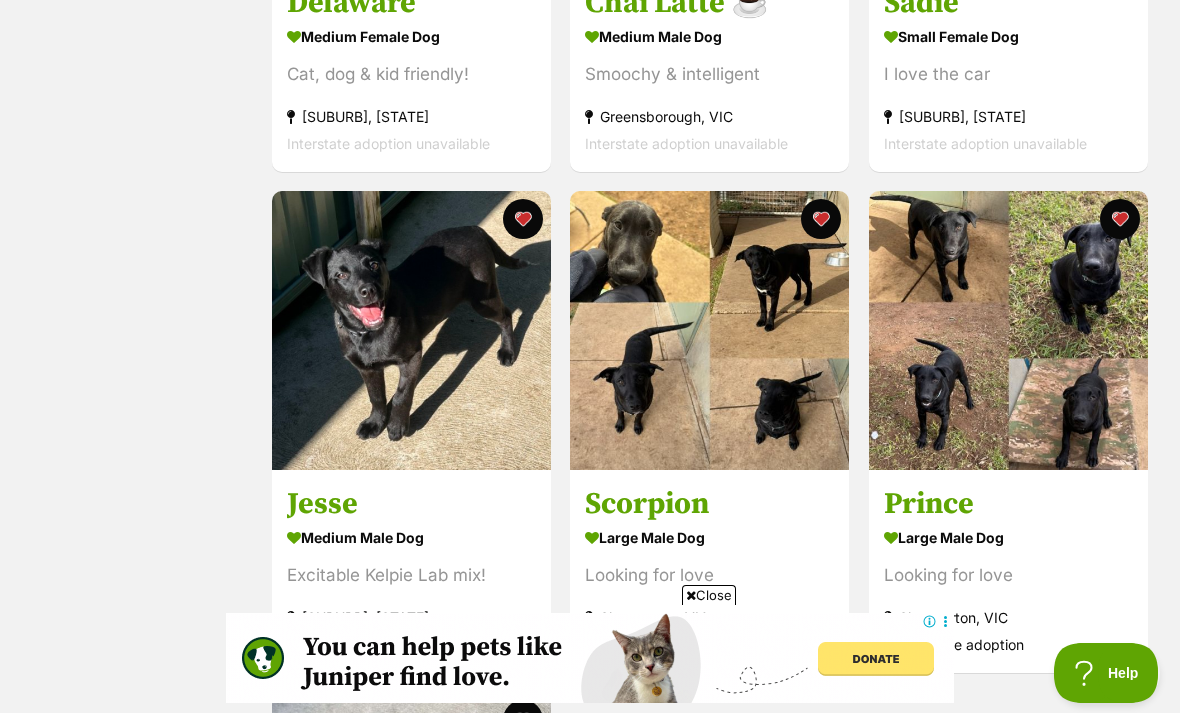click at bounding box center [523, 219] 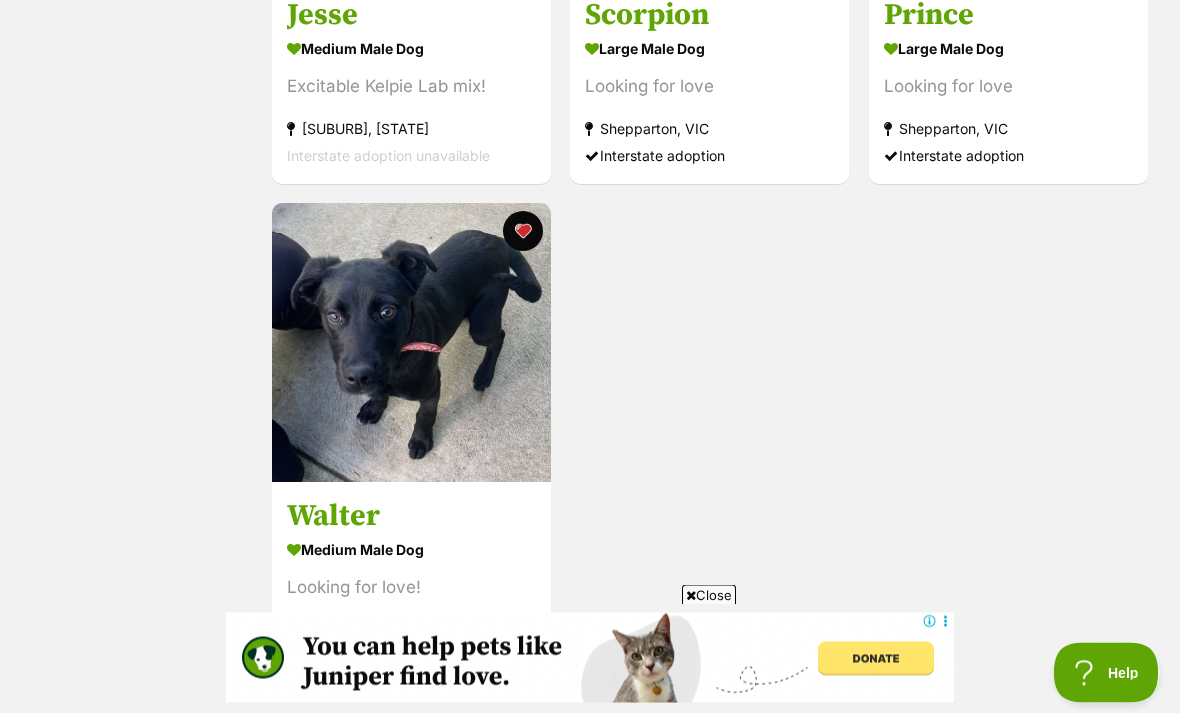 scroll, scrollTop: 1208, scrollLeft: 0, axis: vertical 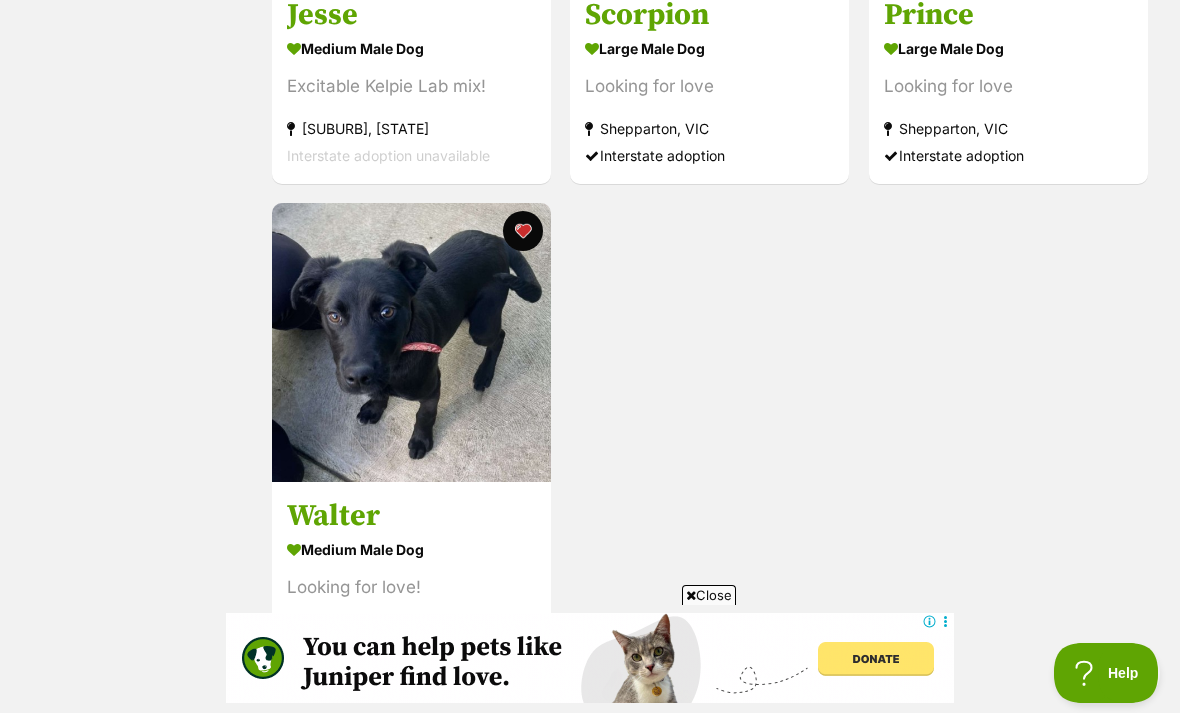 click at bounding box center [523, 231] 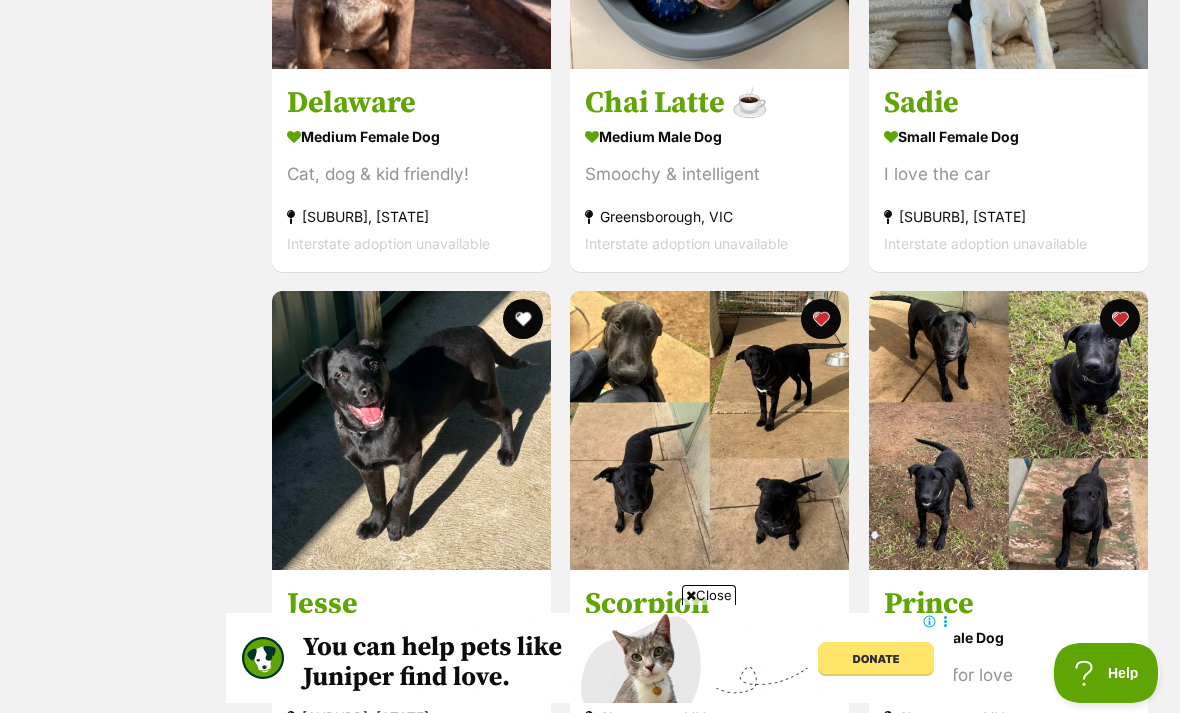 scroll, scrollTop: 622, scrollLeft: 0, axis: vertical 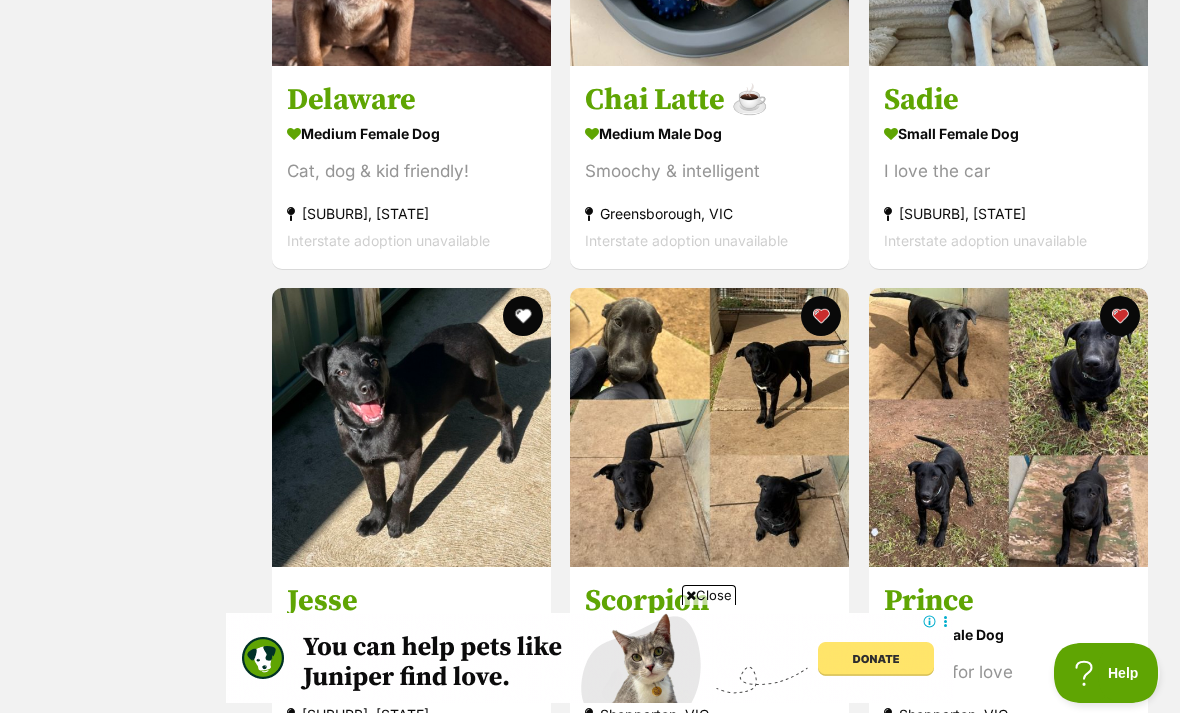 click at bounding box center [1120, 316] 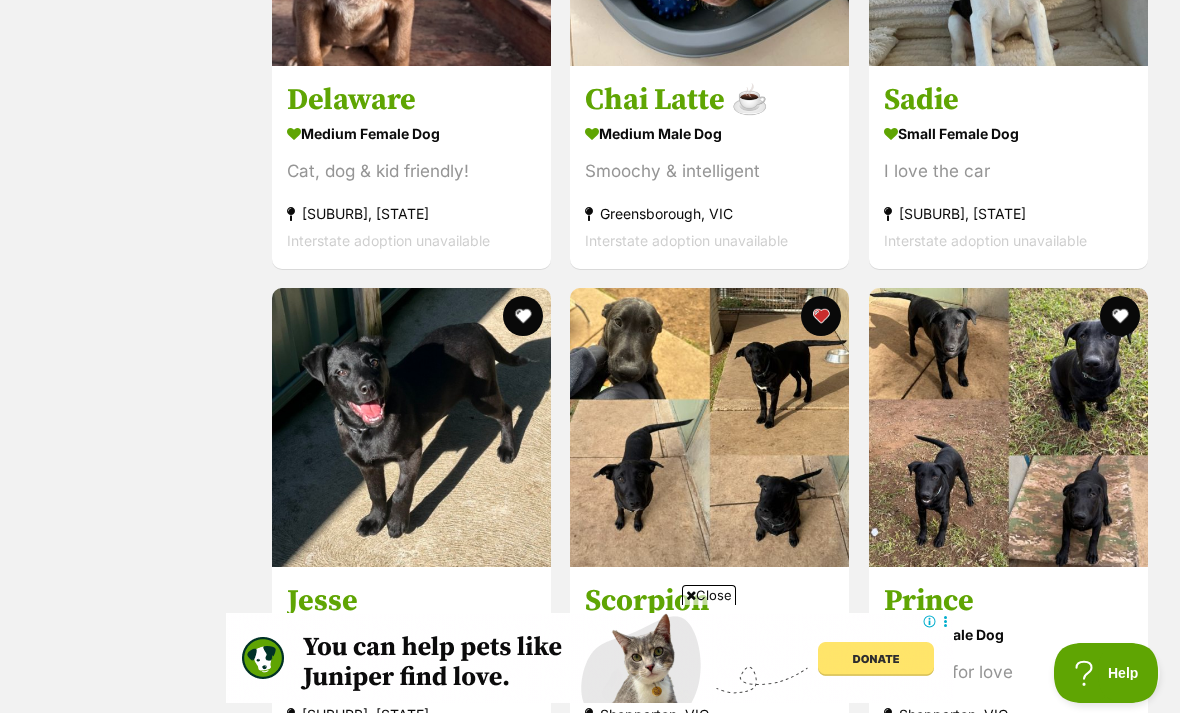 click at bounding box center [822, 316] 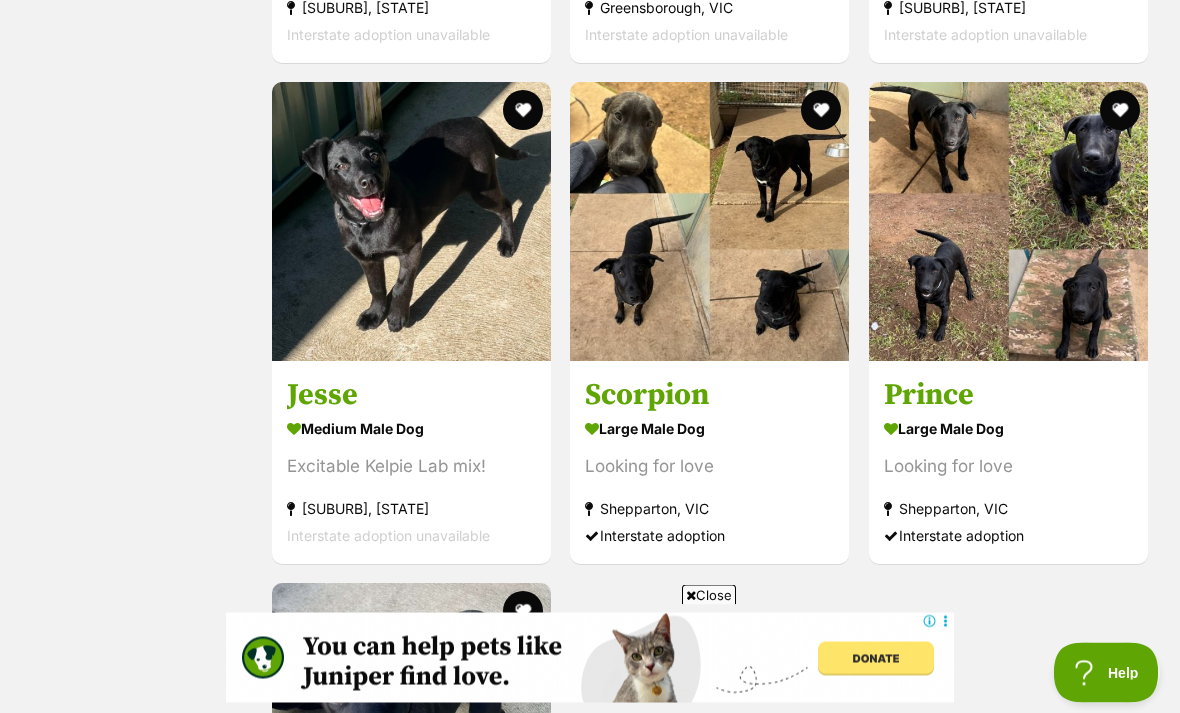 scroll, scrollTop: 826, scrollLeft: 0, axis: vertical 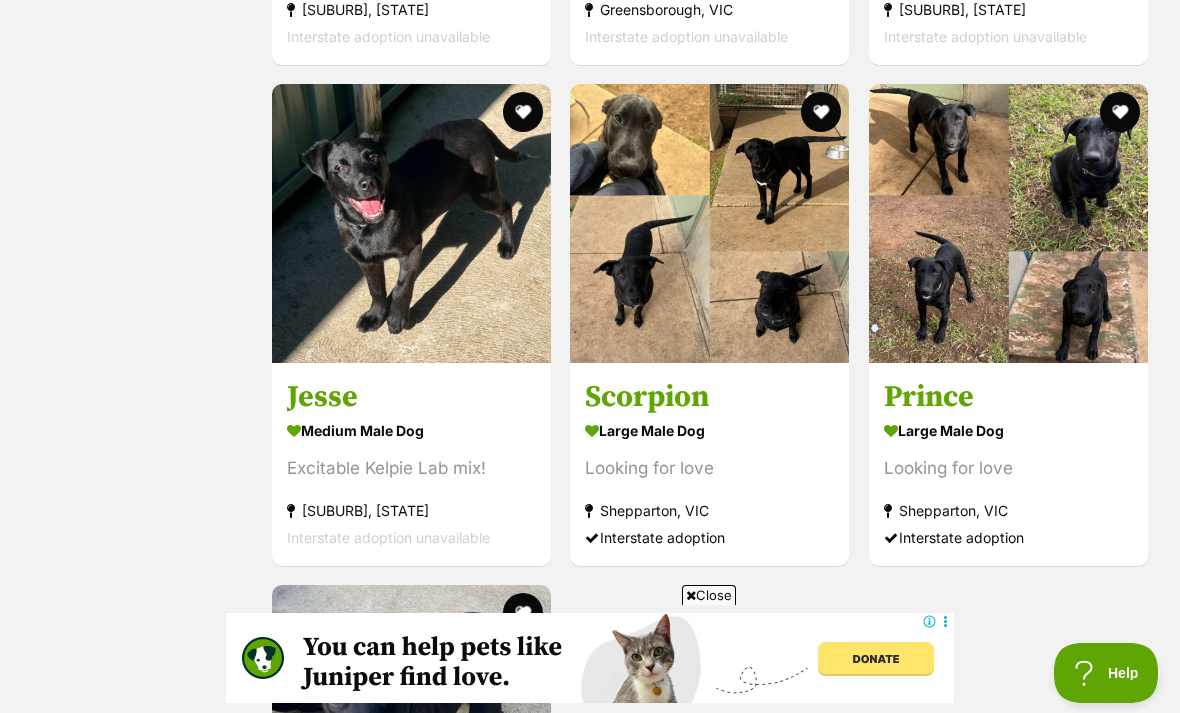 click at bounding box center [523, 112] 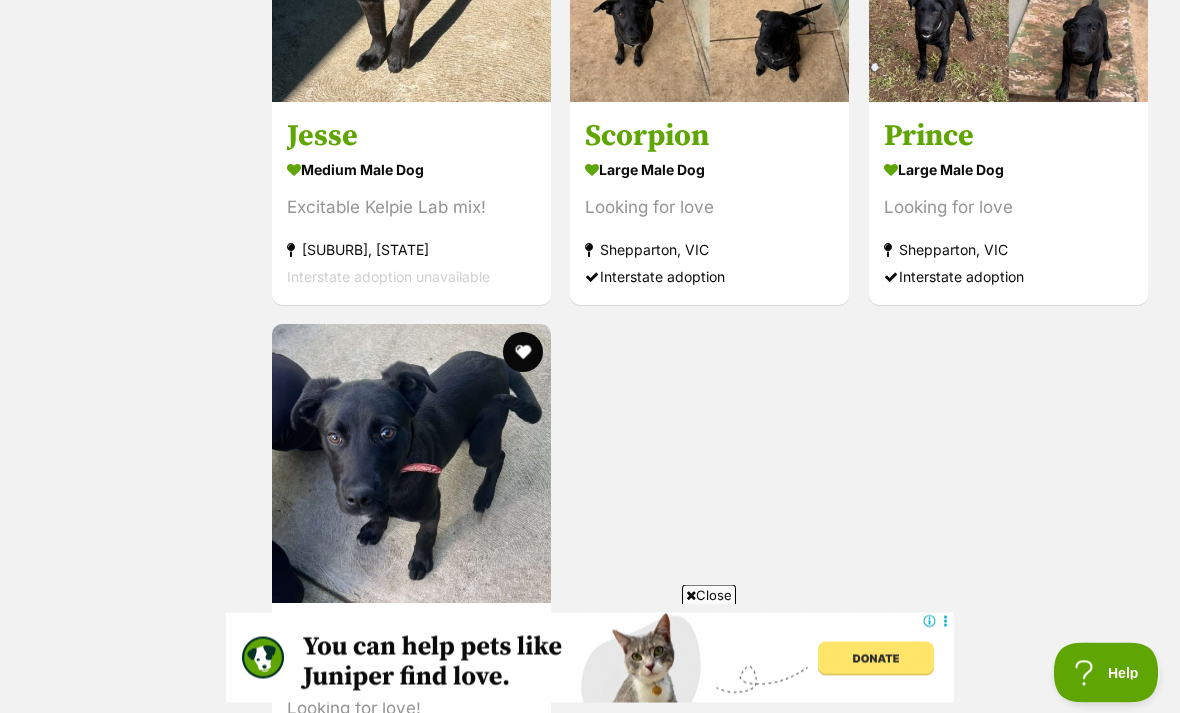 scroll, scrollTop: 1127, scrollLeft: 0, axis: vertical 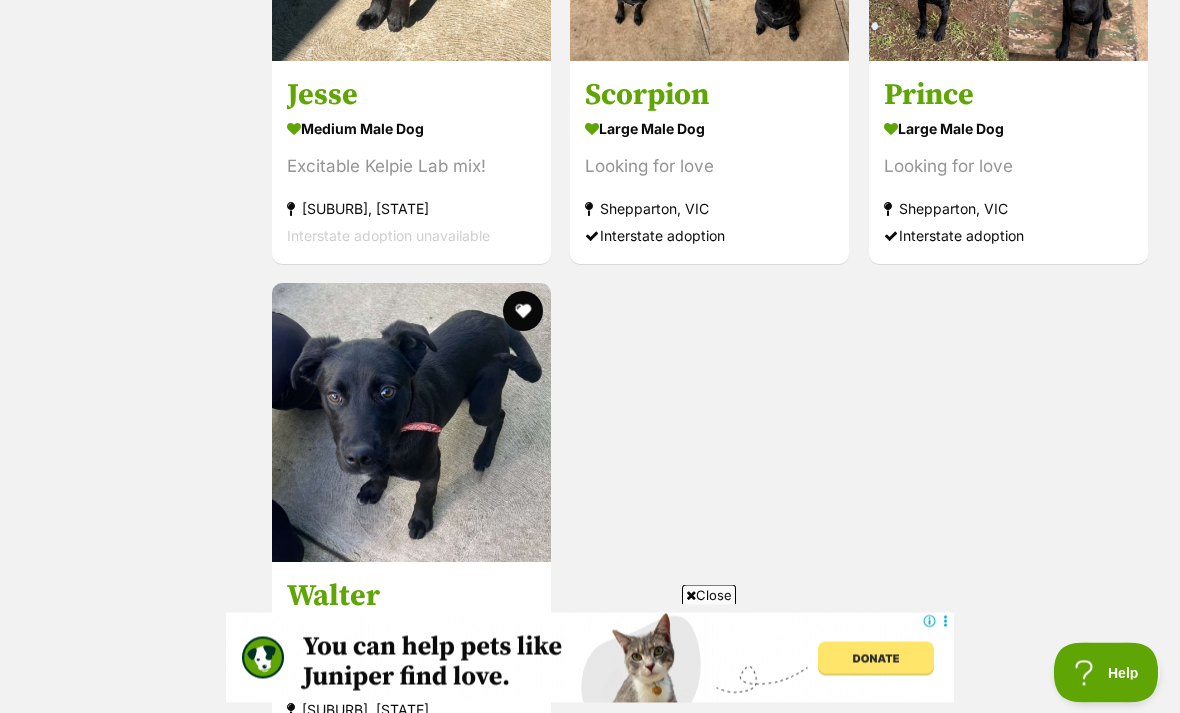 click at bounding box center [523, 312] 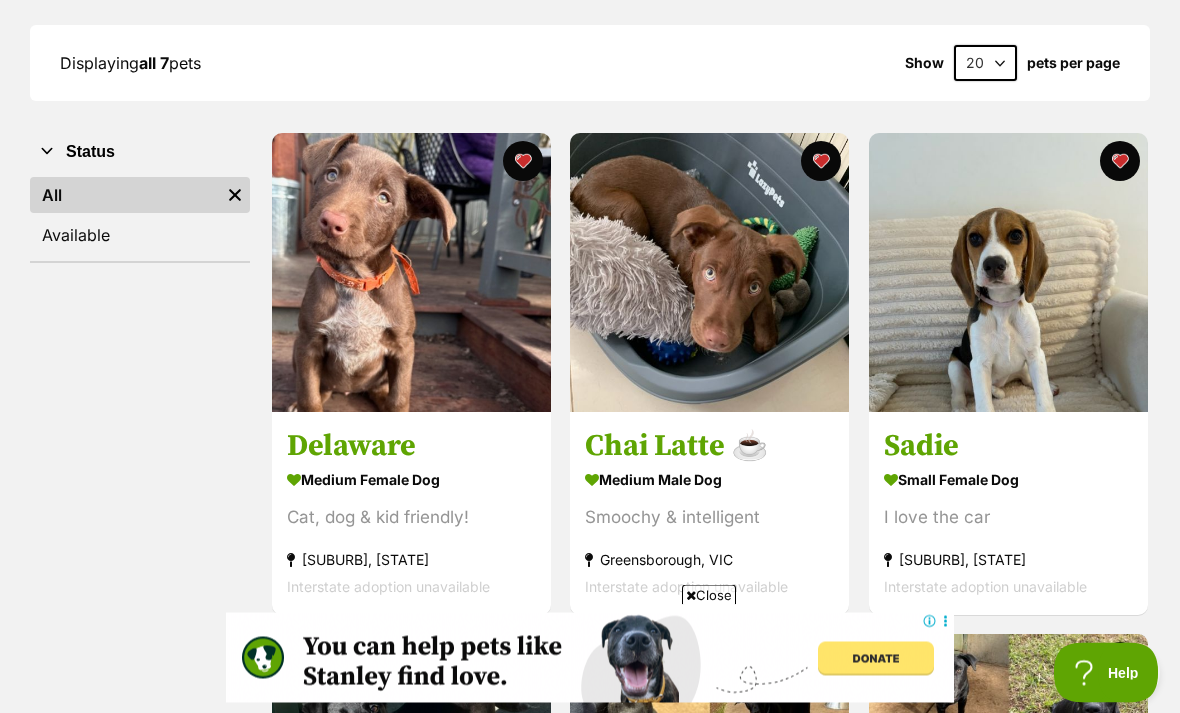scroll, scrollTop: 276, scrollLeft: 0, axis: vertical 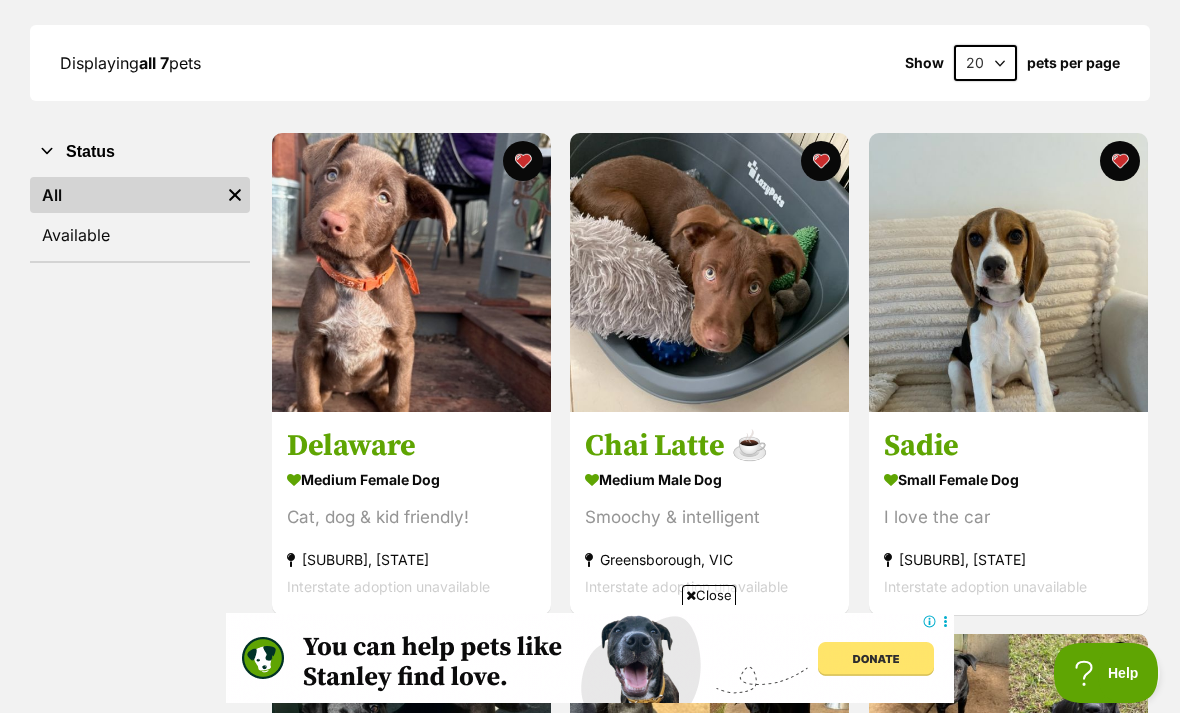 click at bounding box center [709, 272] 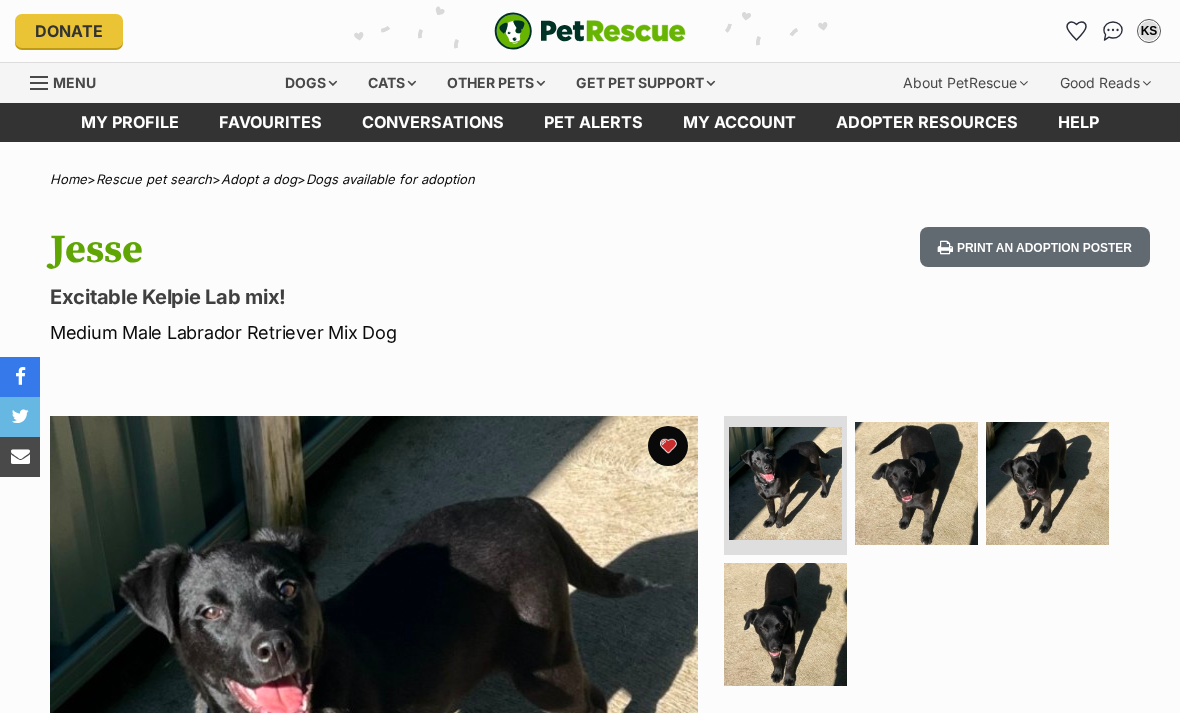 scroll, scrollTop: 0, scrollLeft: 0, axis: both 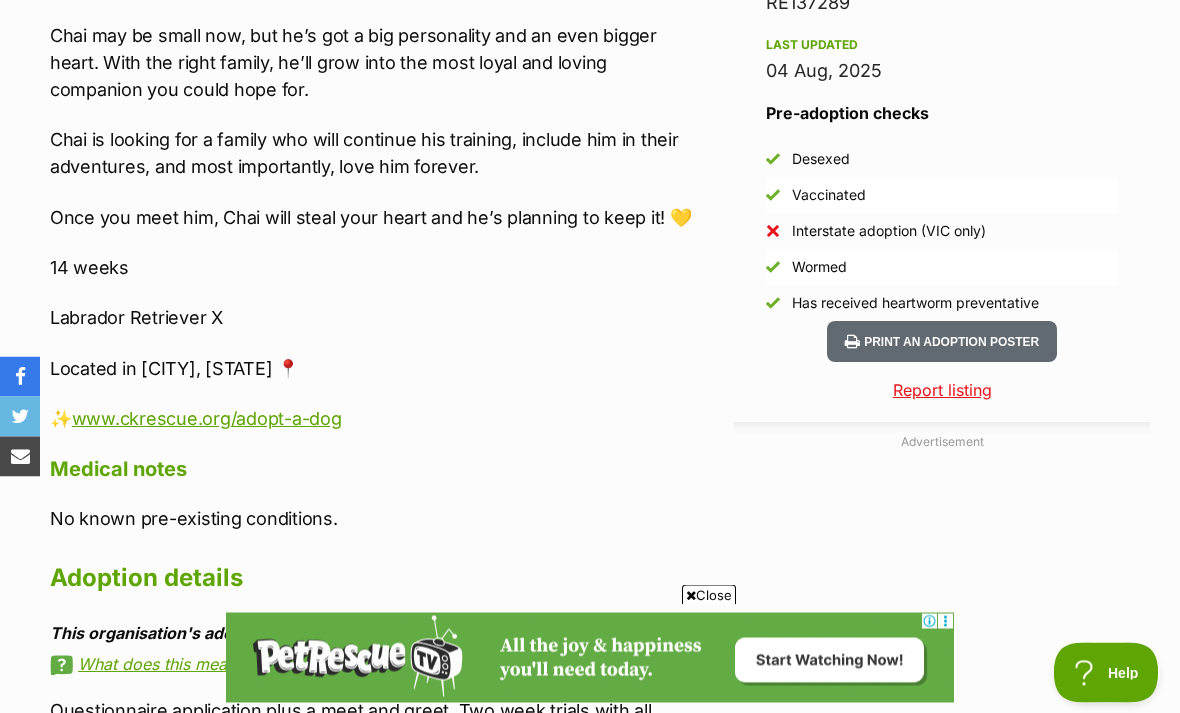 click on "www.ckrescue.org/adopt-a-dog" at bounding box center (207, 419) 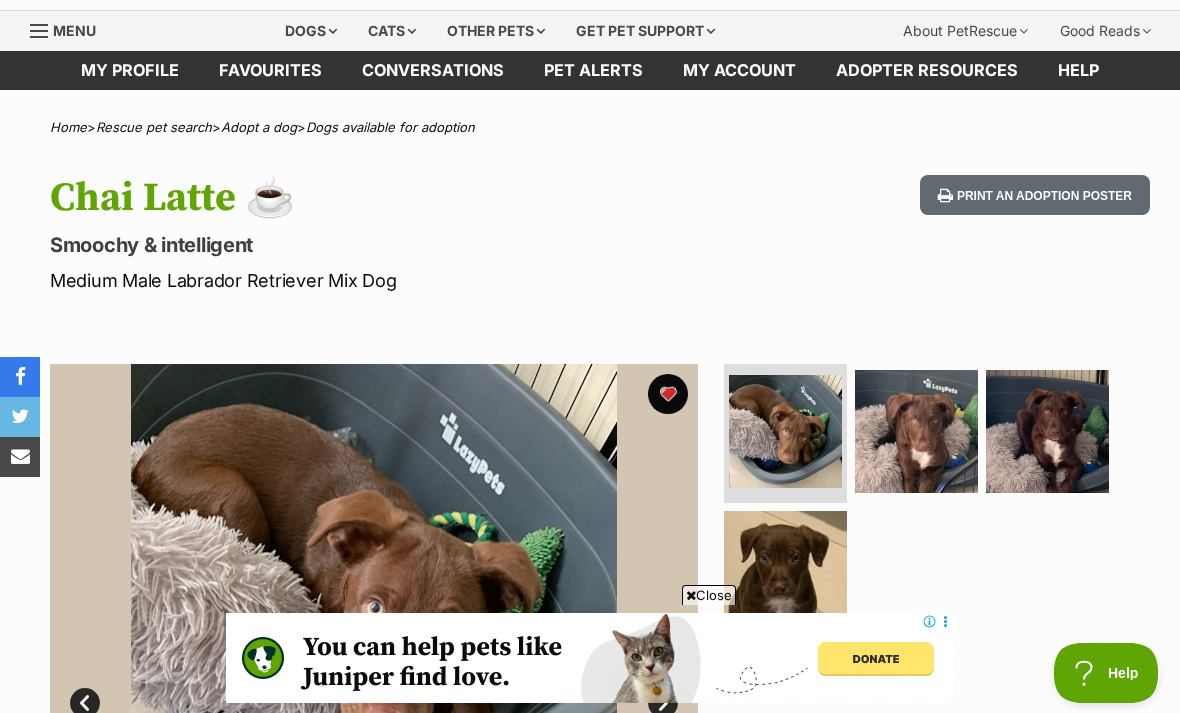 scroll, scrollTop: 0, scrollLeft: 0, axis: both 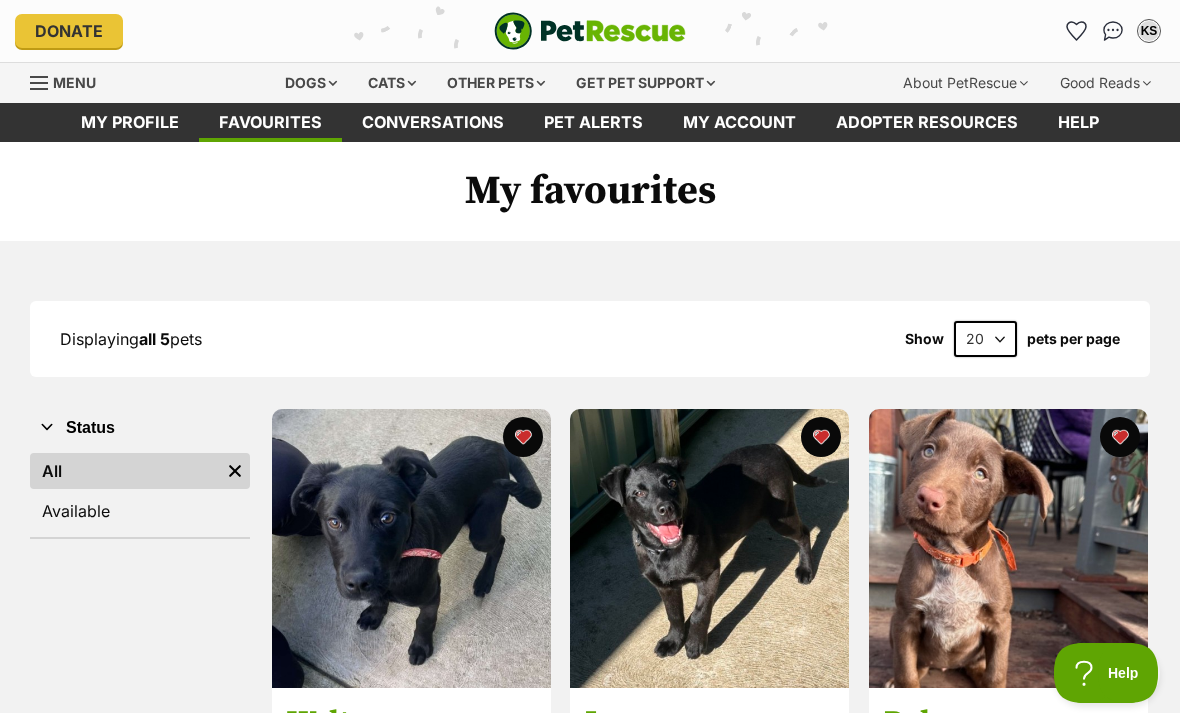 click on "Dogs" at bounding box center [311, 83] 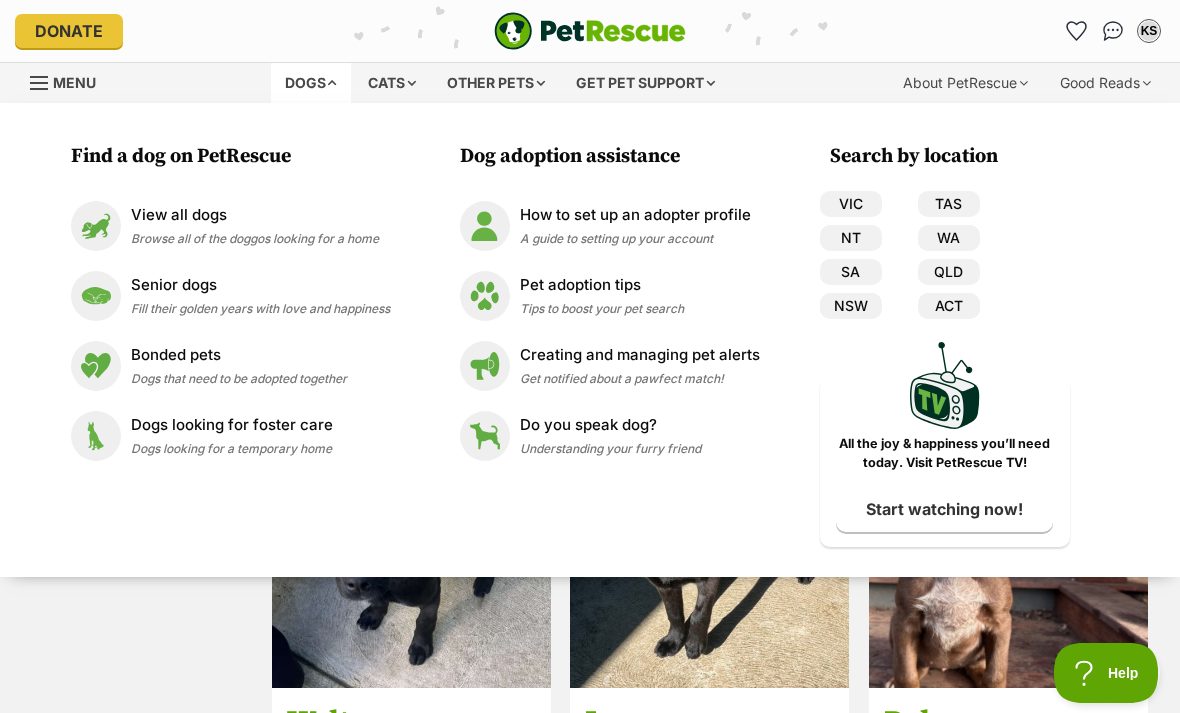 click on "VIC" at bounding box center [851, 204] 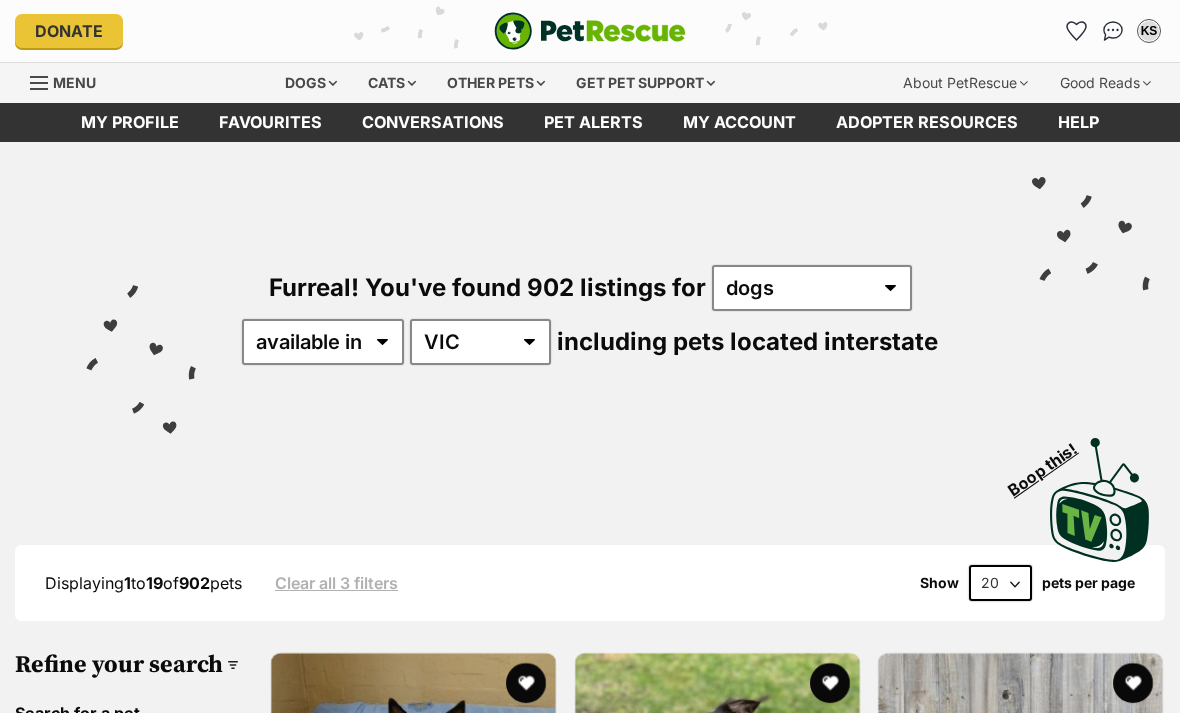 scroll, scrollTop: 0, scrollLeft: 0, axis: both 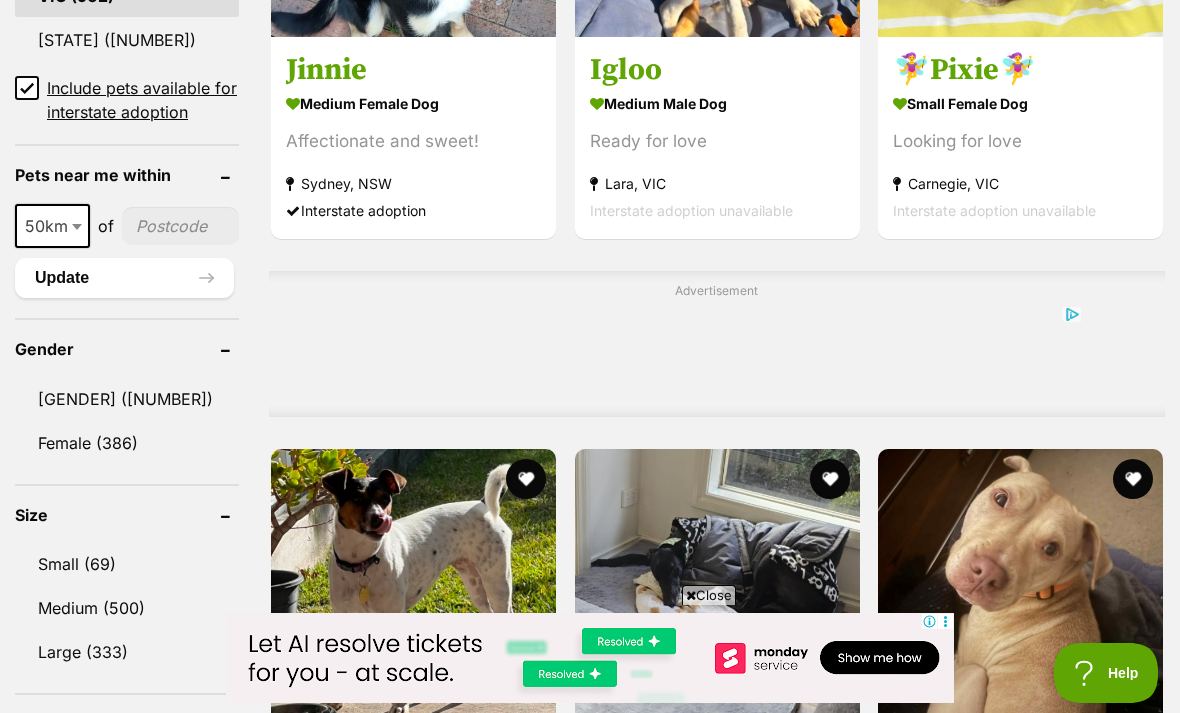 click at bounding box center (180, 226) 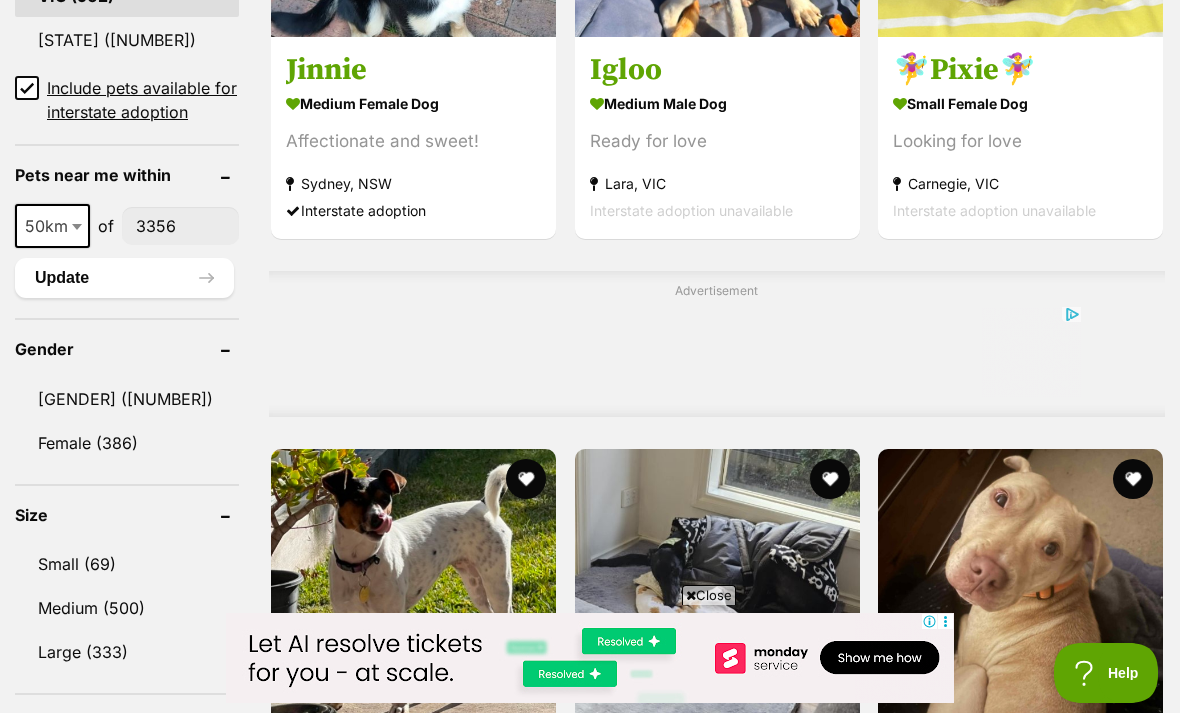 scroll, scrollTop: 0, scrollLeft: 0, axis: both 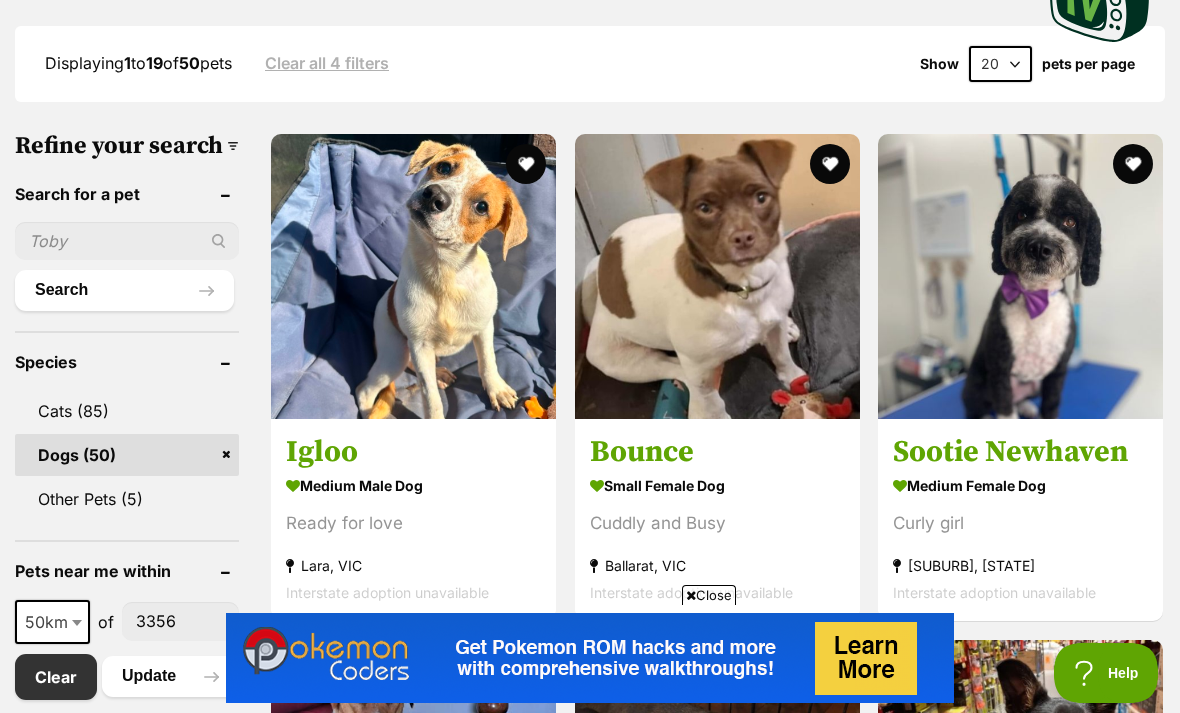 click at bounding box center (1020, 276) 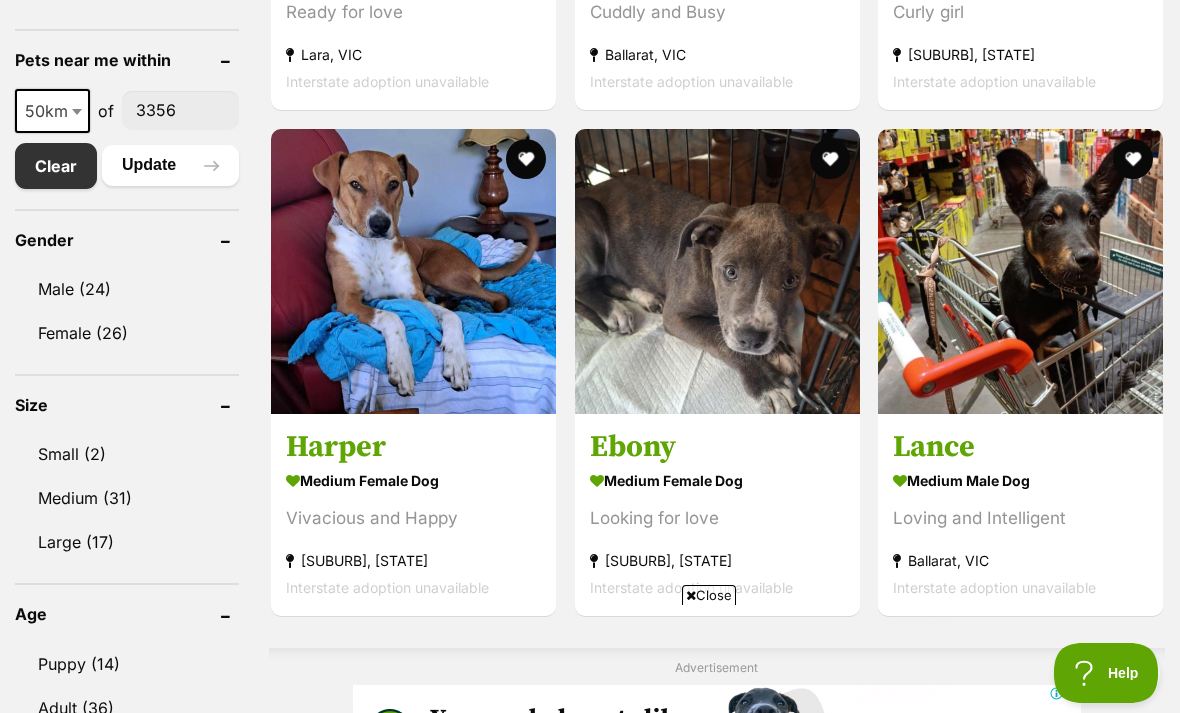 scroll, scrollTop: 0, scrollLeft: 0, axis: both 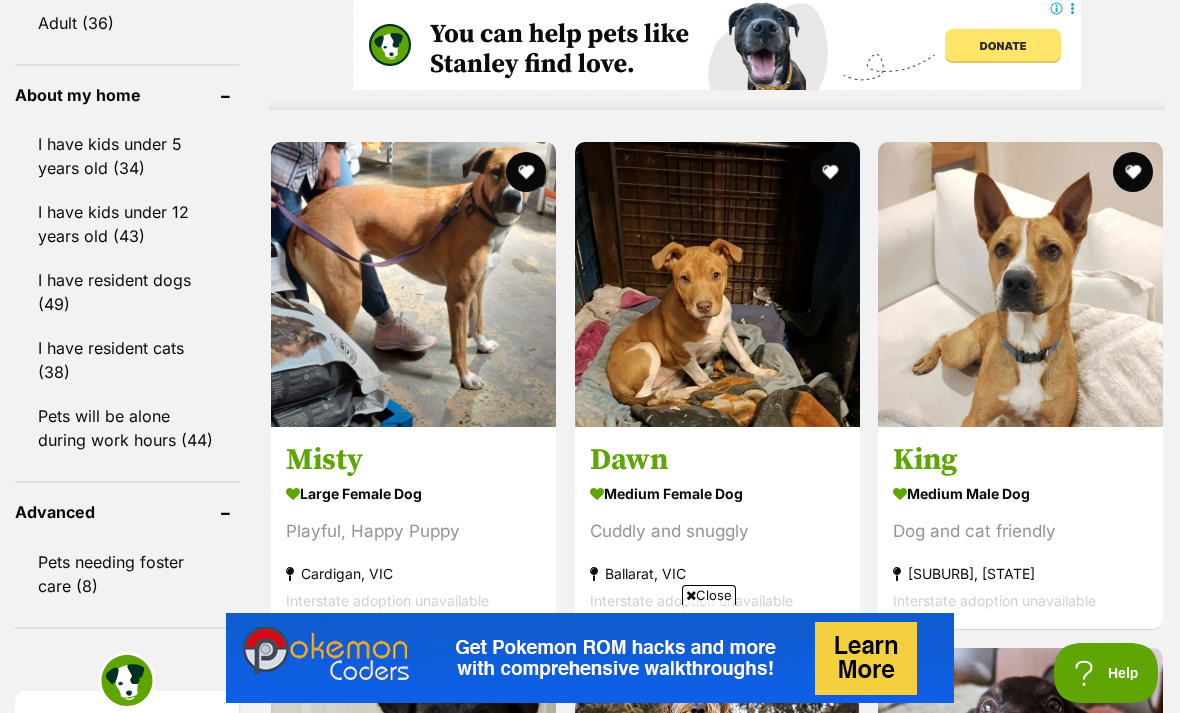 click at bounding box center (413, 284) 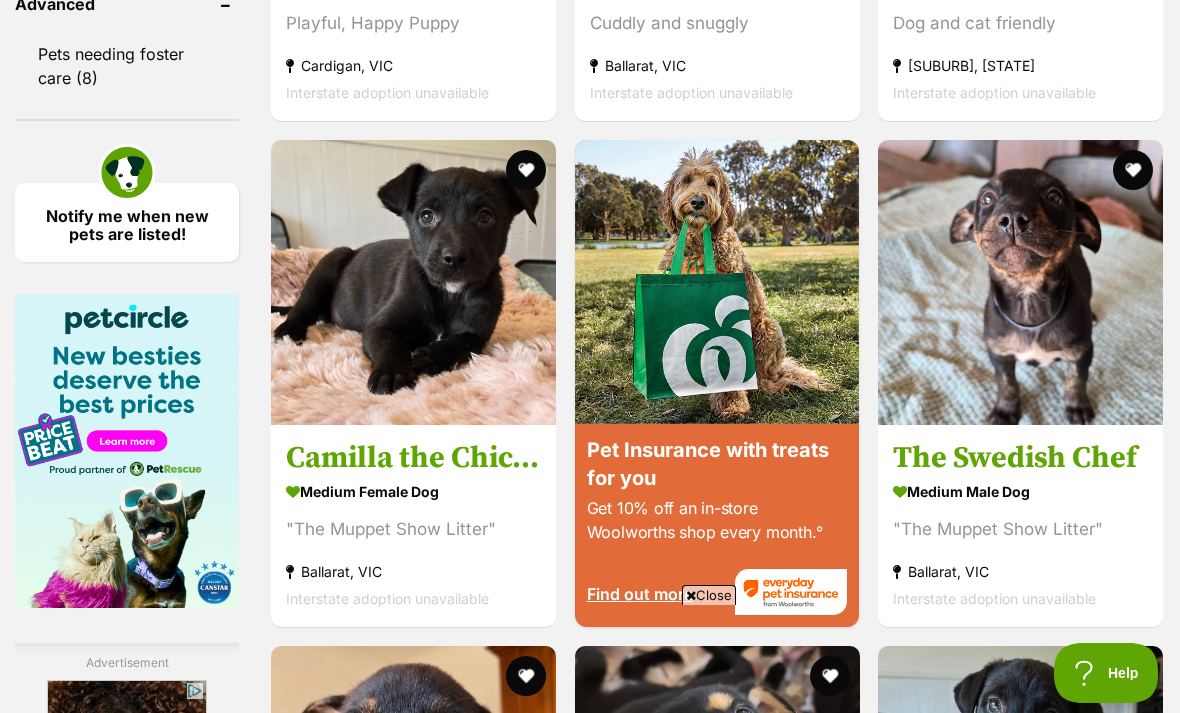 scroll, scrollTop: 2278, scrollLeft: 0, axis: vertical 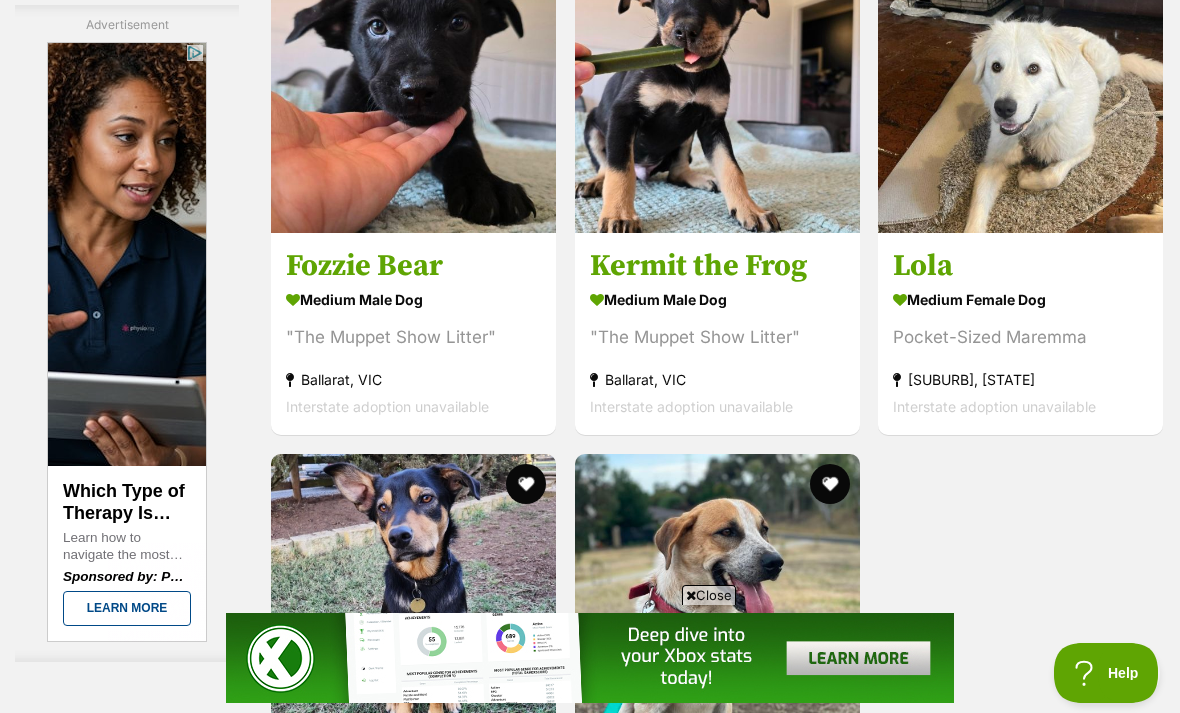 click at bounding box center [1020, 90] 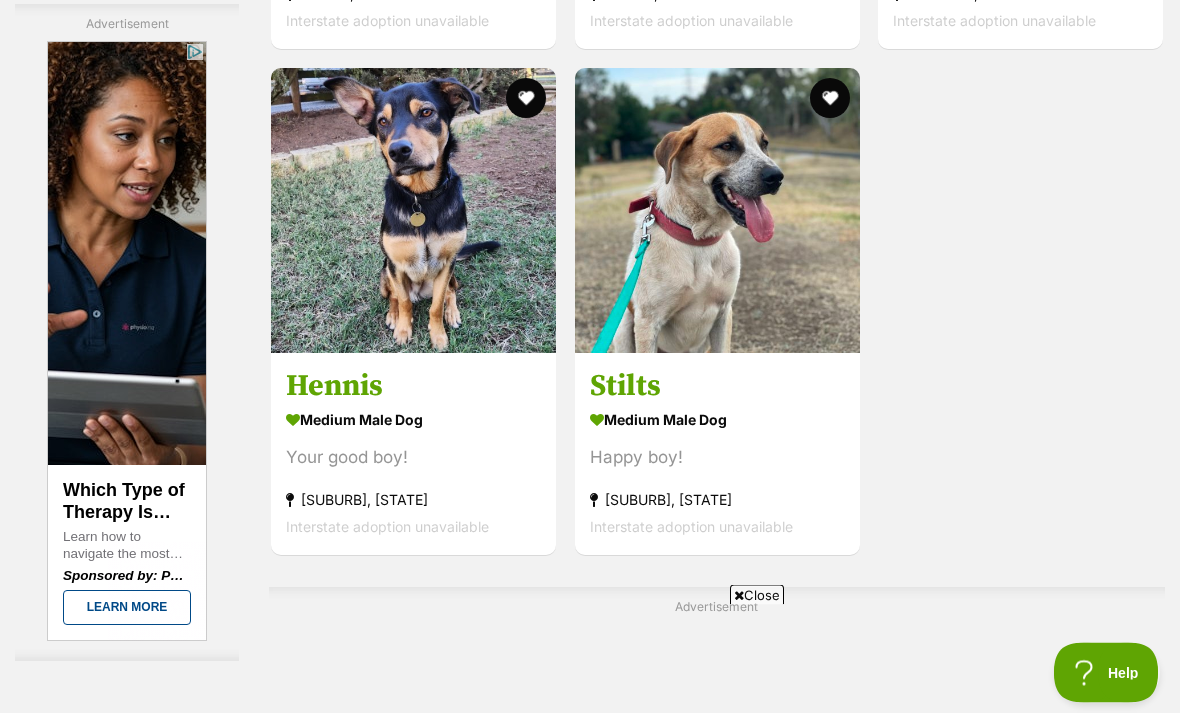 scroll, scrollTop: 3998, scrollLeft: 0, axis: vertical 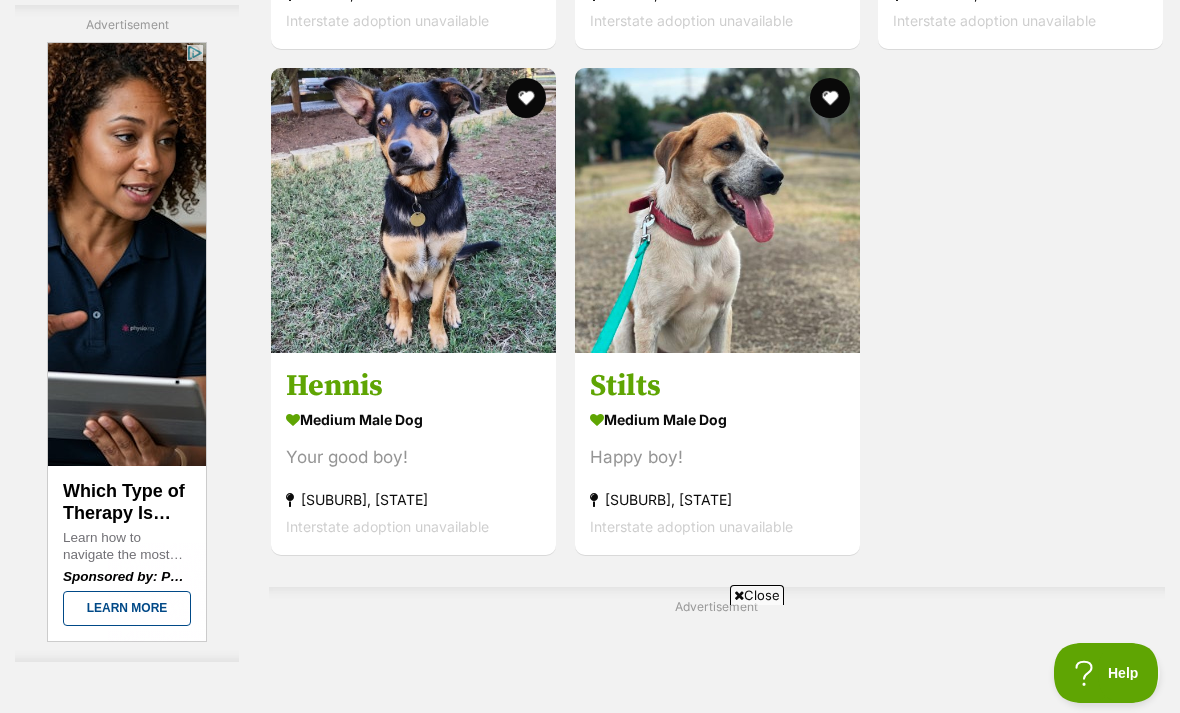 click at bounding box center [717, 210] 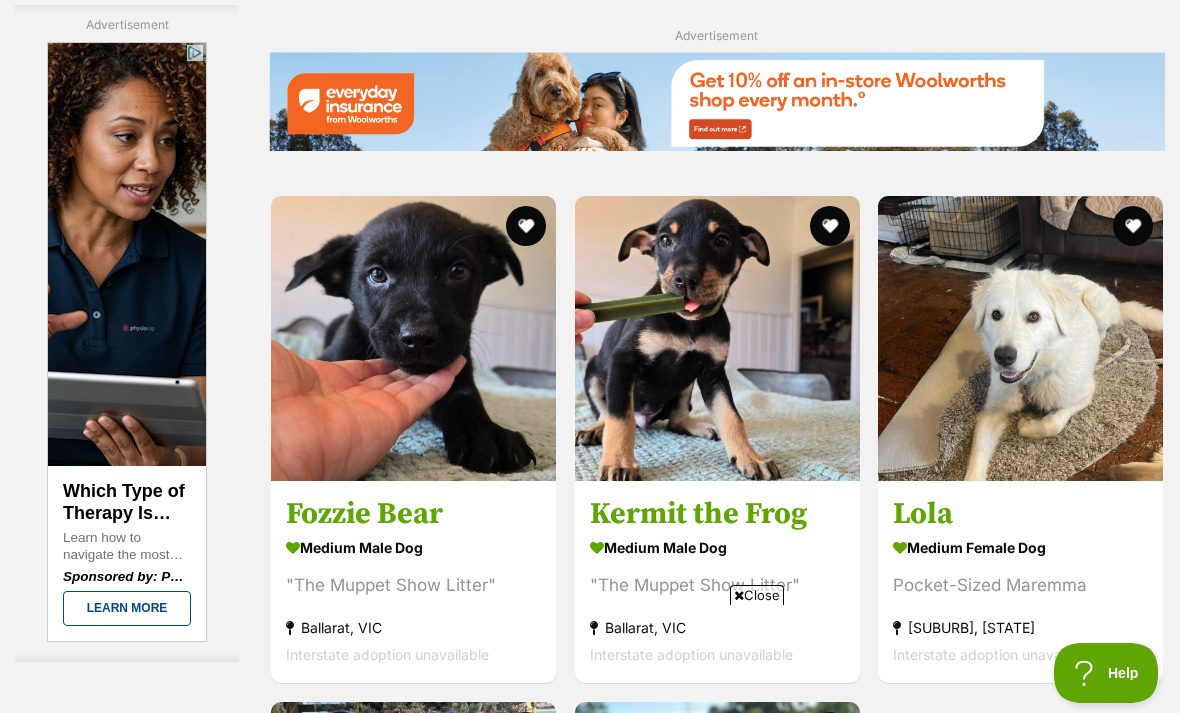 scroll, scrollTop: 3410, scrollLeft: 0, axis: vertical 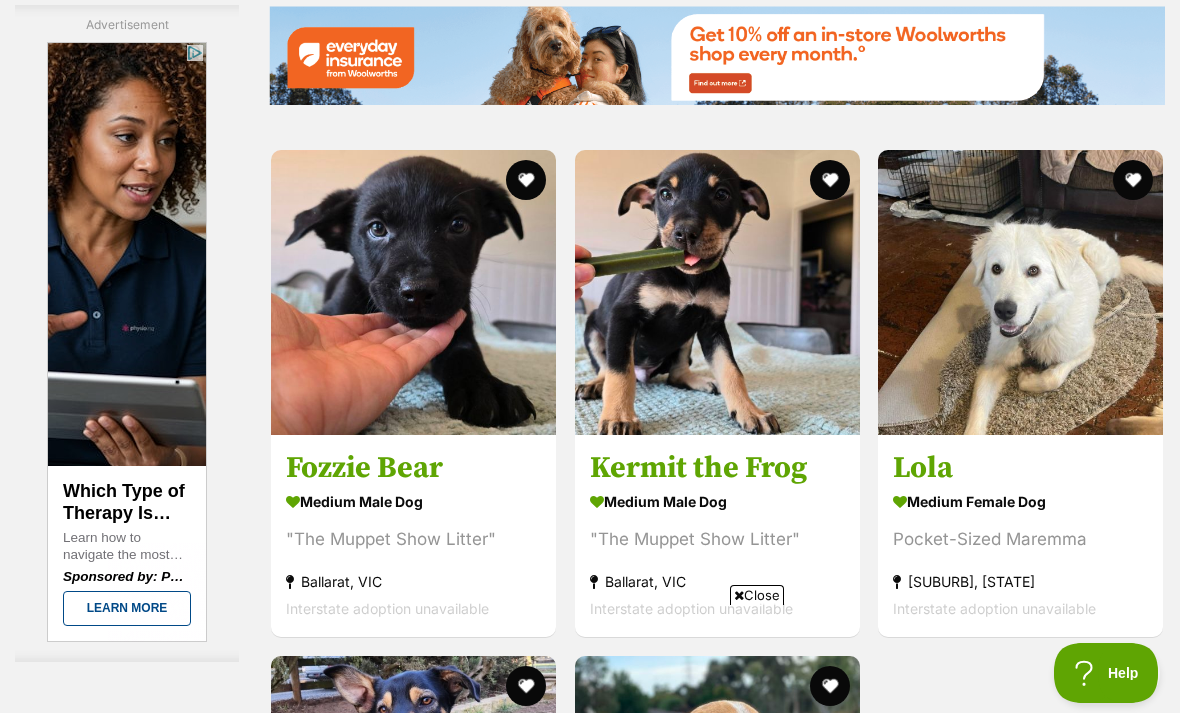 click at bounding box center (413, 292) 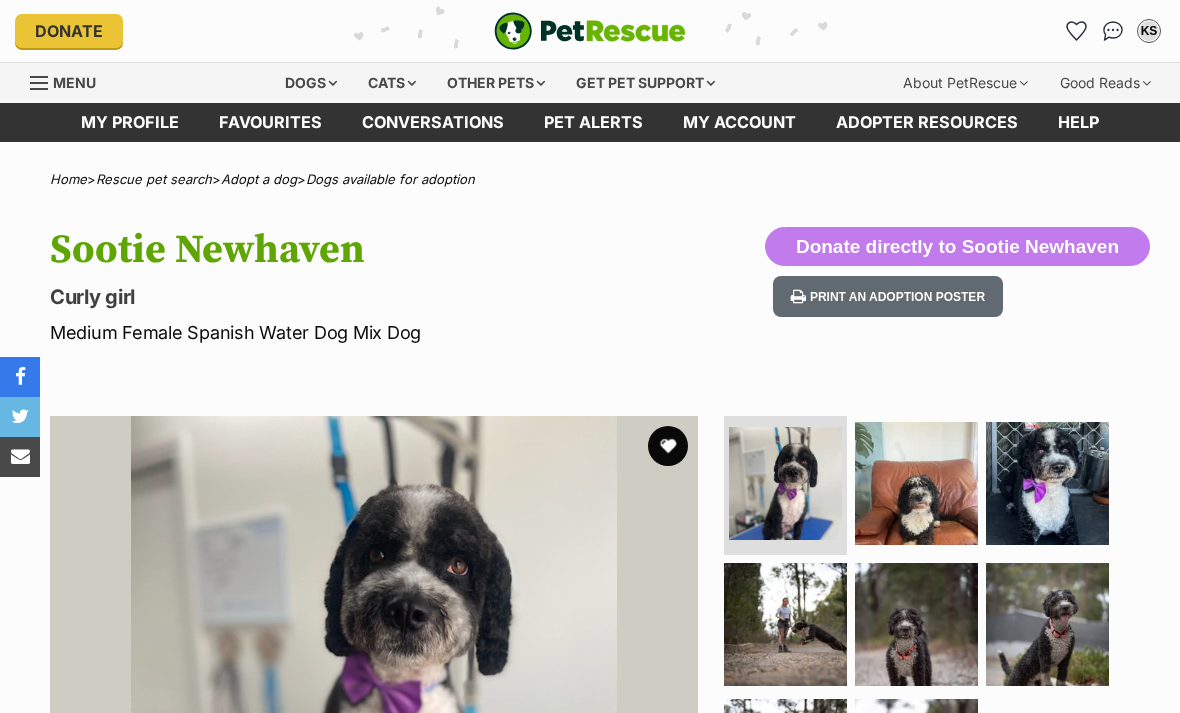 scroll, scrollTop: 0, scrollLeft: 0, axis: both 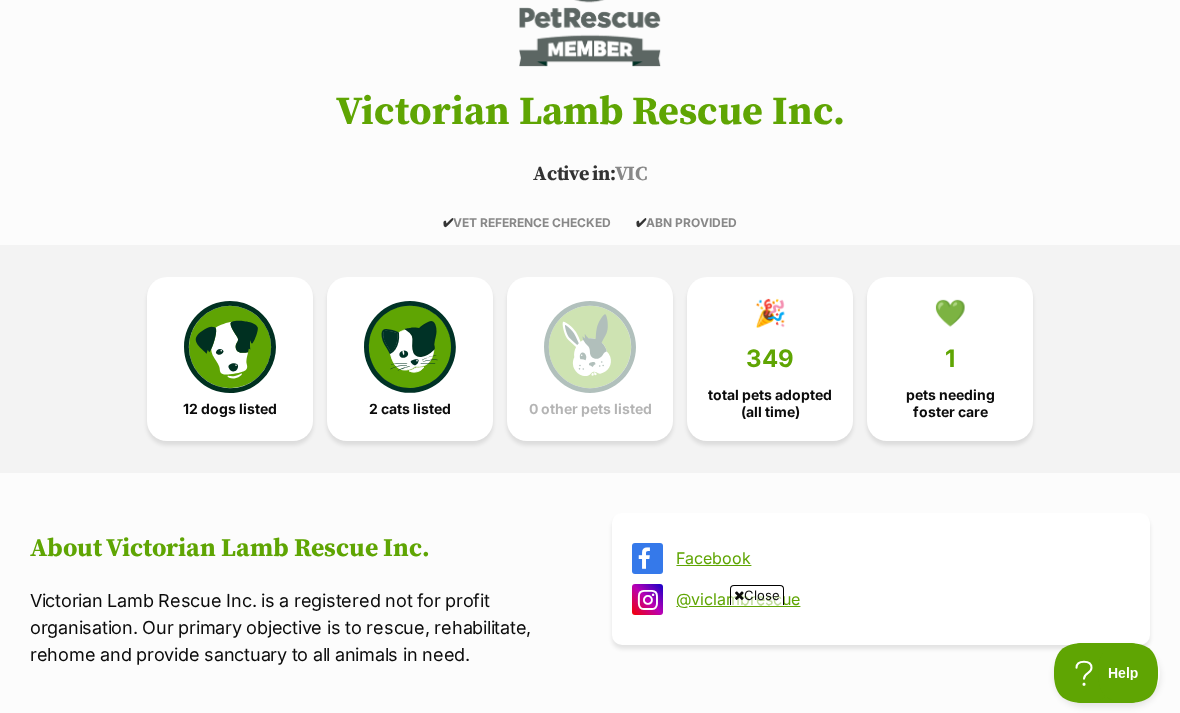 click at bounding box center [230, 347] 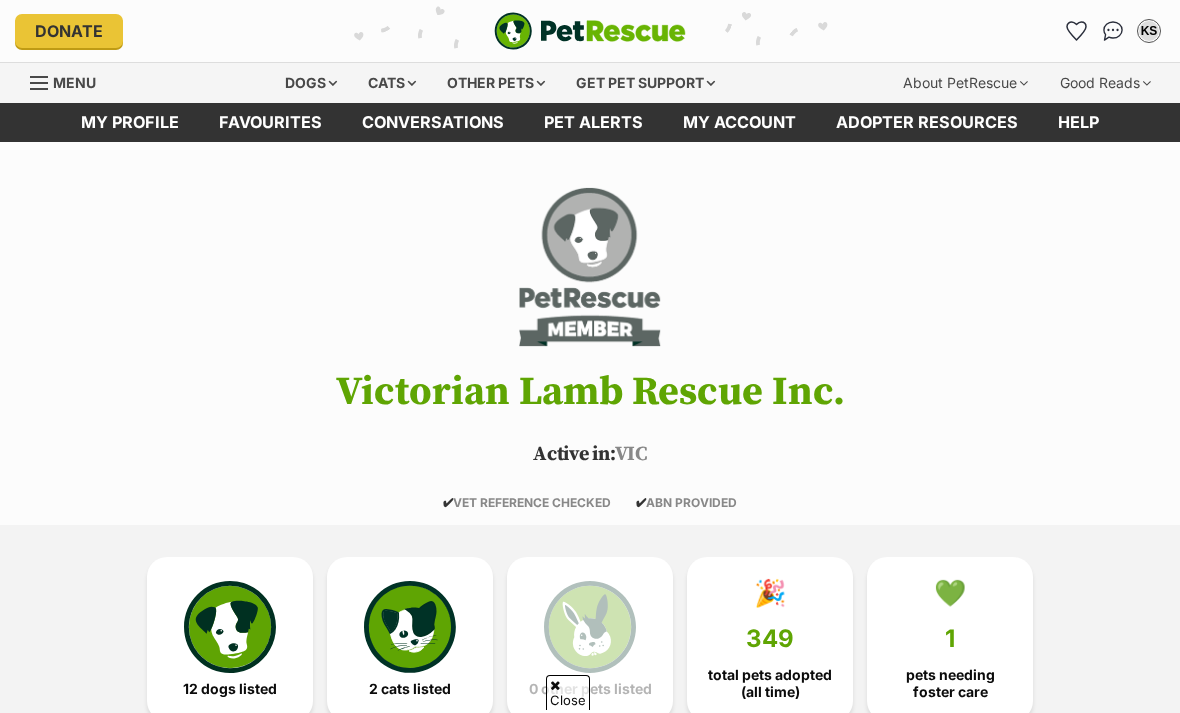scroll, scrollTop: 1103, scrollLeft: 0, axis: vertical 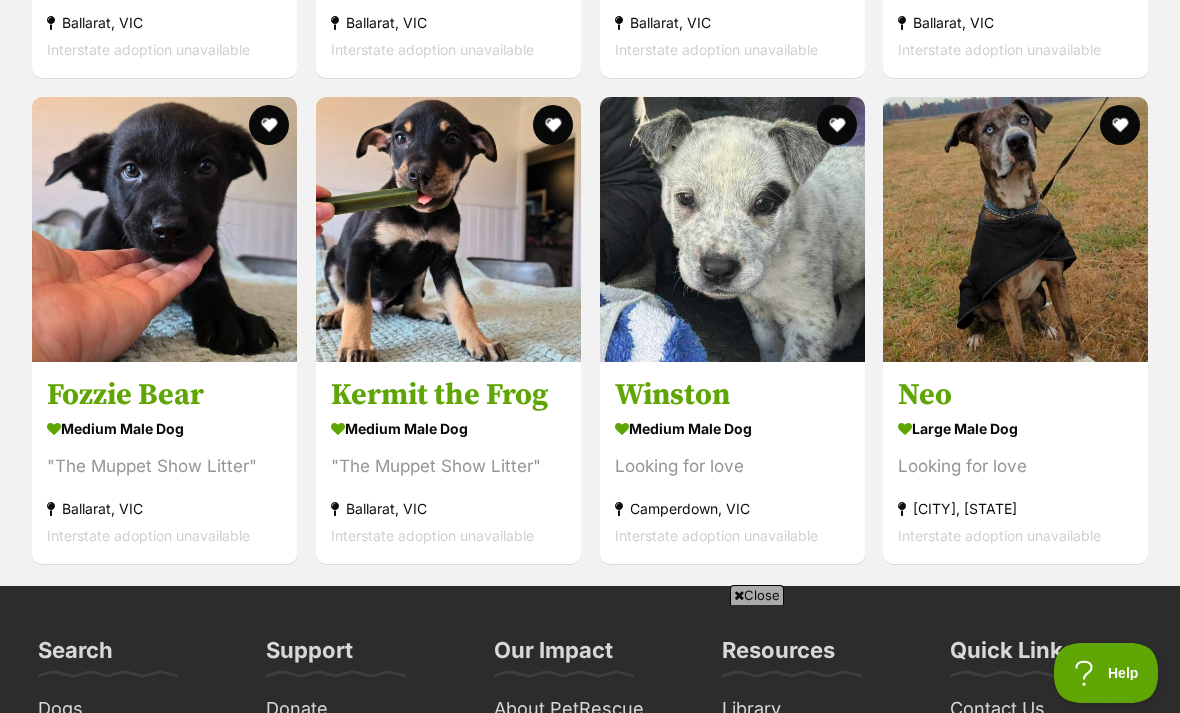 click at bounding box center [732, 229] 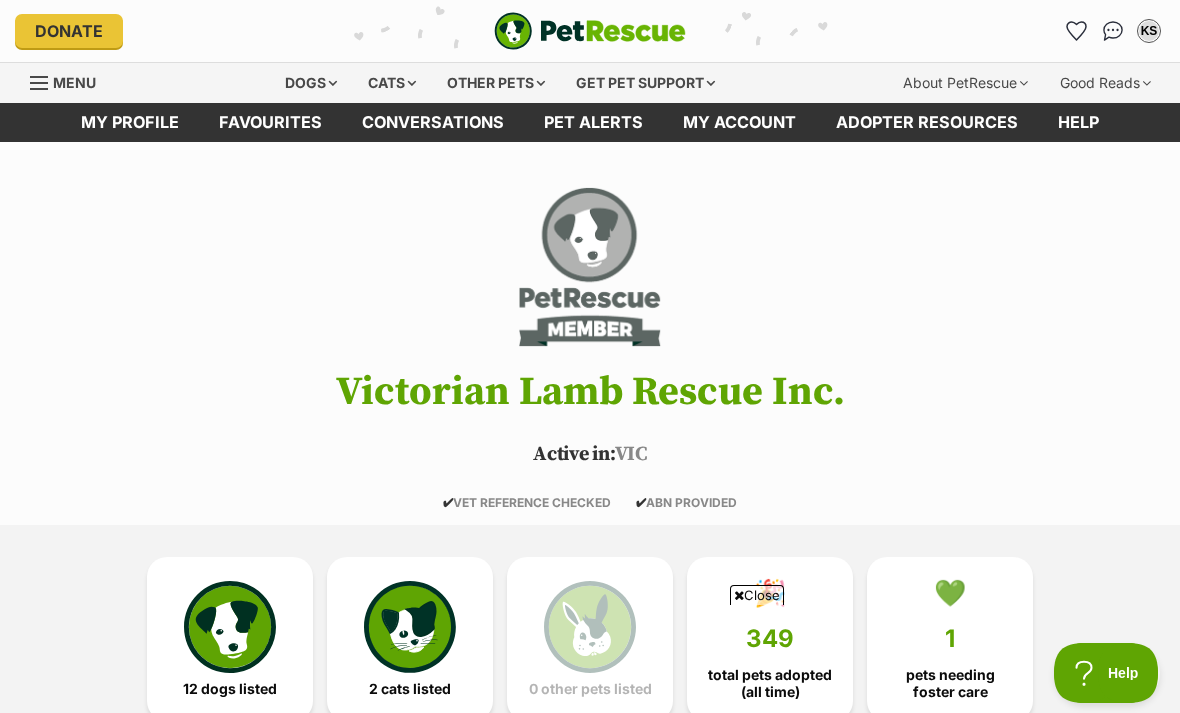 scroll, scrollTop: 2396, scrollLeft: 0, axis: vertical 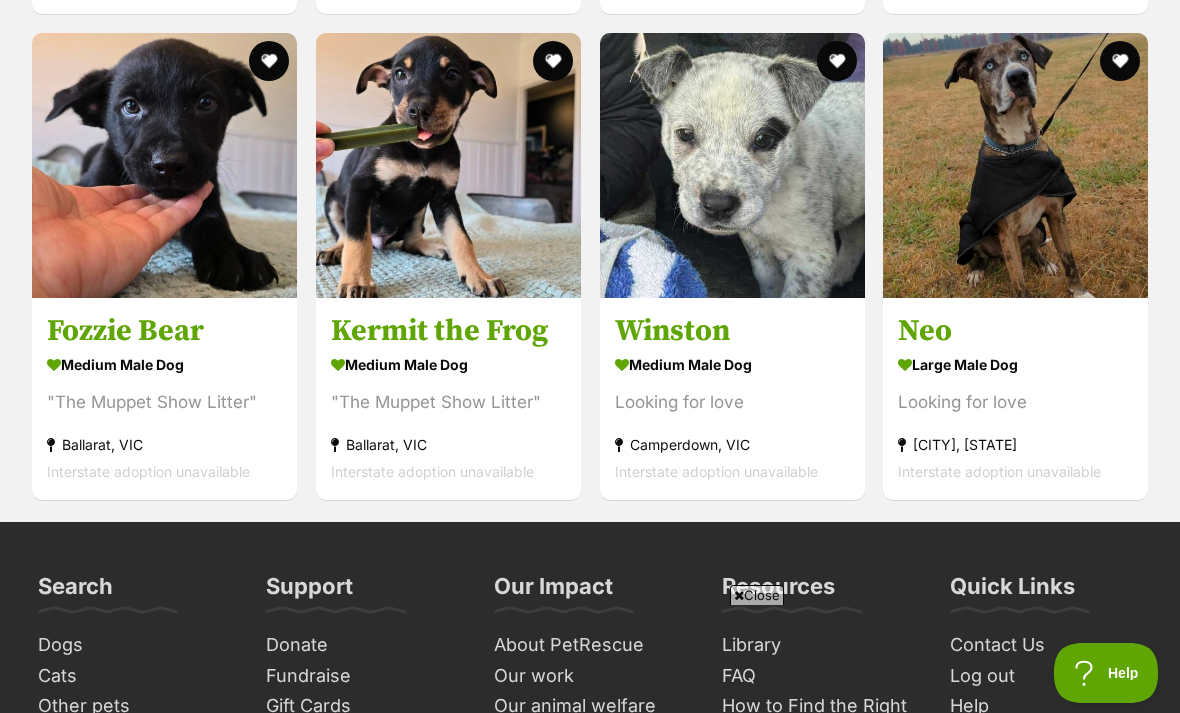 click at bounding box center [1015, 165] 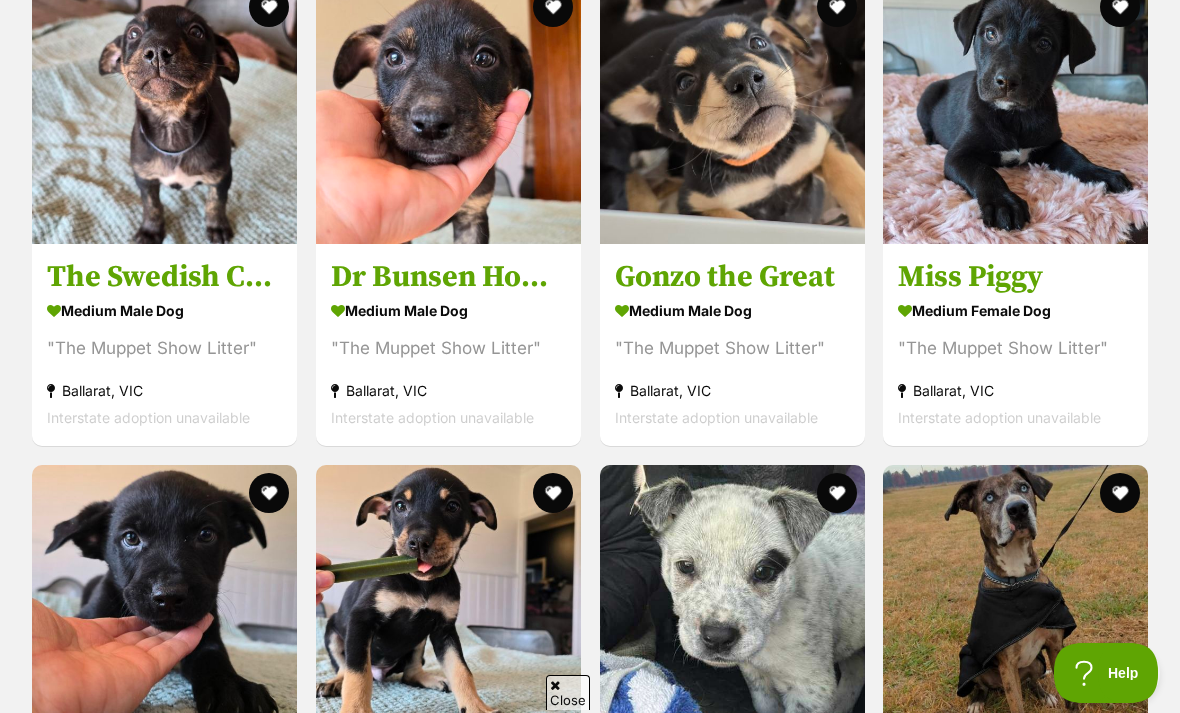 scroll, scrollTop: 1929, scrollLeft: 0, axis: vertical 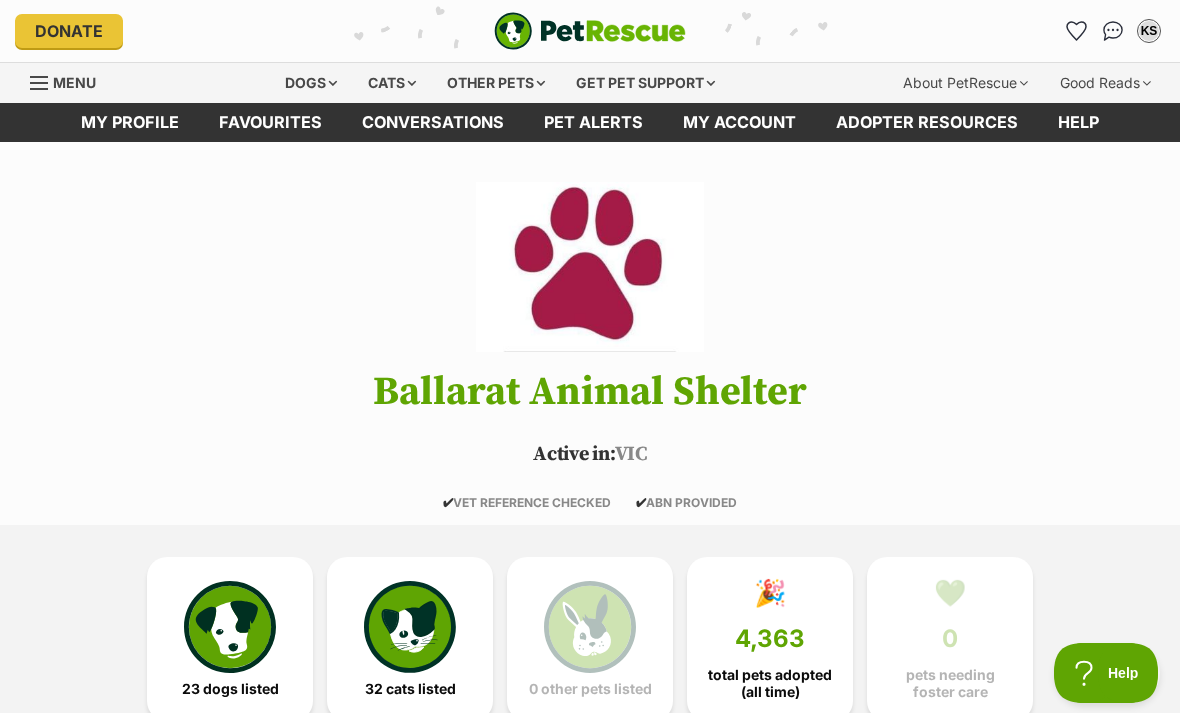 click at bounding box center [1077, 31] 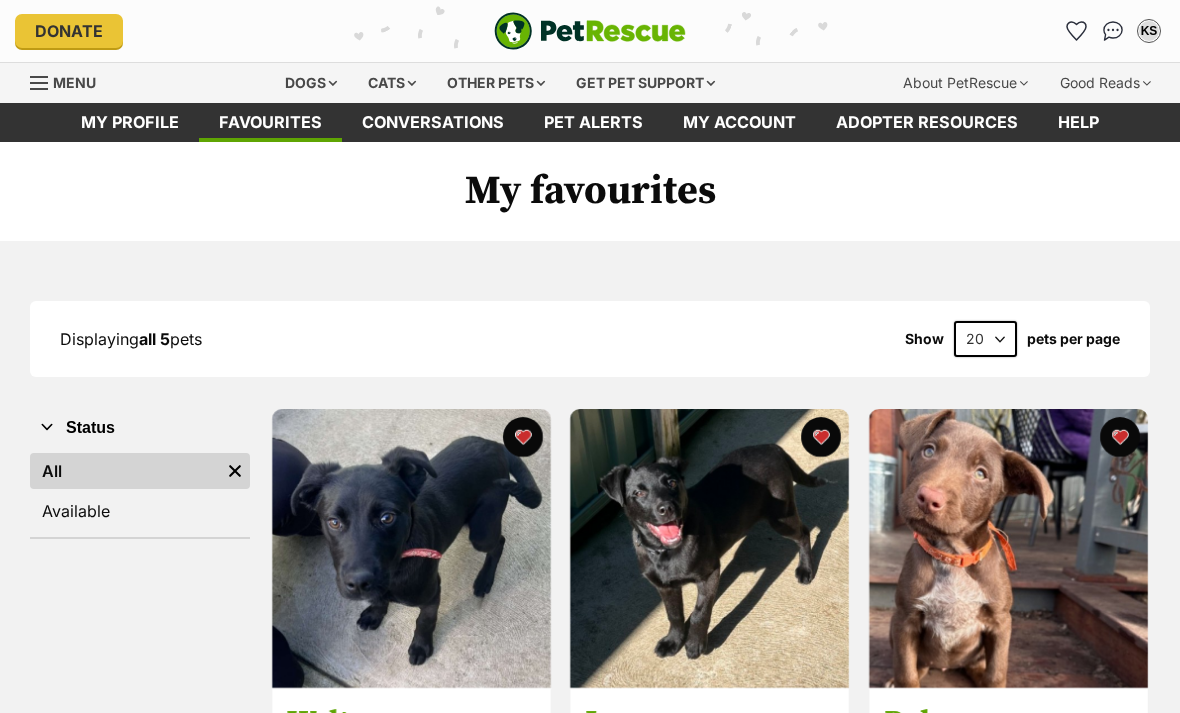 scroll, scrollTop: 0, scrollLeft: 0, axis: both 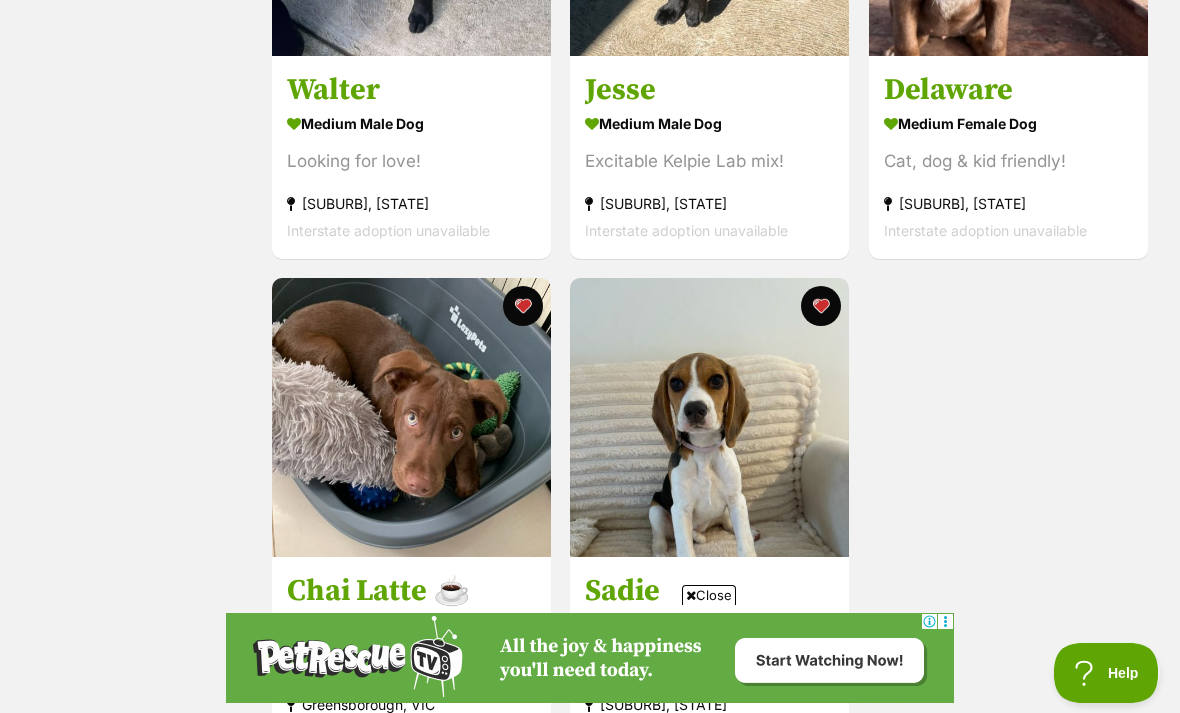 click at bounding box center (709, 417) 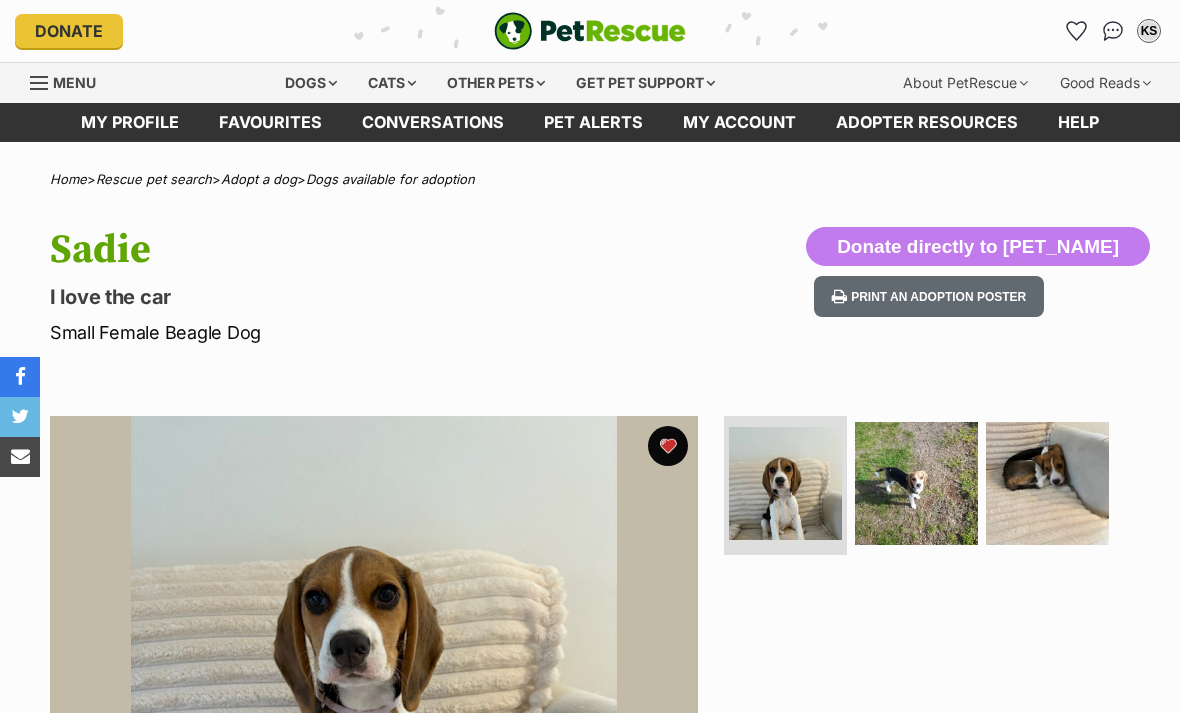 scroll, scrollTop: 45, scrollLeft: 0, axis: vertical 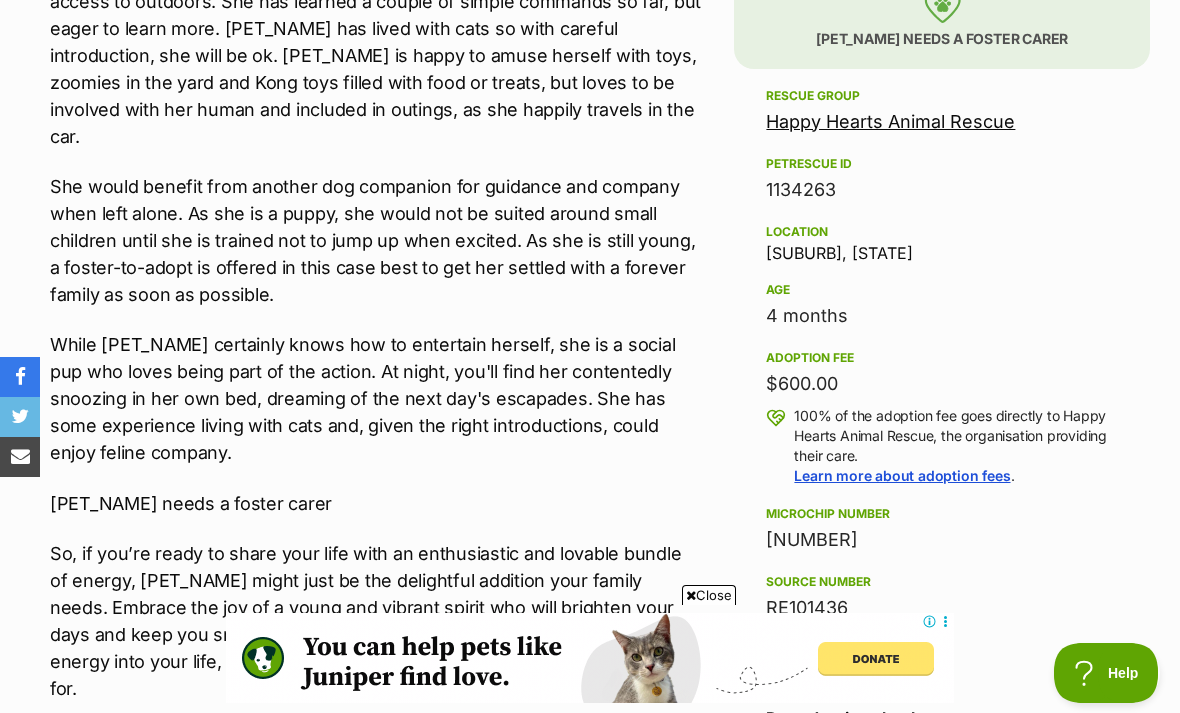 click on "Happy Hearts Animal Rescue" at bounding box center [890, 121] 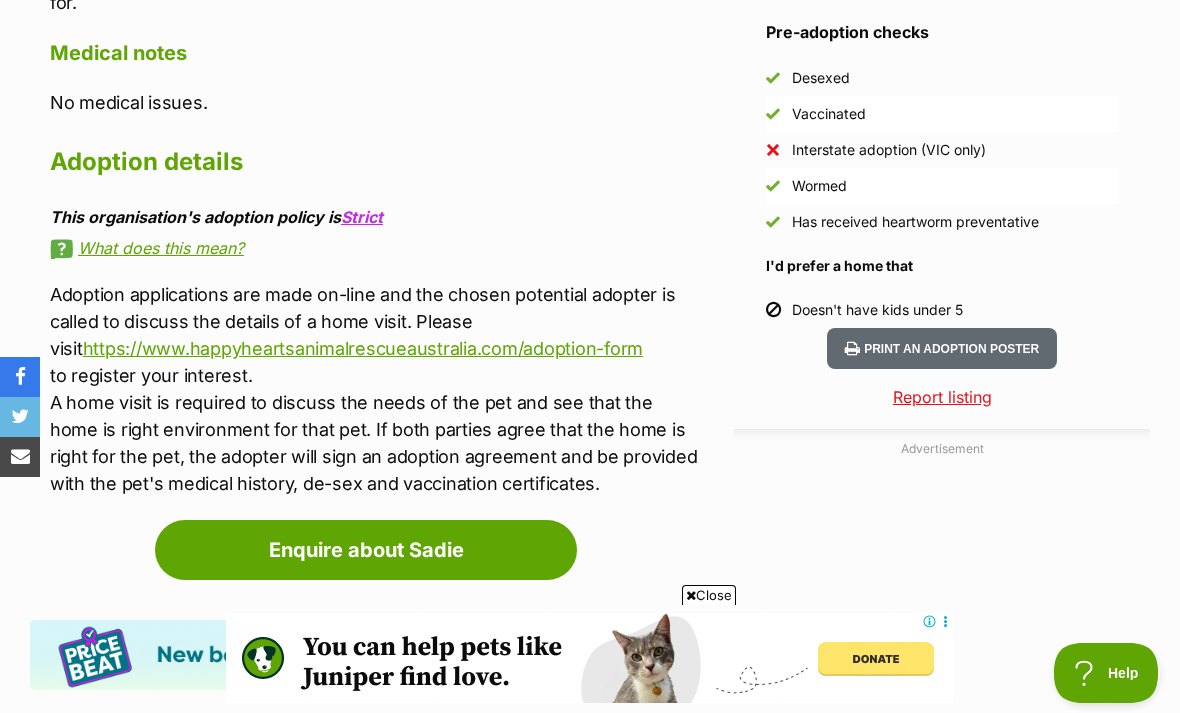 scroll, scrollTop: 1961, scrollLeft: 0, axis: vertical 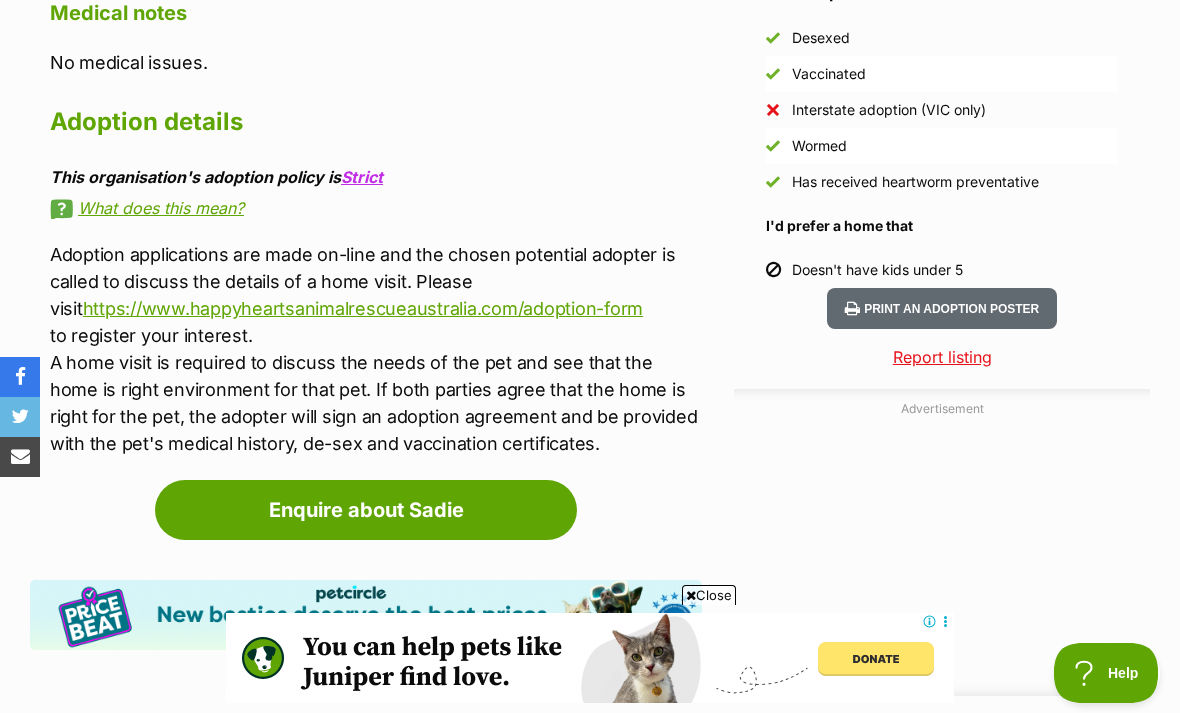 click on "Enquire about Sadie" at bounding box center [366, 510] 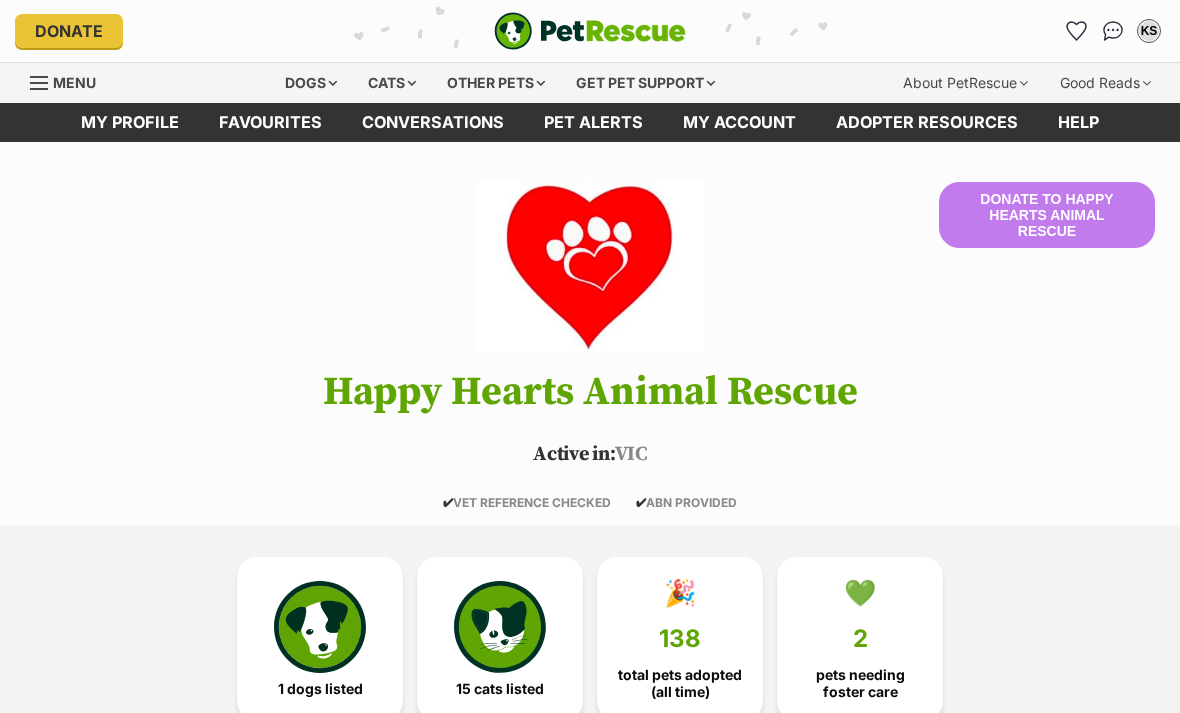 scroll, scrollTop: 0, scrollLeft: 0, axis: both 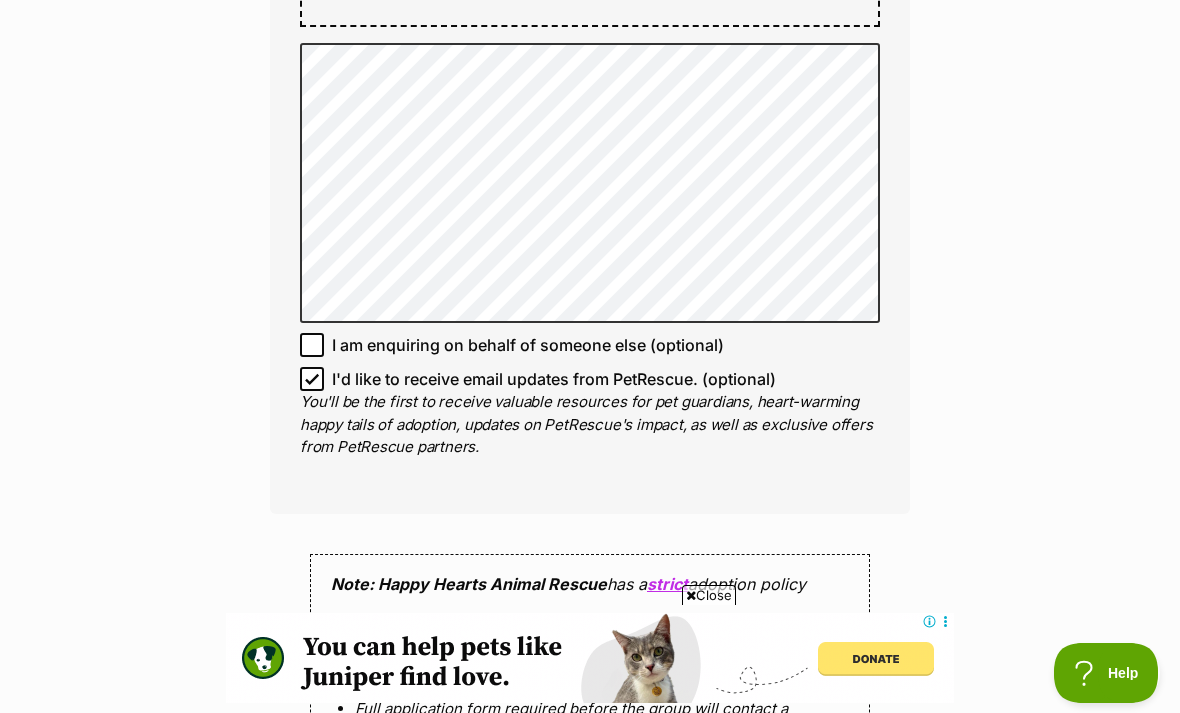 click on "Enquire about  Sadie
Want to increase your chances of a successful enquiry?
Update your adopter profile now!
Full name Kathryne Short
Email
We require this to be able to send you communications regarding your pet enquiry.
kathryne_short@hotmail.com
Phone number United States +1 United Kingdom +44 Afghanistan (‫افغانستان‬‎) +93 Albania (Shqipëri) +355 Algeria (‫الجزائر‬‎) +213 American Samoa +1684 Andorra +376 Angola +244 Anguilla +1264 Antigua and Barbuda +1268 Argentina +54 Armenia (Հայաստան) +374 Aruba +297 Australia +61 Austria (Österreich) +43 Azerbaijan (Azərbaycan) +994 Bahamas +1242 Bahrain (‫البحرين‬‎) +973 Bangladesh (বাংলাদেশ) +880 Barbados +1246 Belarus (Беларусь) +375 Belgium (België) +32 Belize +501 Benin (Bénin) +229 Bermuda +1441 Bhutan (འབྲུག) +975 Bolivia +591 Bosnia and Herzegovina (Босна и Херцеговина) +387 Botswana +267 Brazil (Brasil) +55" at bounding box center [590, 119] 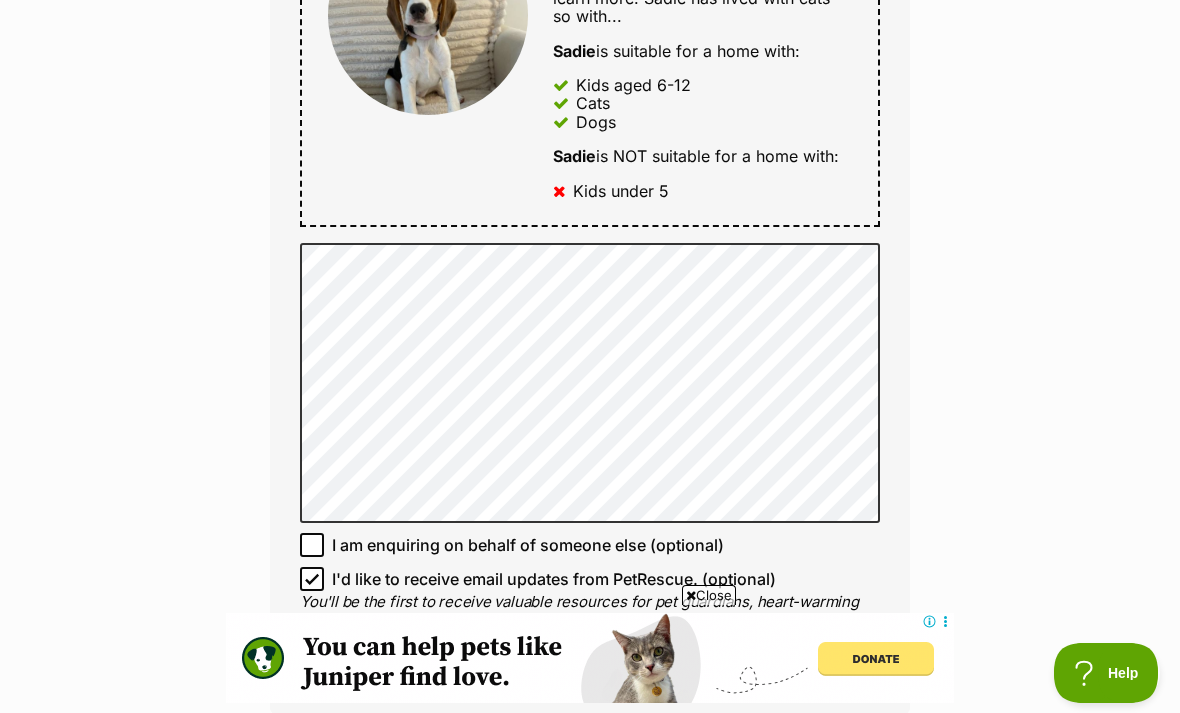 scroll, scrollTop: 0, scrollLeft: 0, axis: both 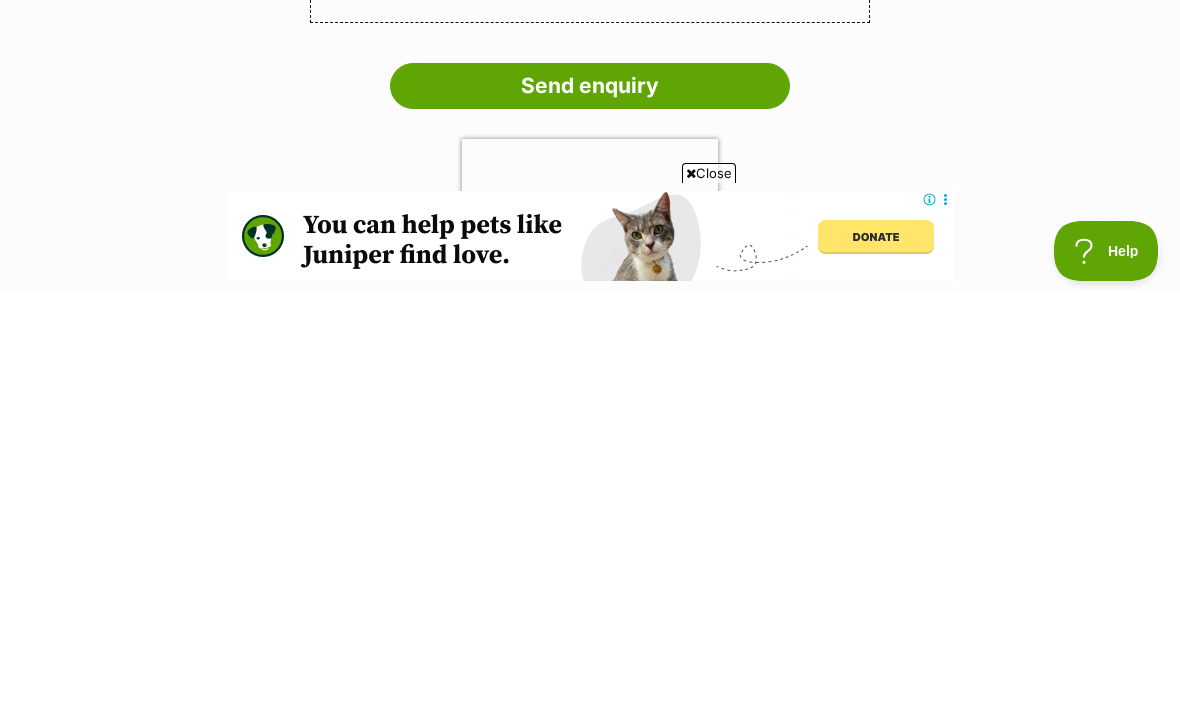 click on "Send enquiry" at bounding box center (590, 508) 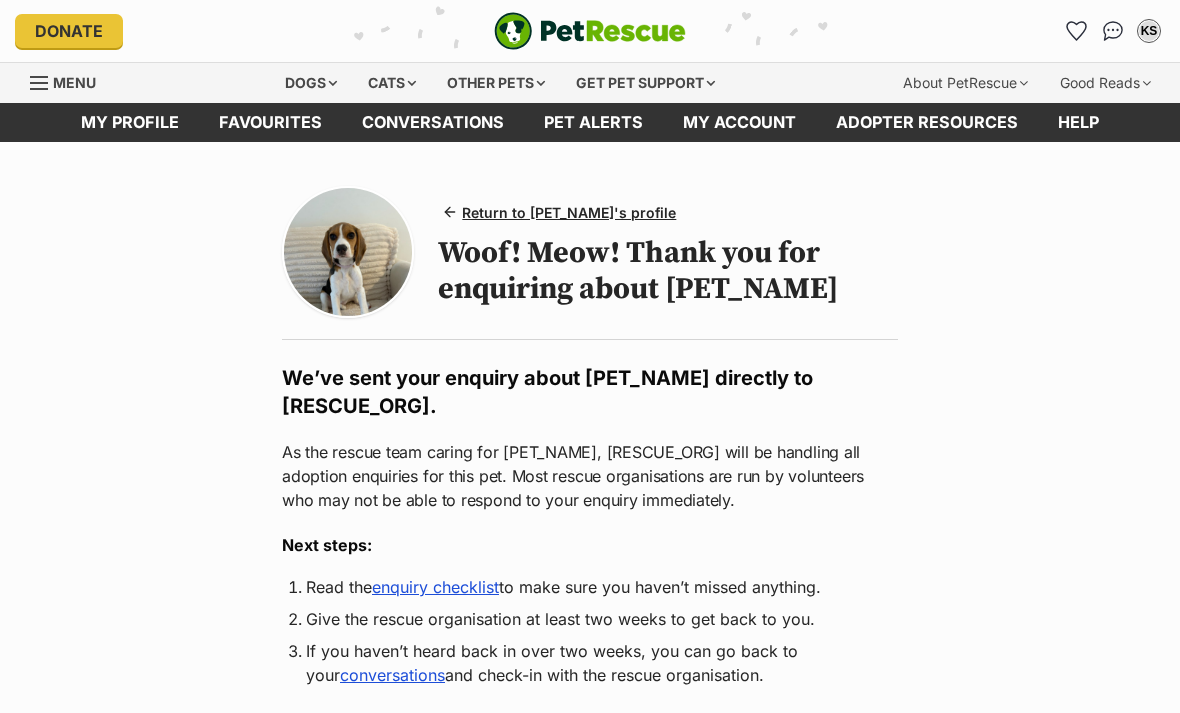 scroll, scrollTop: 0, scrollLeft: 0, axis: both 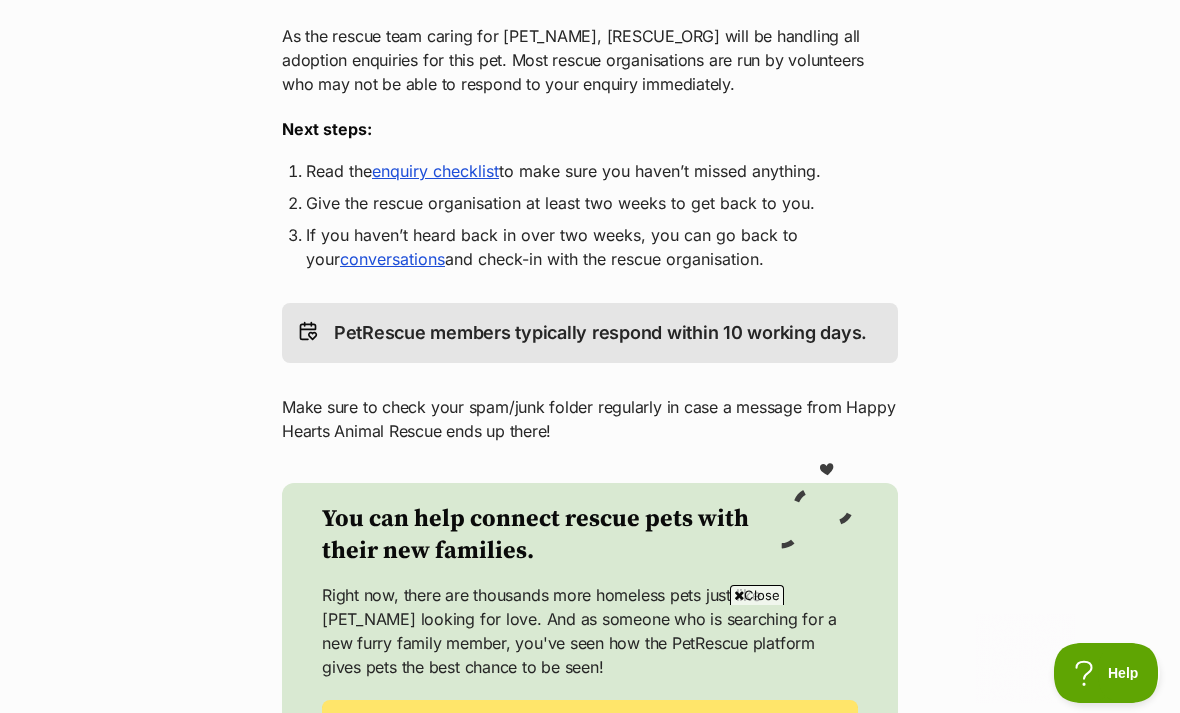 click on "enquiry checklist" at bounding box center [435, 171] 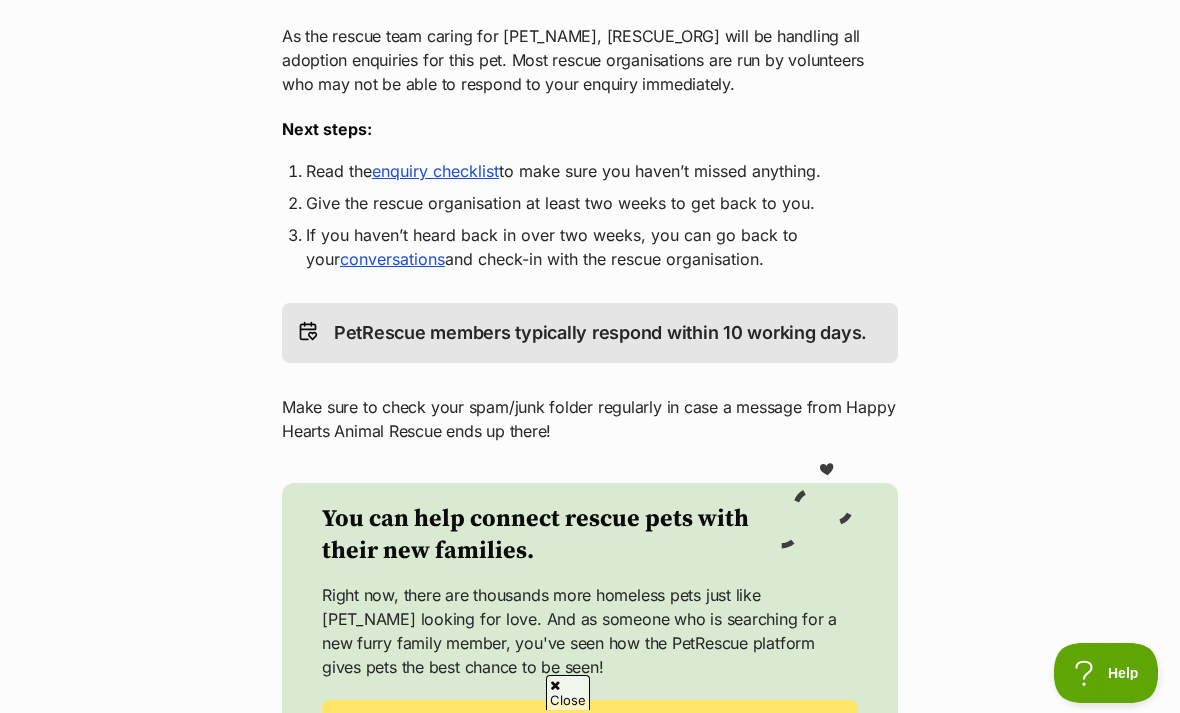 scroll, scrollTop: 0, scrollLeft: 0, axis: both 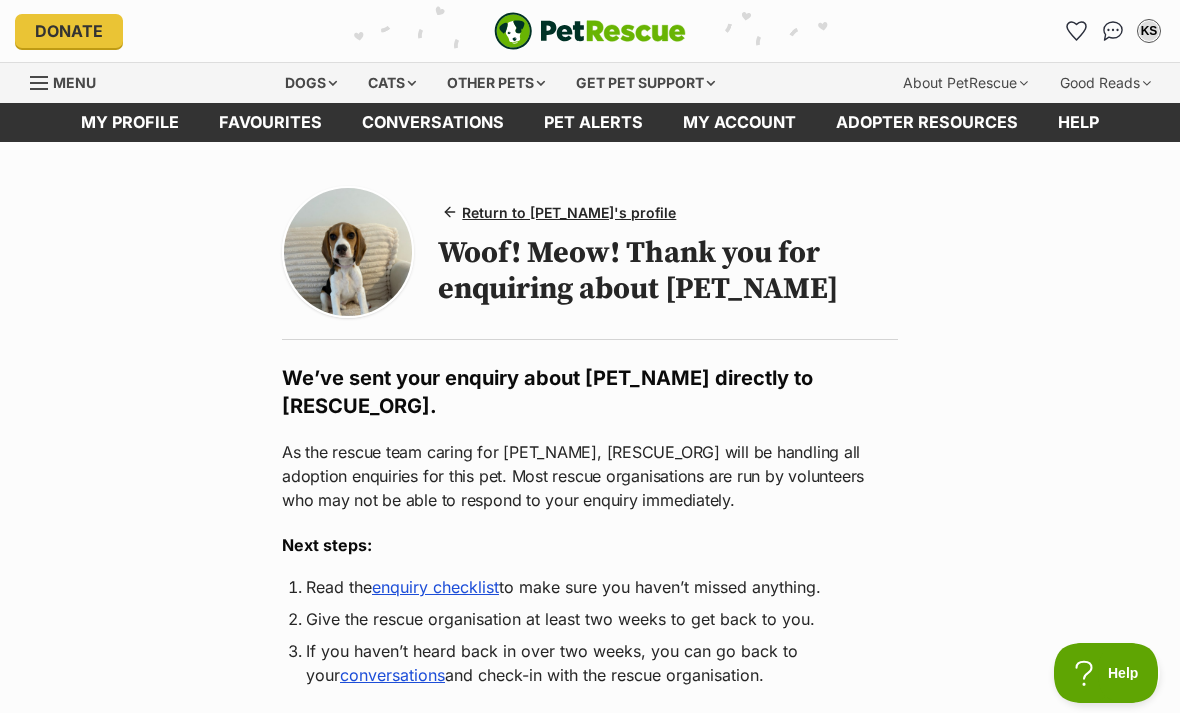 click on "Return to Sadie's profile" at bounding box center (569, 212) 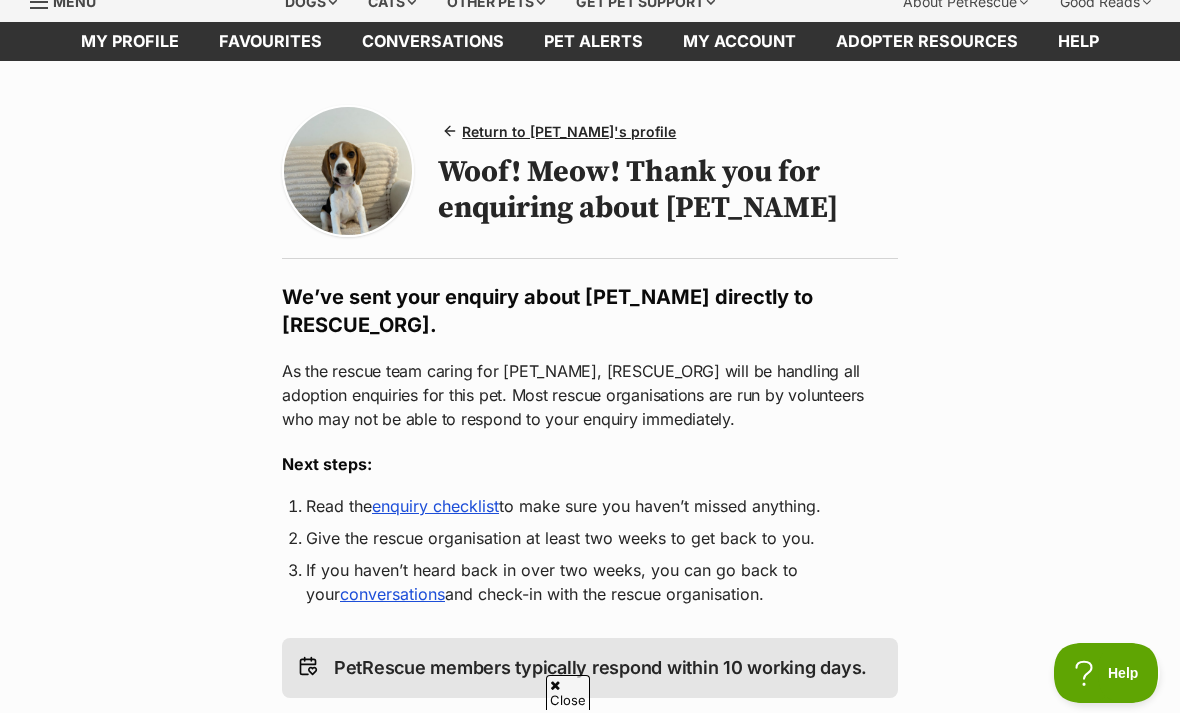scroll, scrollTop: 0, scrollLeft: 0, axis: both 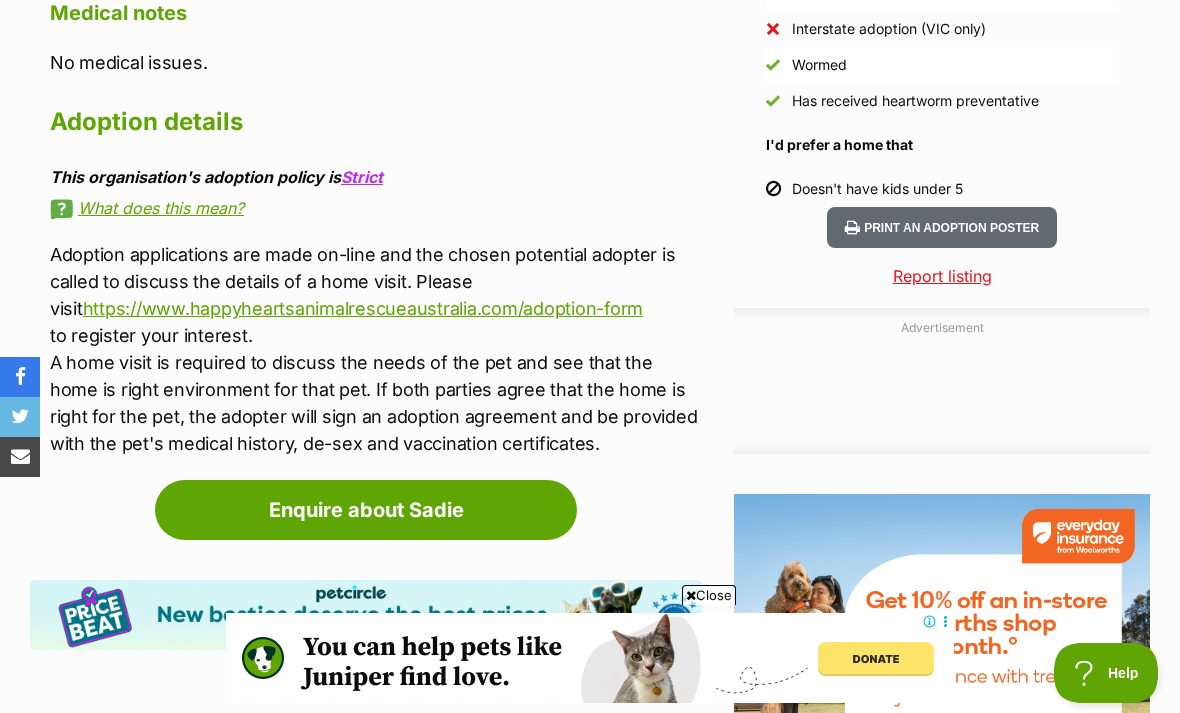 click on "https://www.happyheartsanimalrescueaustralia.com/adoption-form" at bounding box center (363, 308) 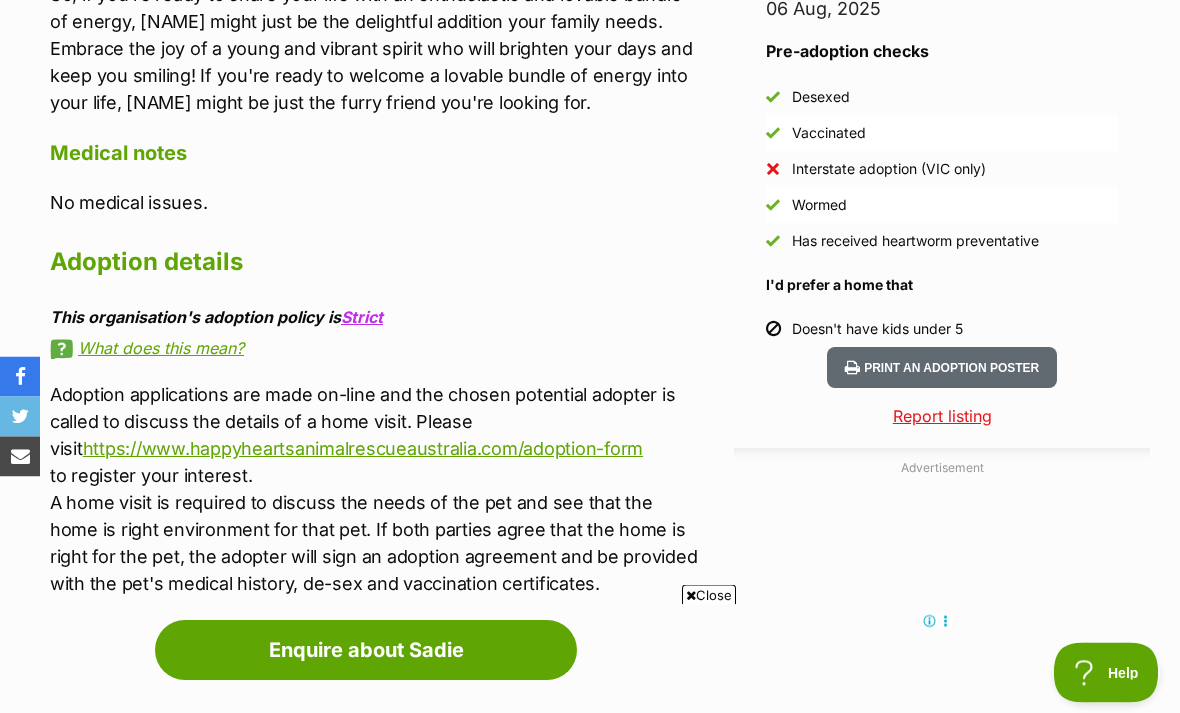 scroll, scrollTop: 1902, scrollLeft: 0, axis: vertical 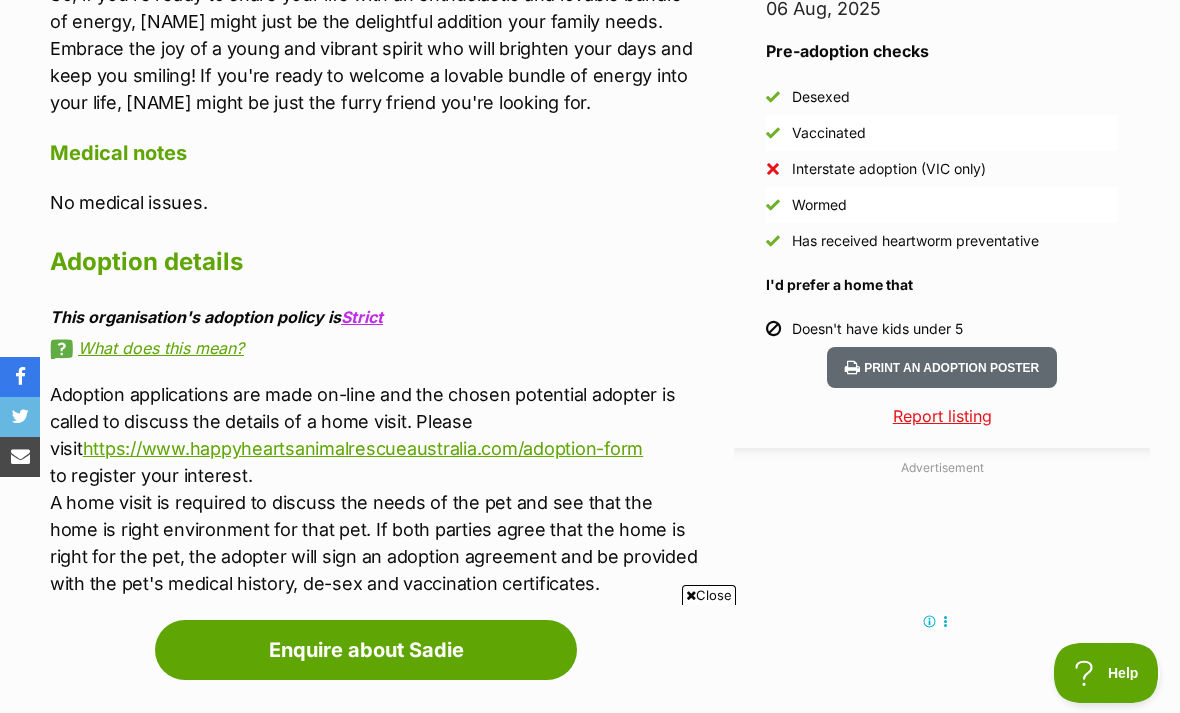 click on "What does this mean?" at bounding box center (376, 348) 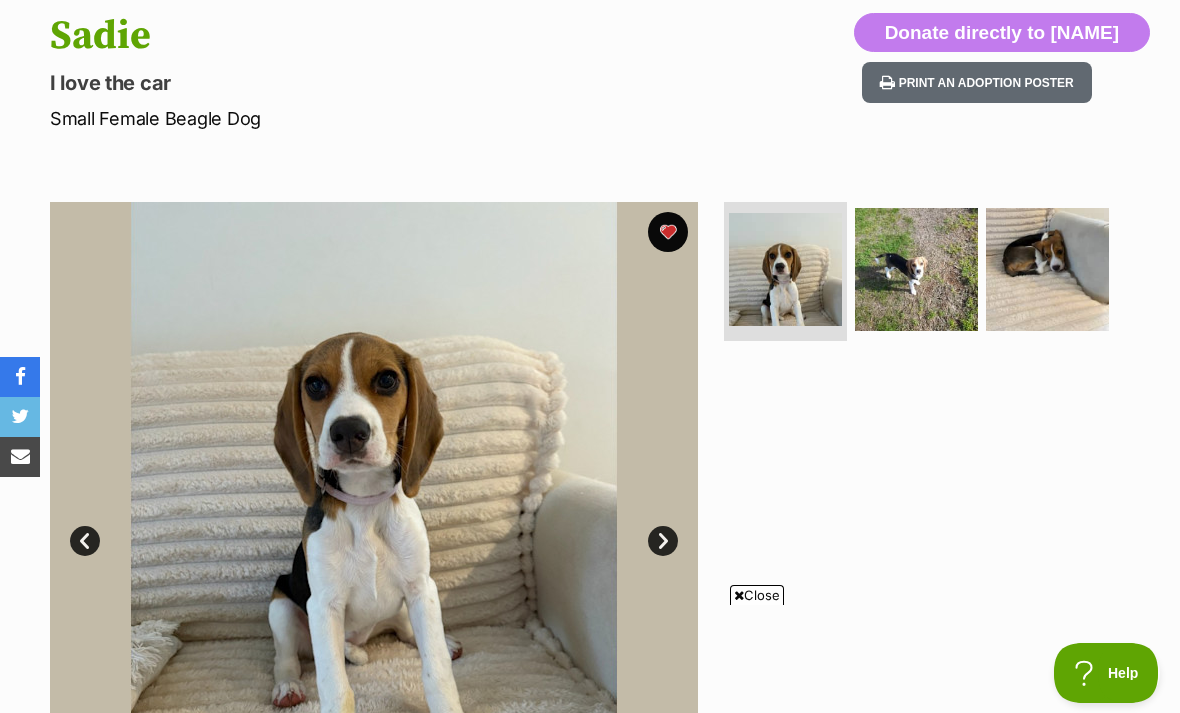 scroll, scrollTop: 215, scrollLeft: 0, axis: vertical 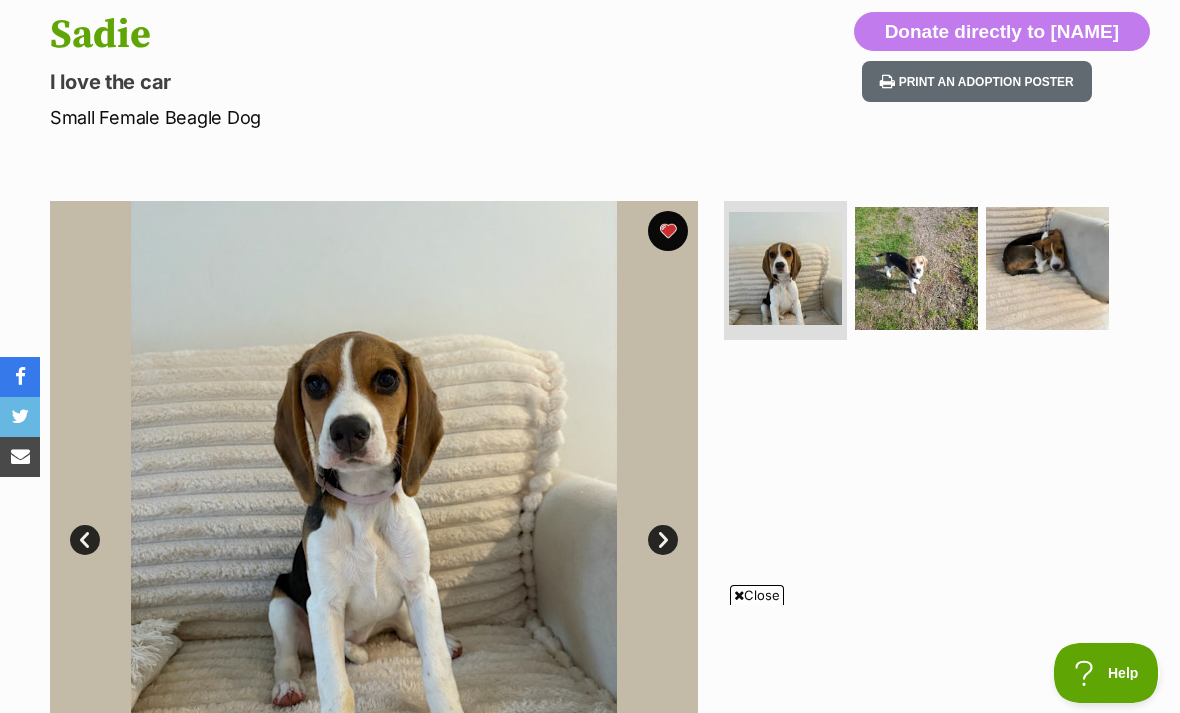 click at bounding box center [916, 268] 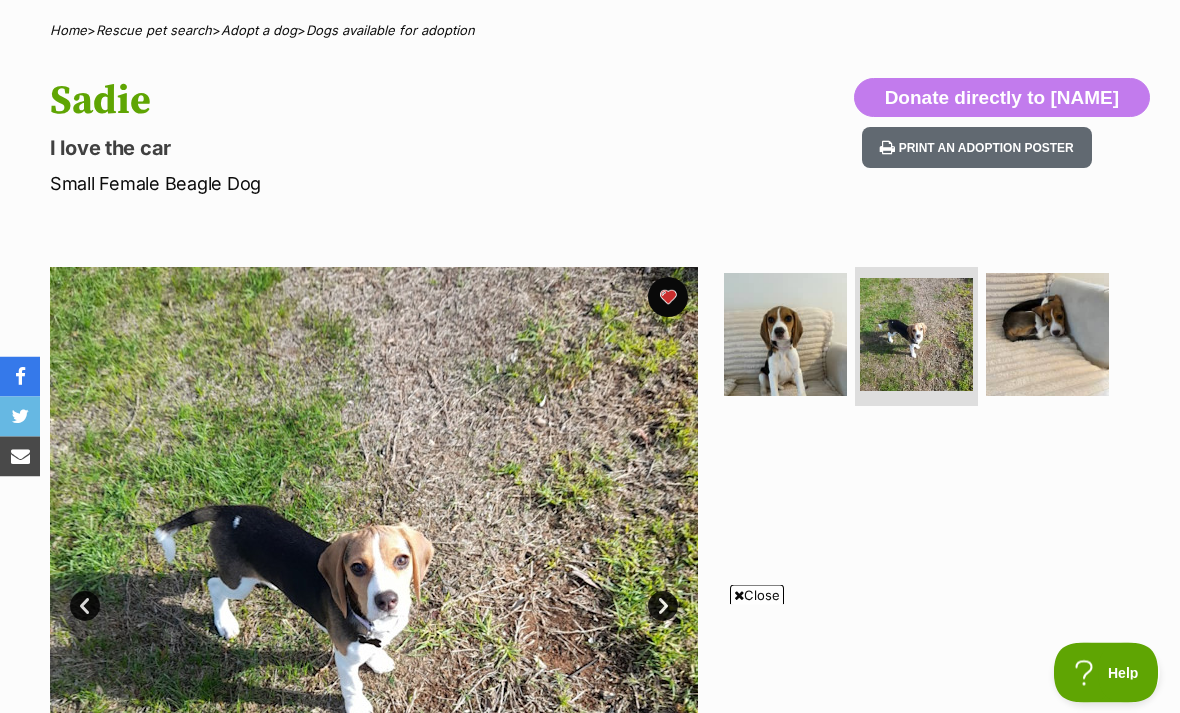 scroll, scrollTop: 93, scrollLeft: 0, axis: vertical 